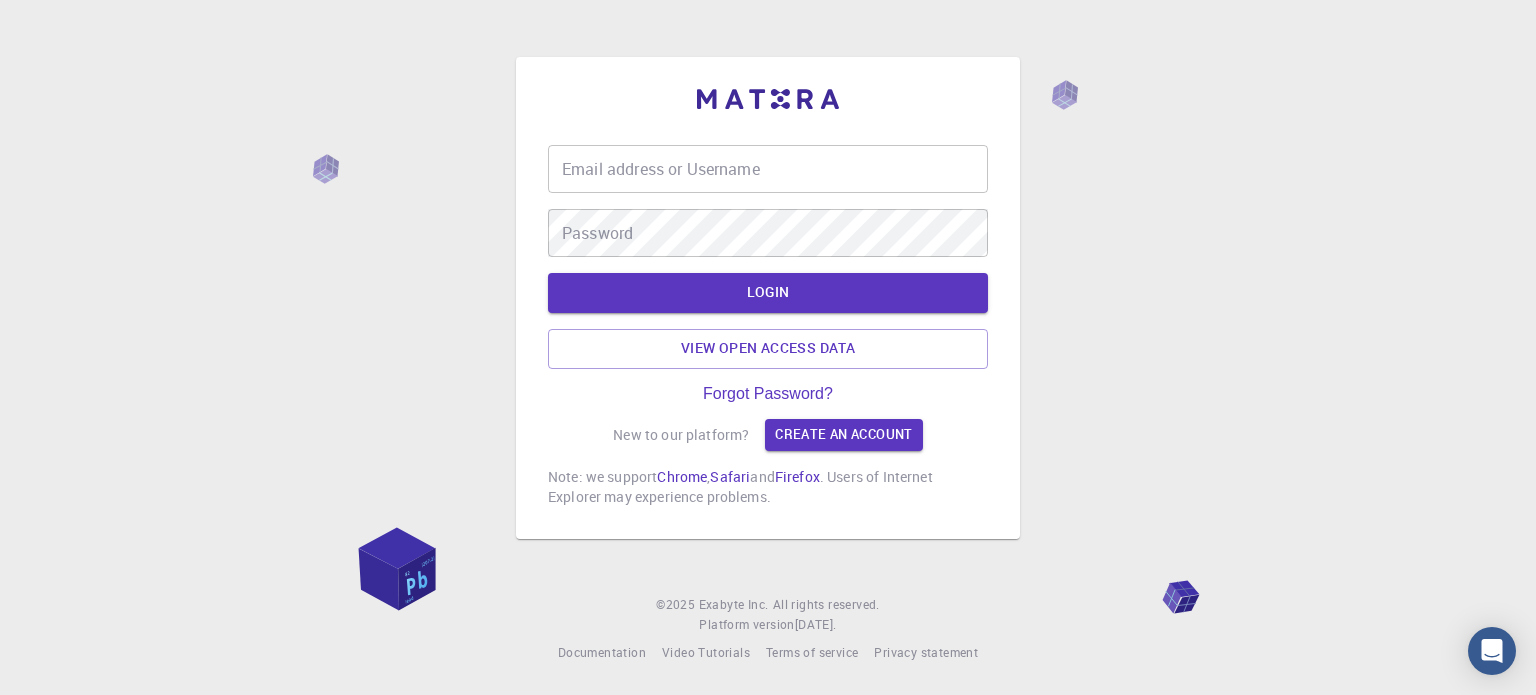 scroll, scrollTop: 0, scrollLeft: 0, axis: both 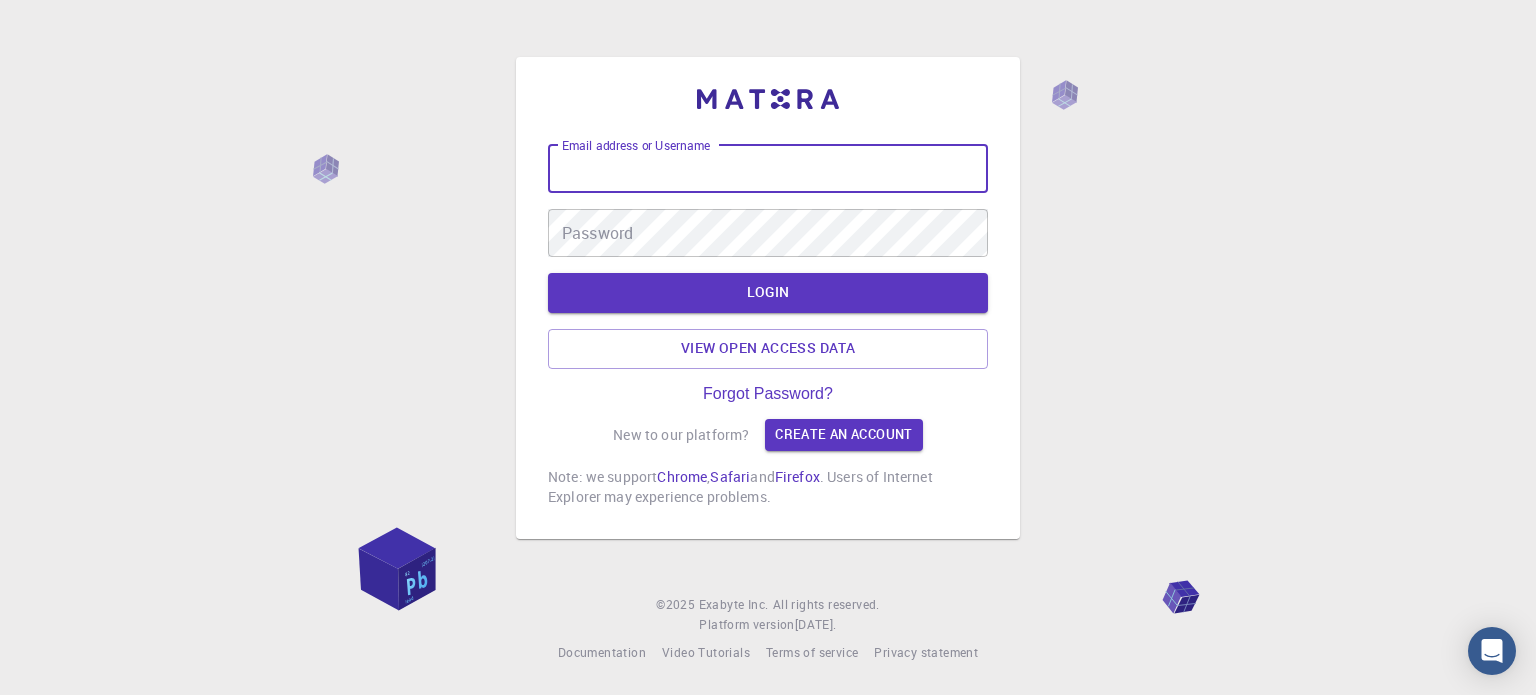click on "Email address or Username" at bounding box center [768, 169] 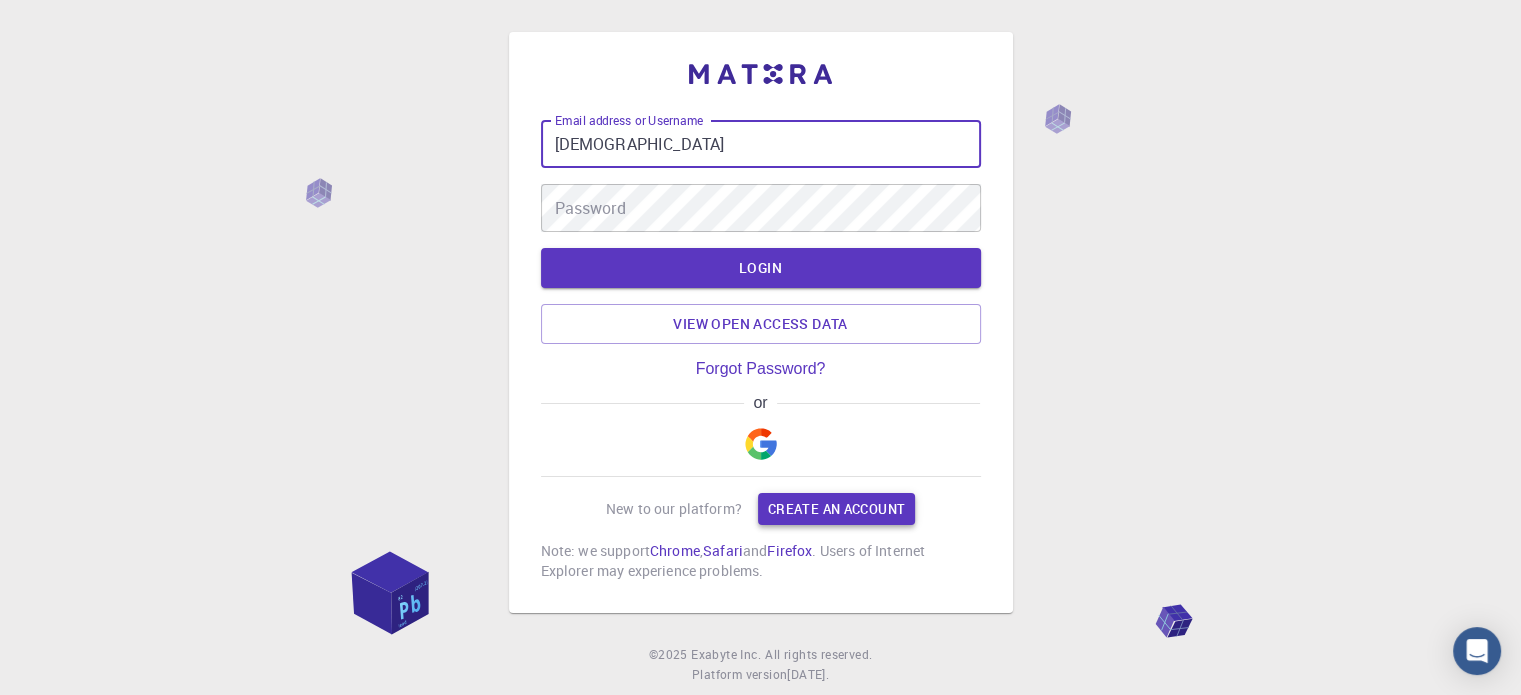 type on "[DEMOGRAPHIC_DATA]" 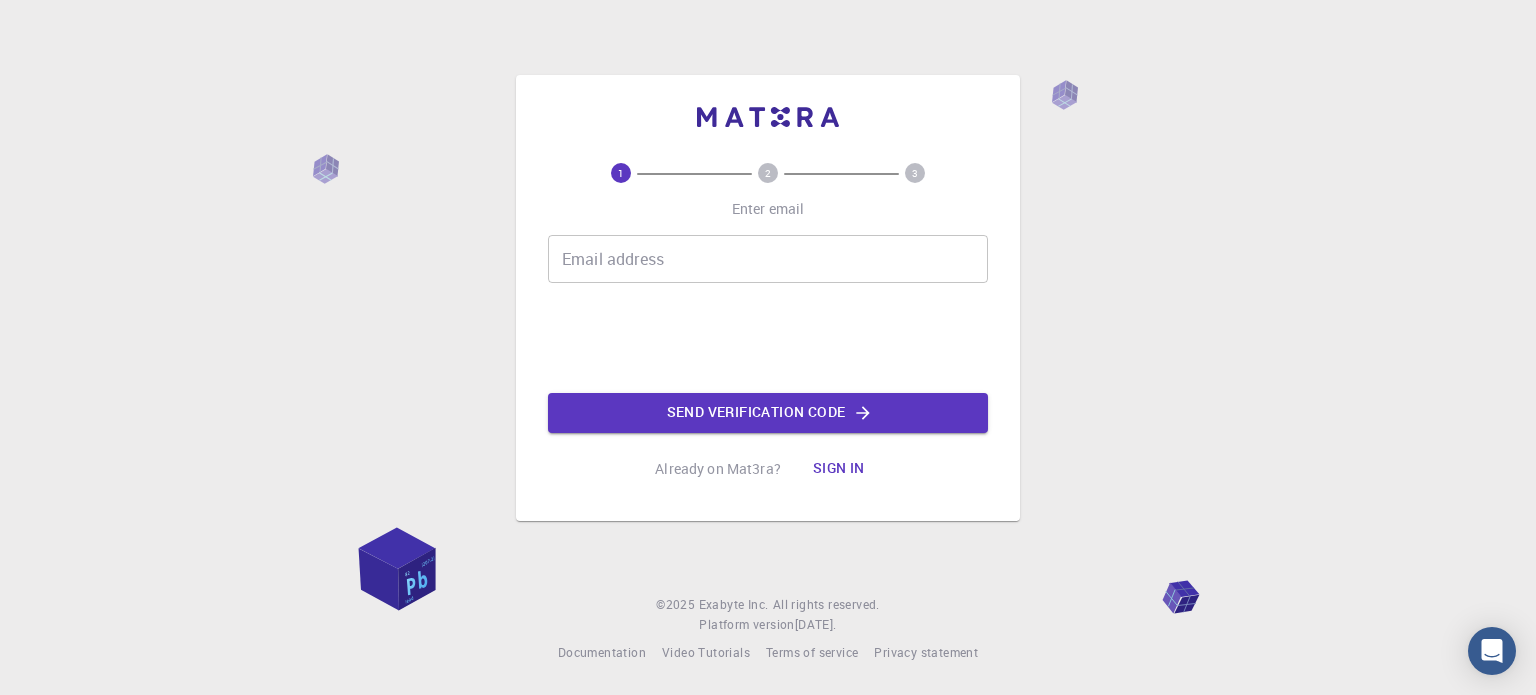click on "Email address" at bounding box center [768, 259] 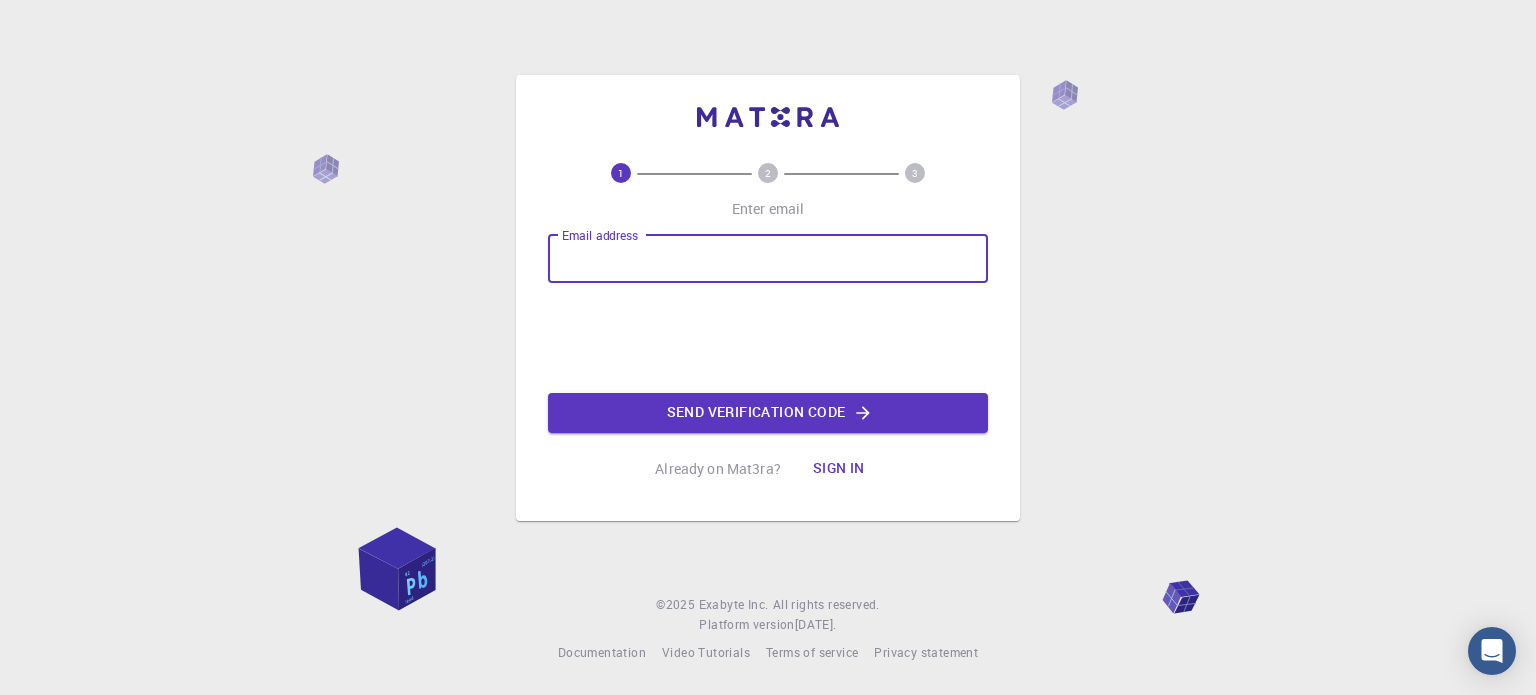 type on "muhammad.rehman@us.edu.pl" 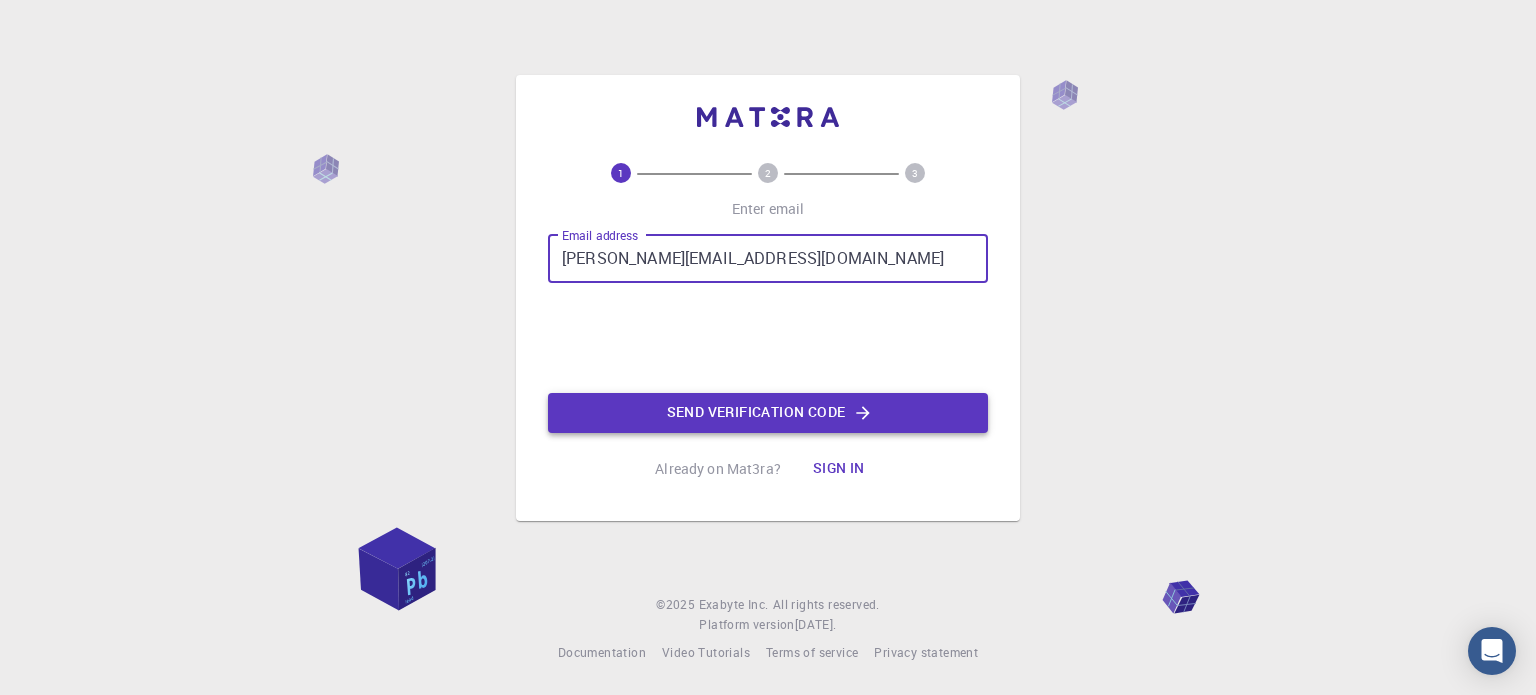 click on "Send verification code" 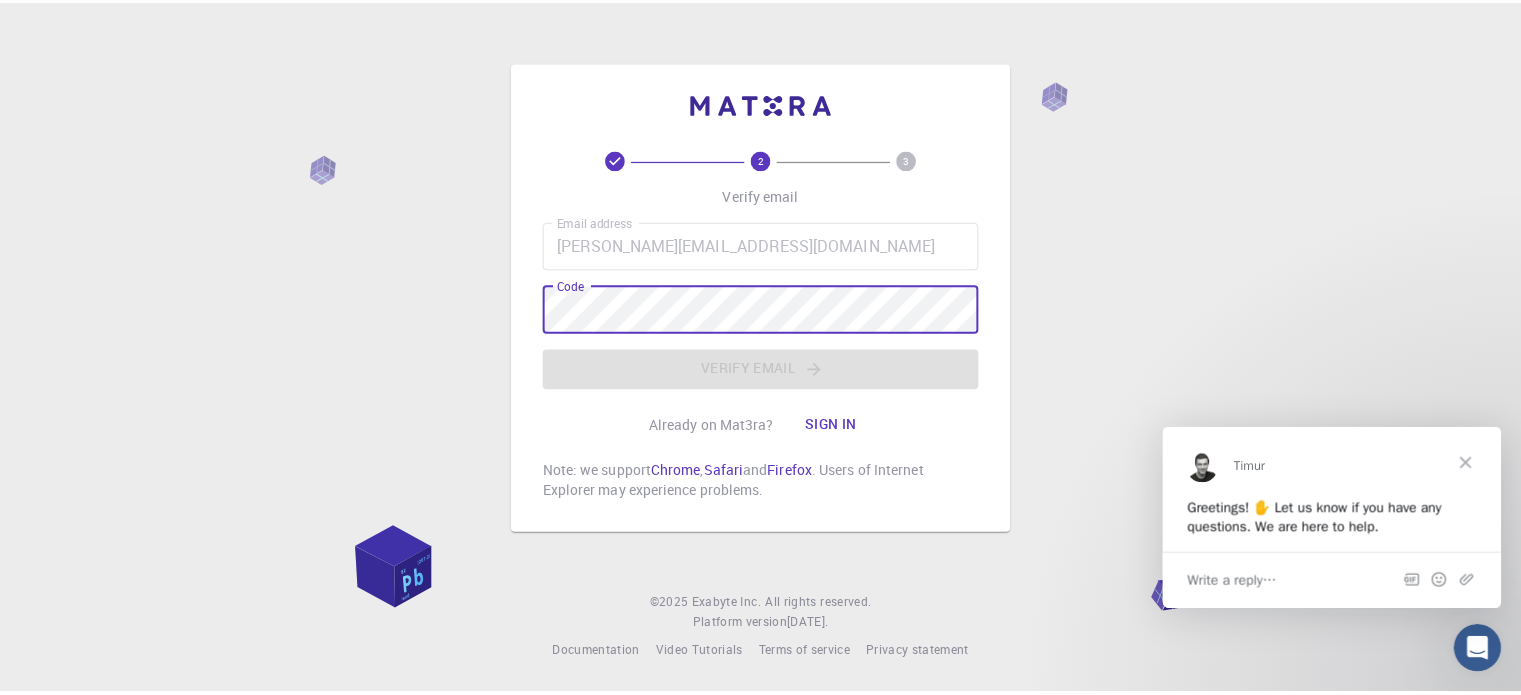 scroll, scrollTop: 0, scrollLeft: 0, axis: both 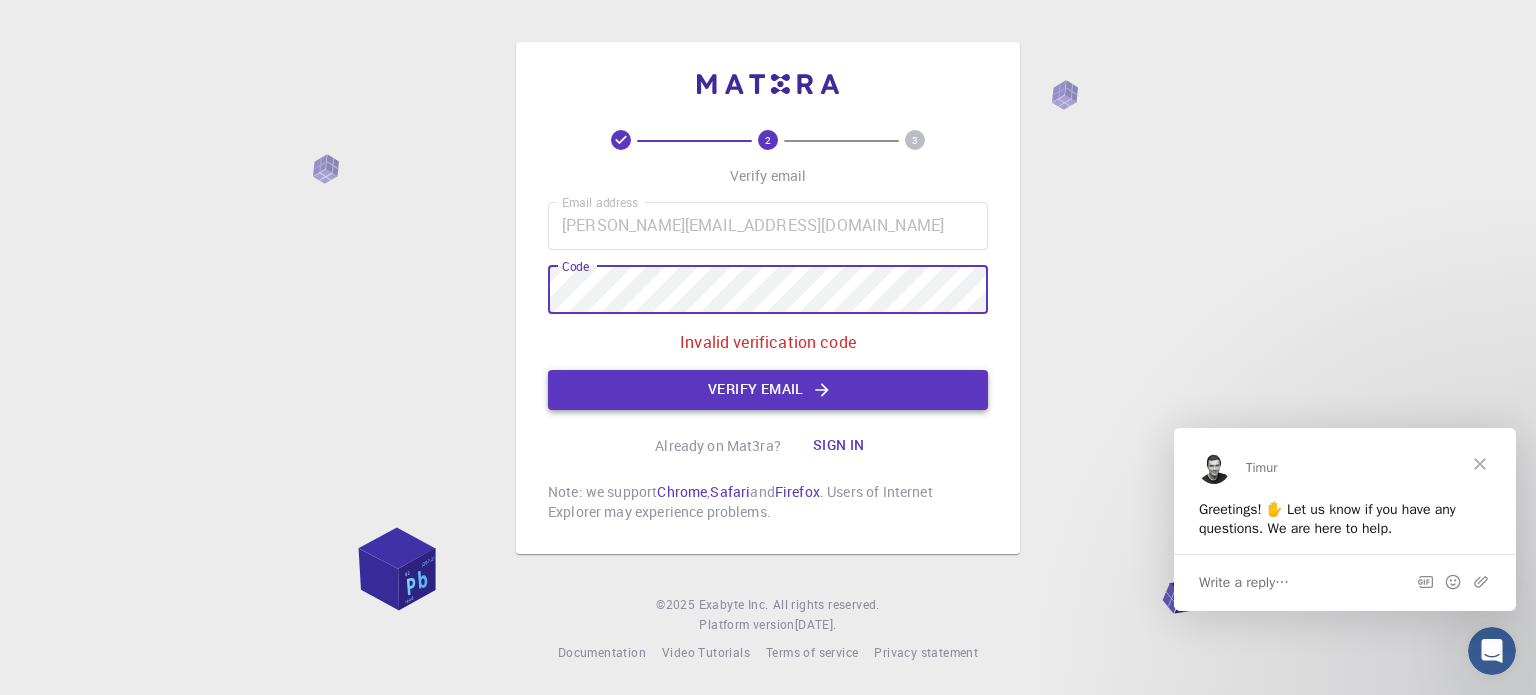 click on "Verify email" at bounding box center [768, 390] 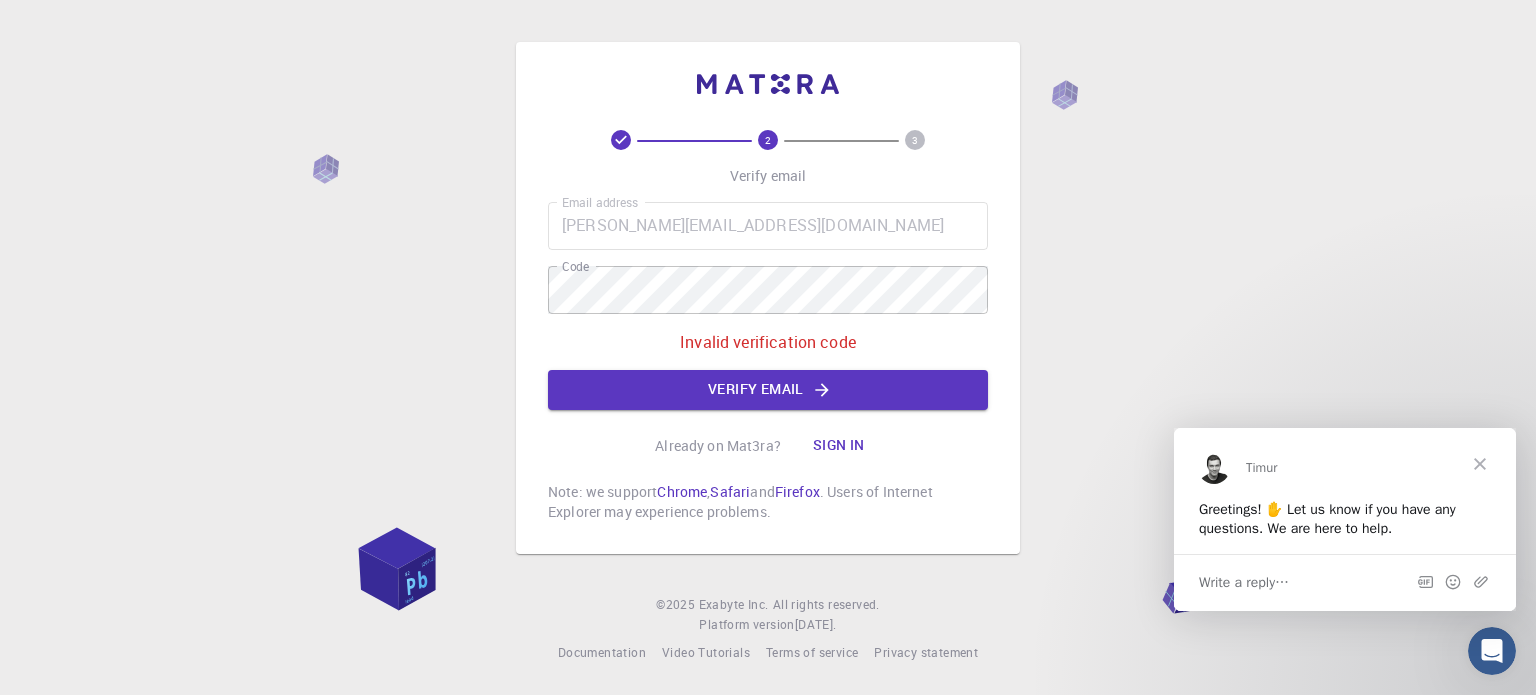 click at bounding box center (1480, 463) 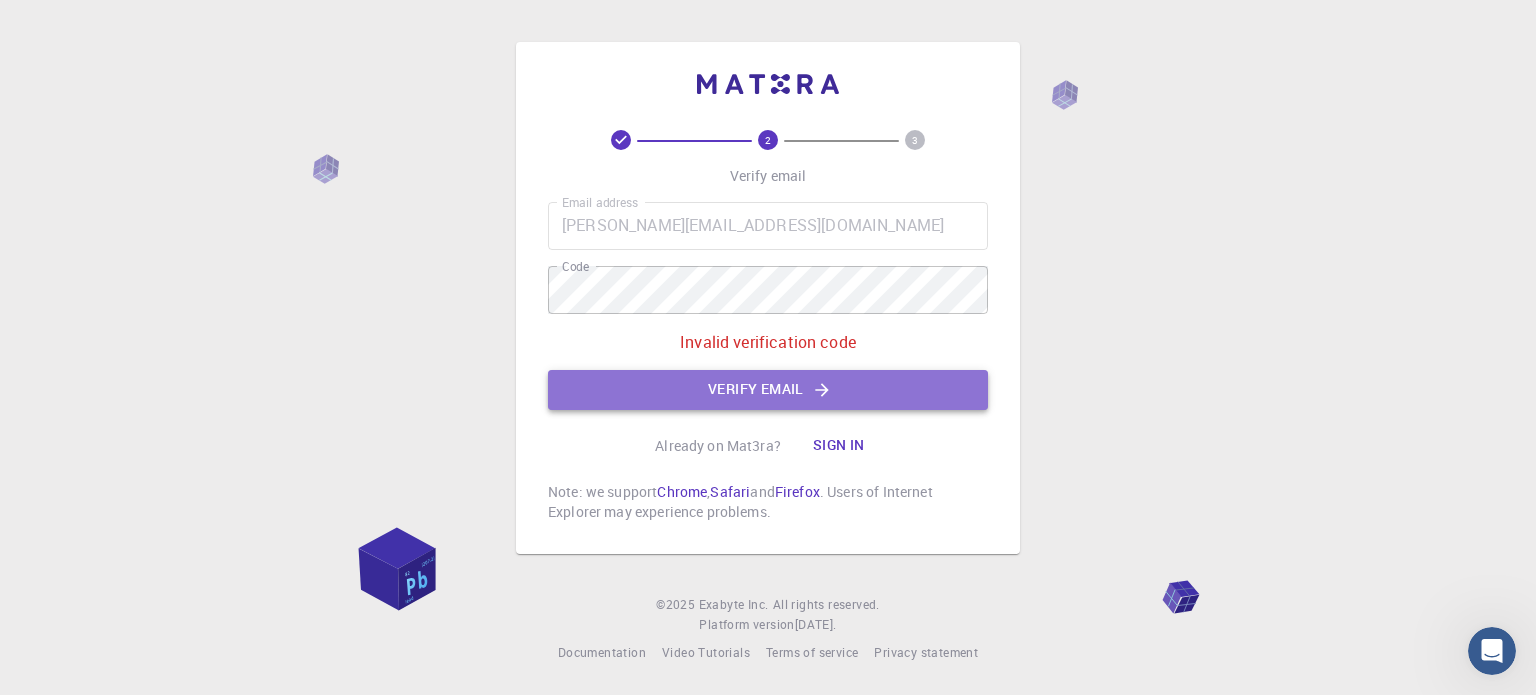 click on "Verify email" at bounding box center [768, 390] 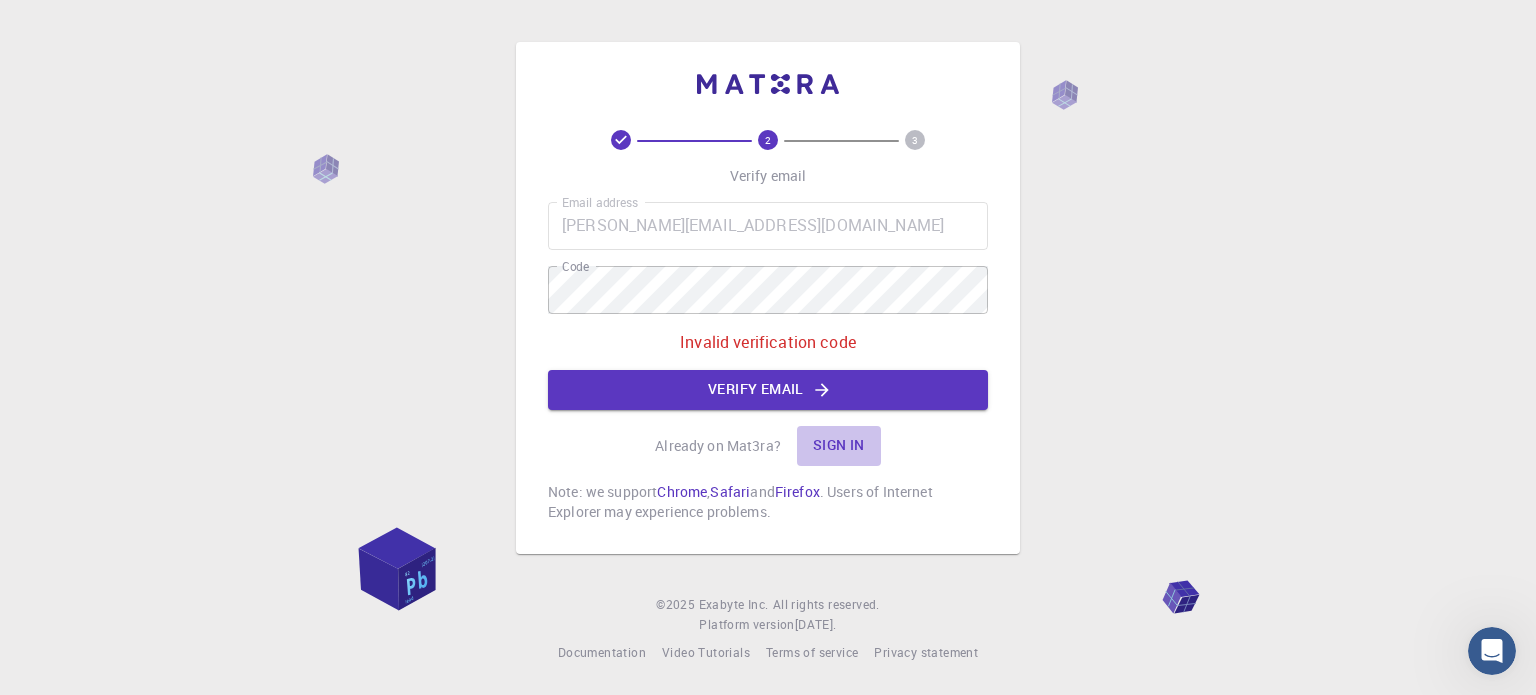 click on "Sign in" at bounding box center (839, 446) 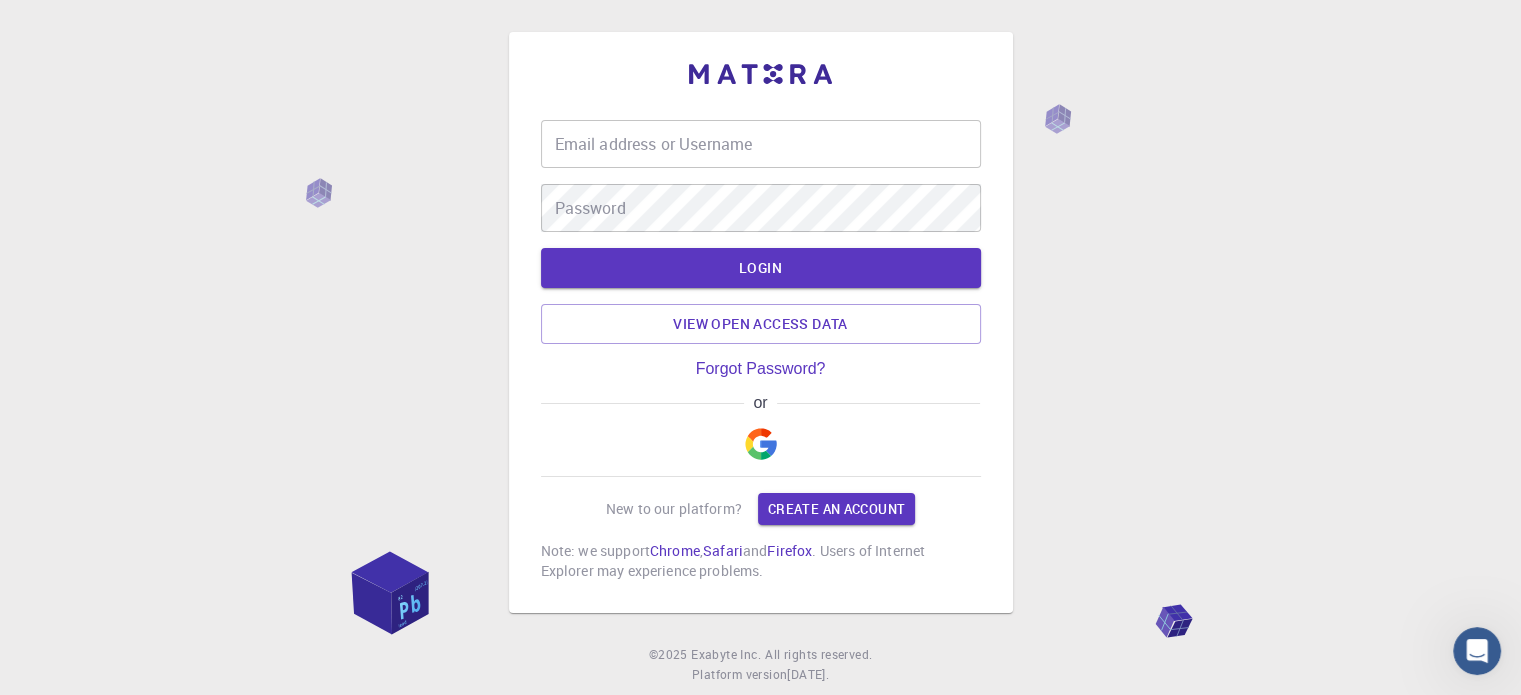 click at bounding box center (761, 444) 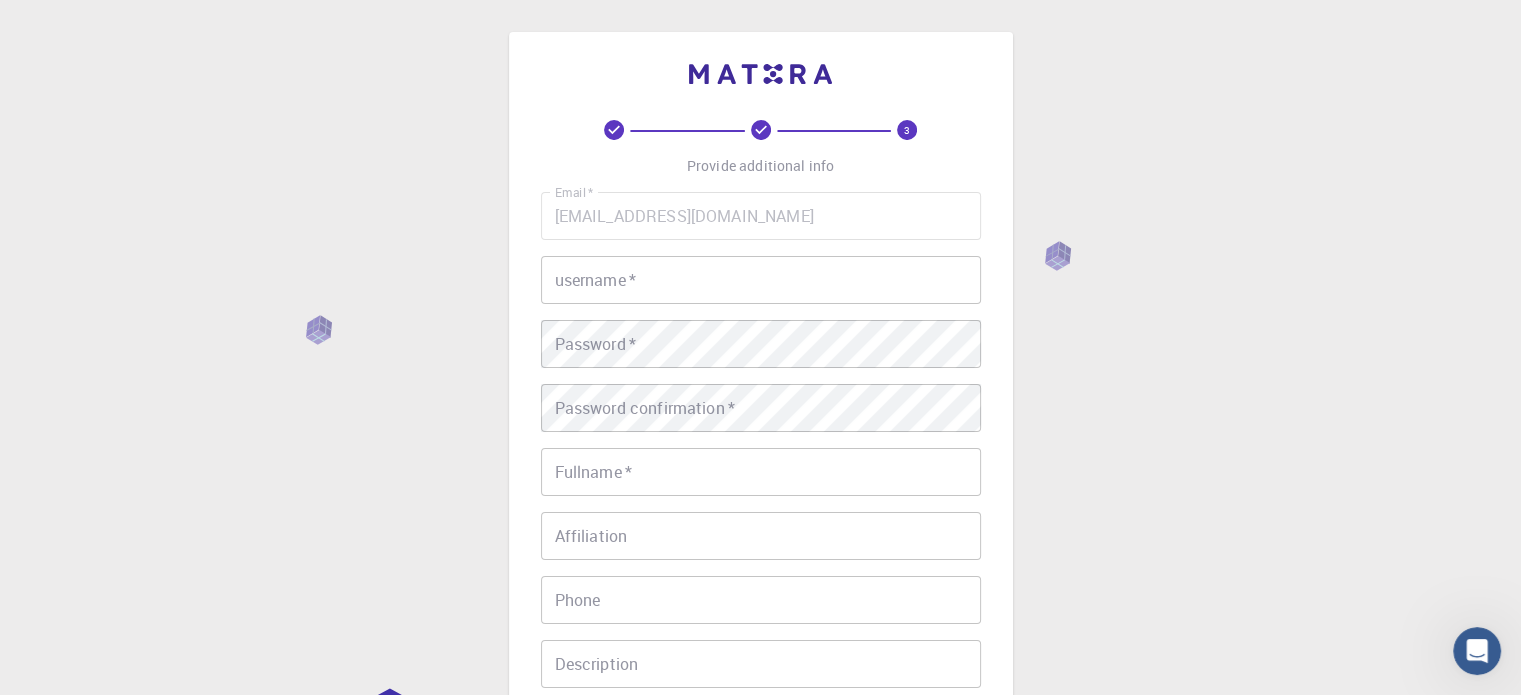 click on "username   *" at bounding box center (761, 280) 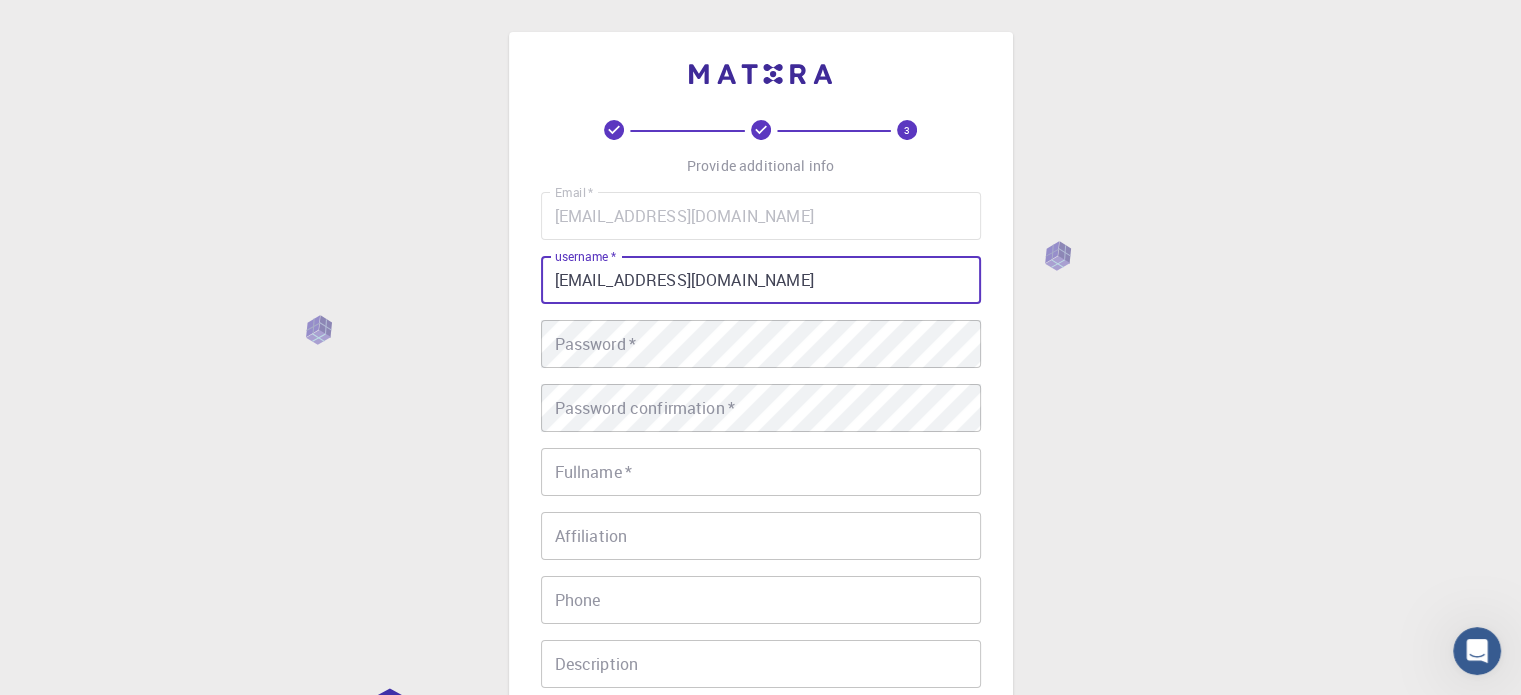 type on "[EMAIL_ADDRESS][DOMAIN_NAME]" 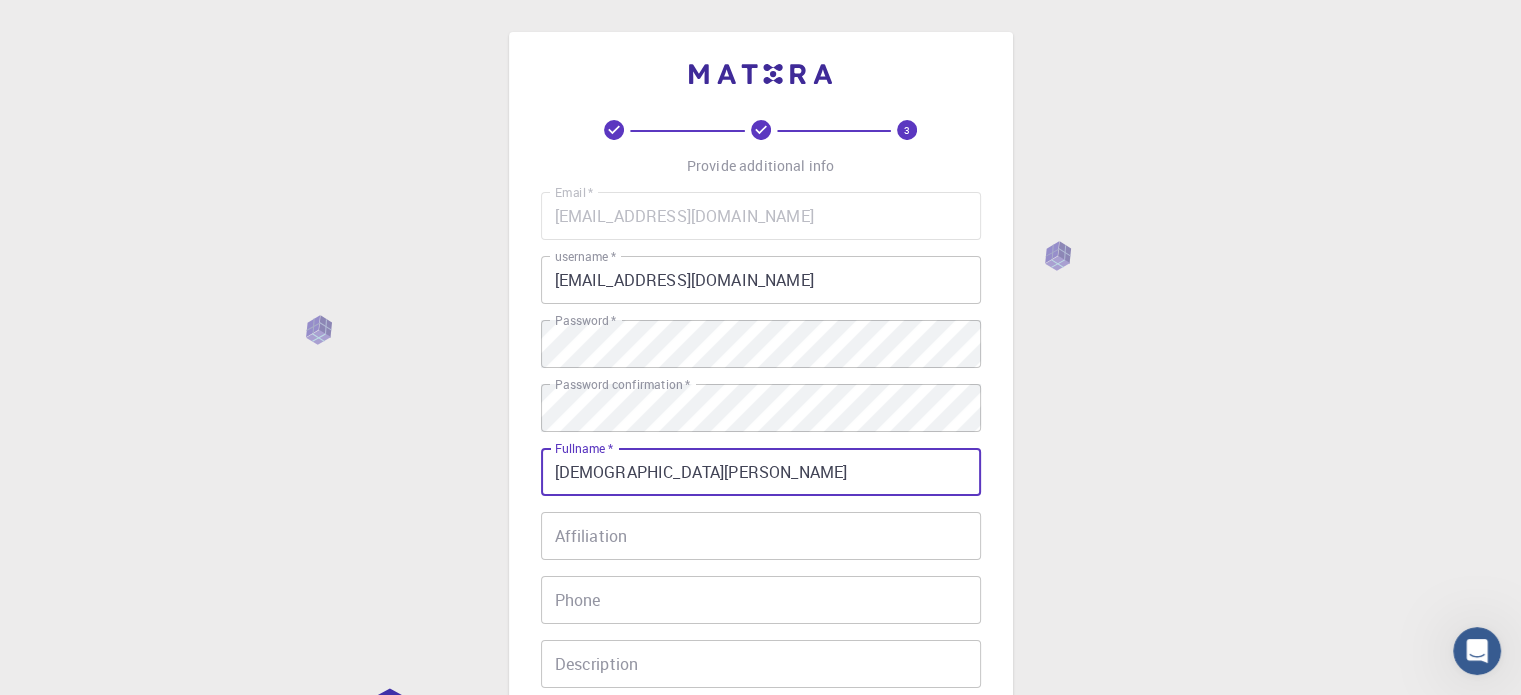 type on "[DEMOGRAPHIC_DATA][PERSON_NAME]" 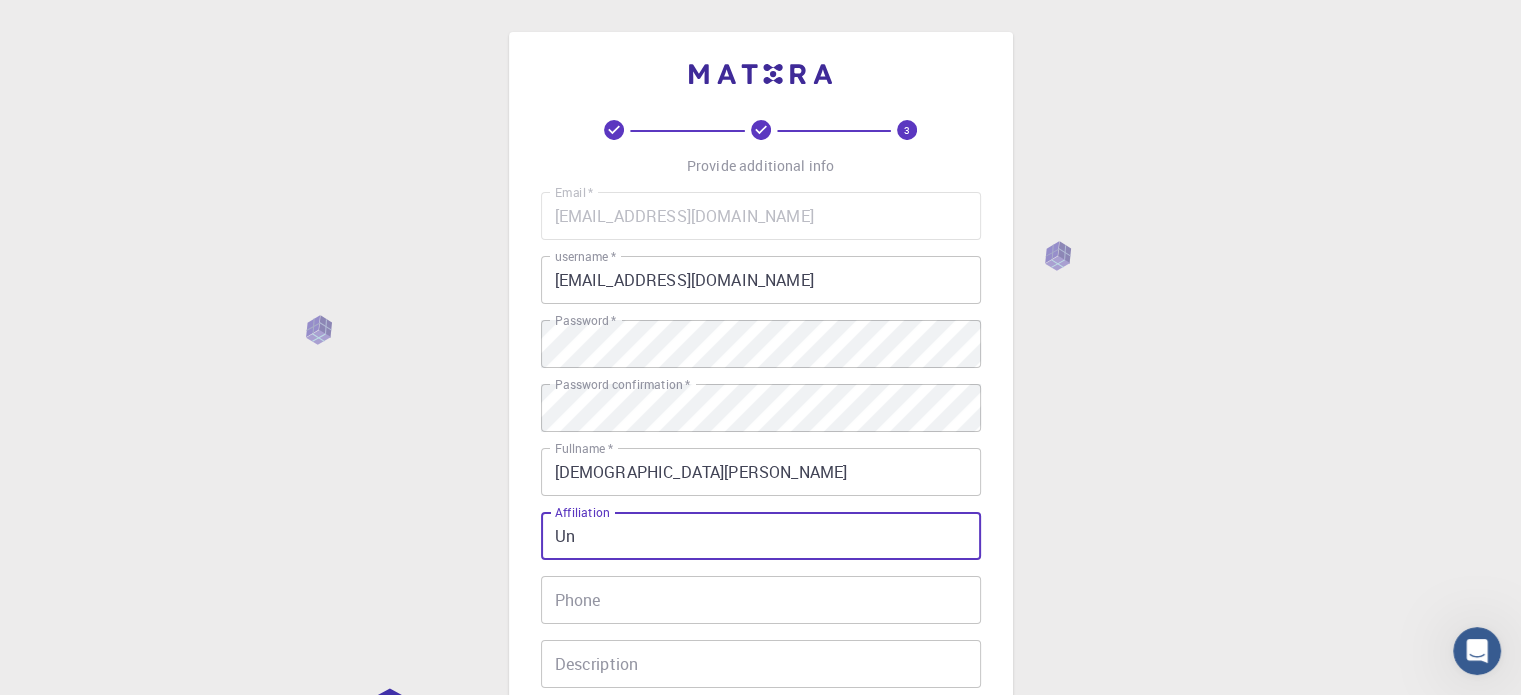 type on "U" 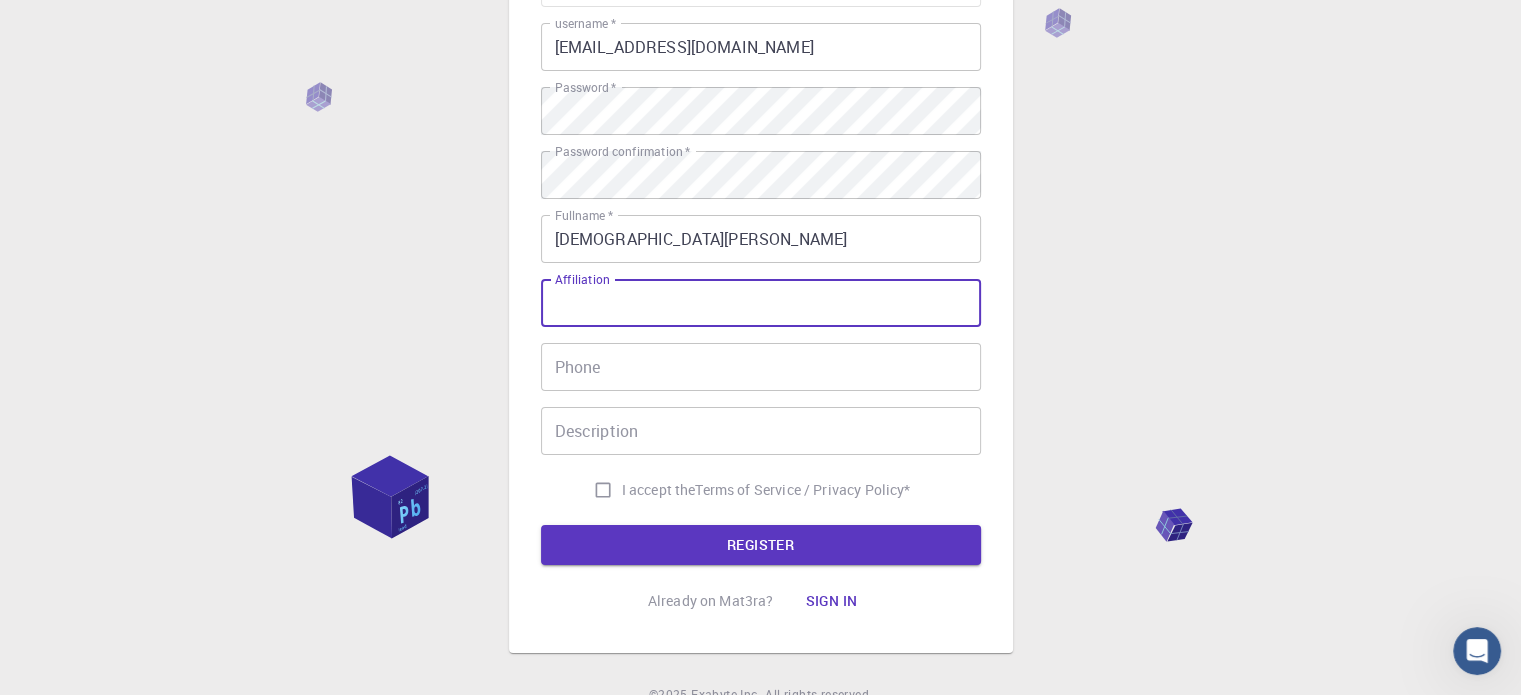scroll, scrollTop: 300, scrollLeft: 0, axis: vertical 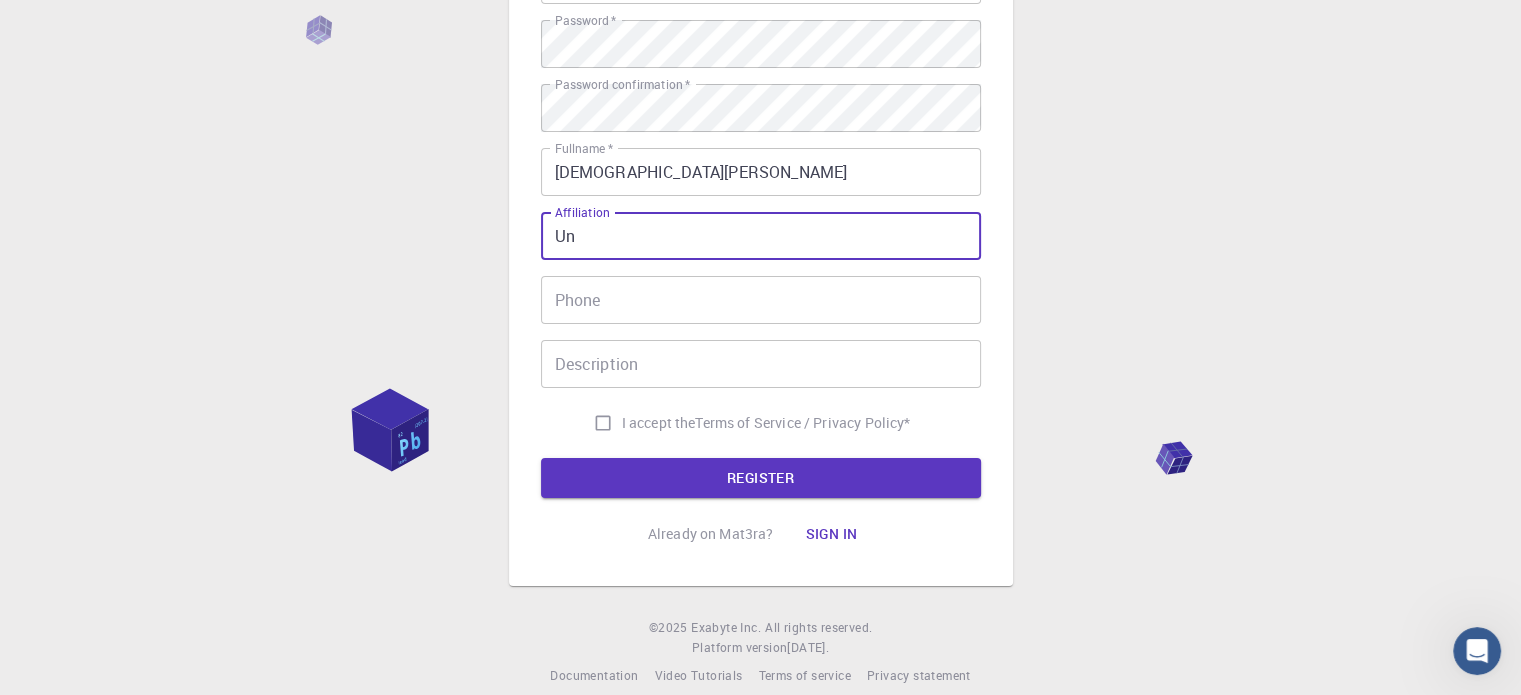 type on "U" 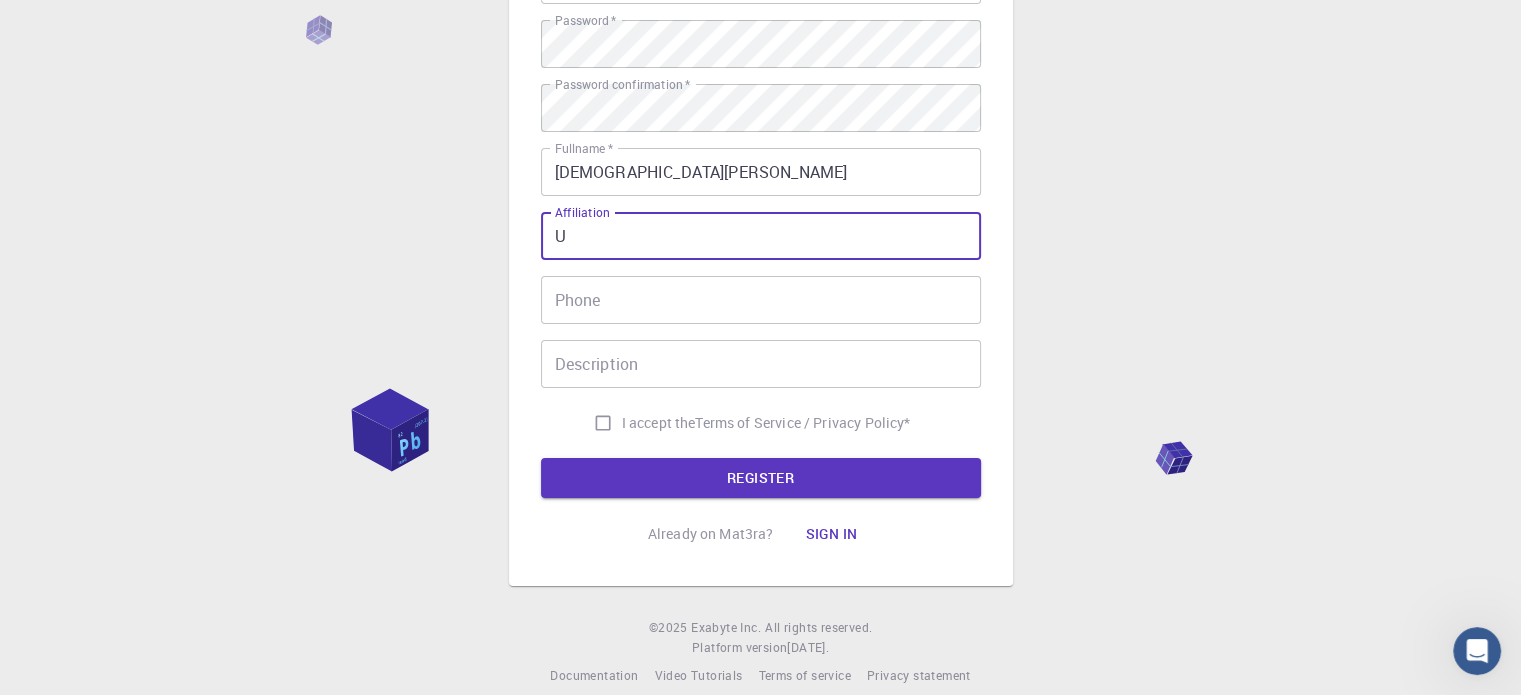 type 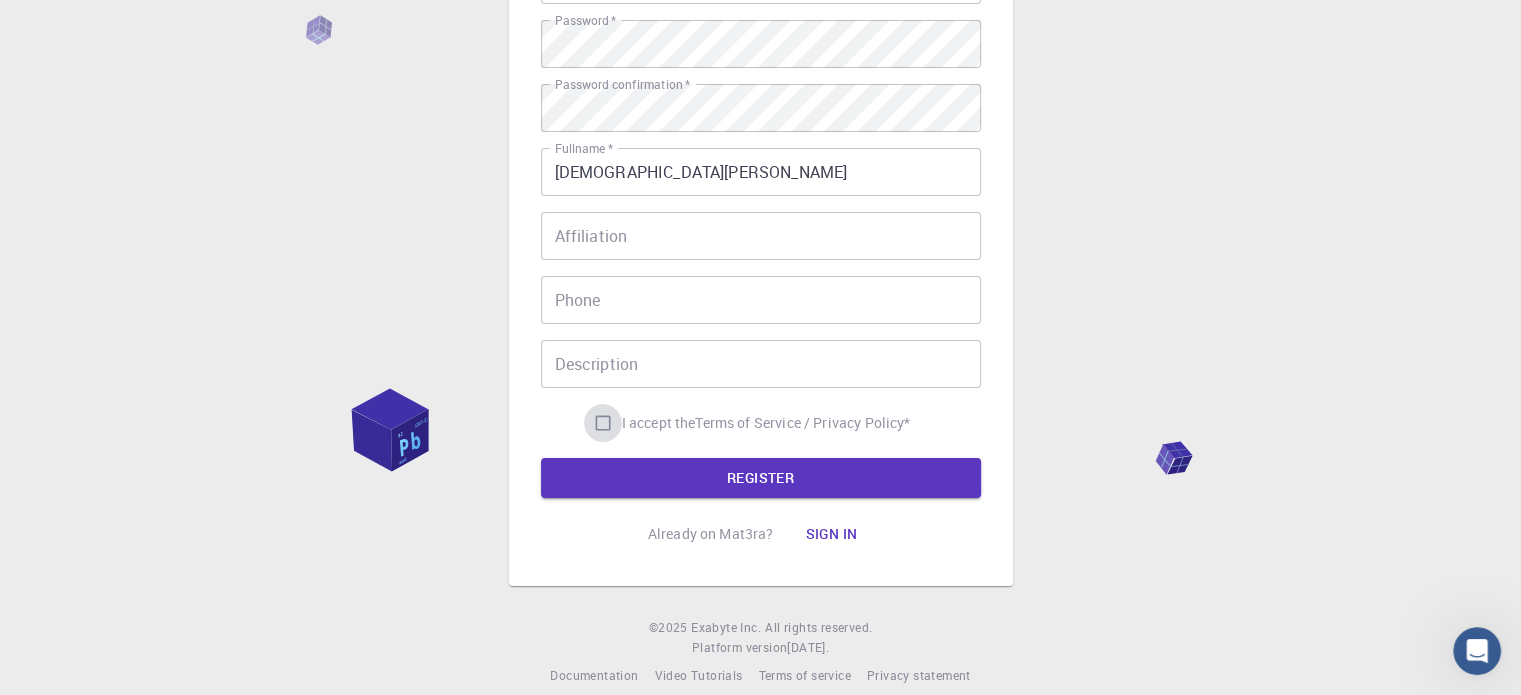 click on "I accept the  Terms of Service / Privacy Policy  *" at bounding box center [603, 423] 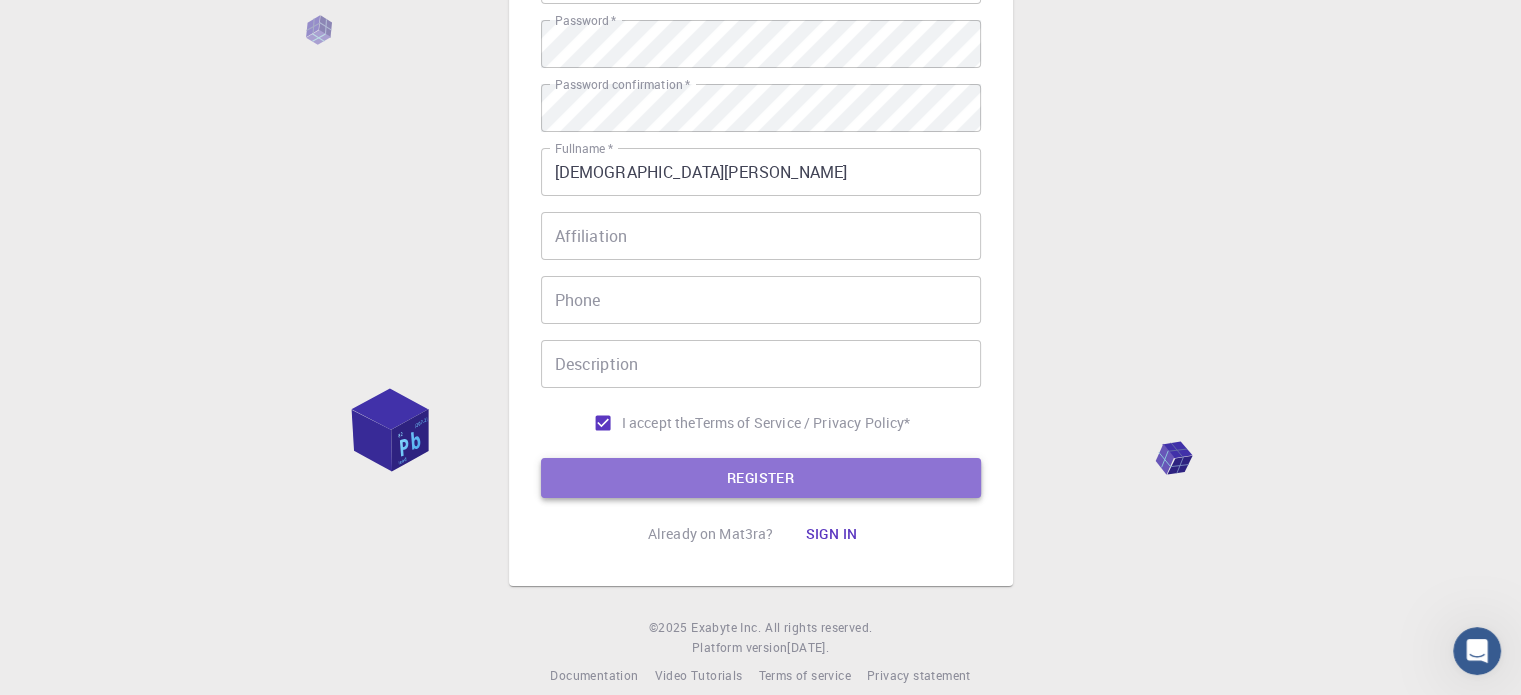 click on "REGISTER" at bounding box center [761, 478] 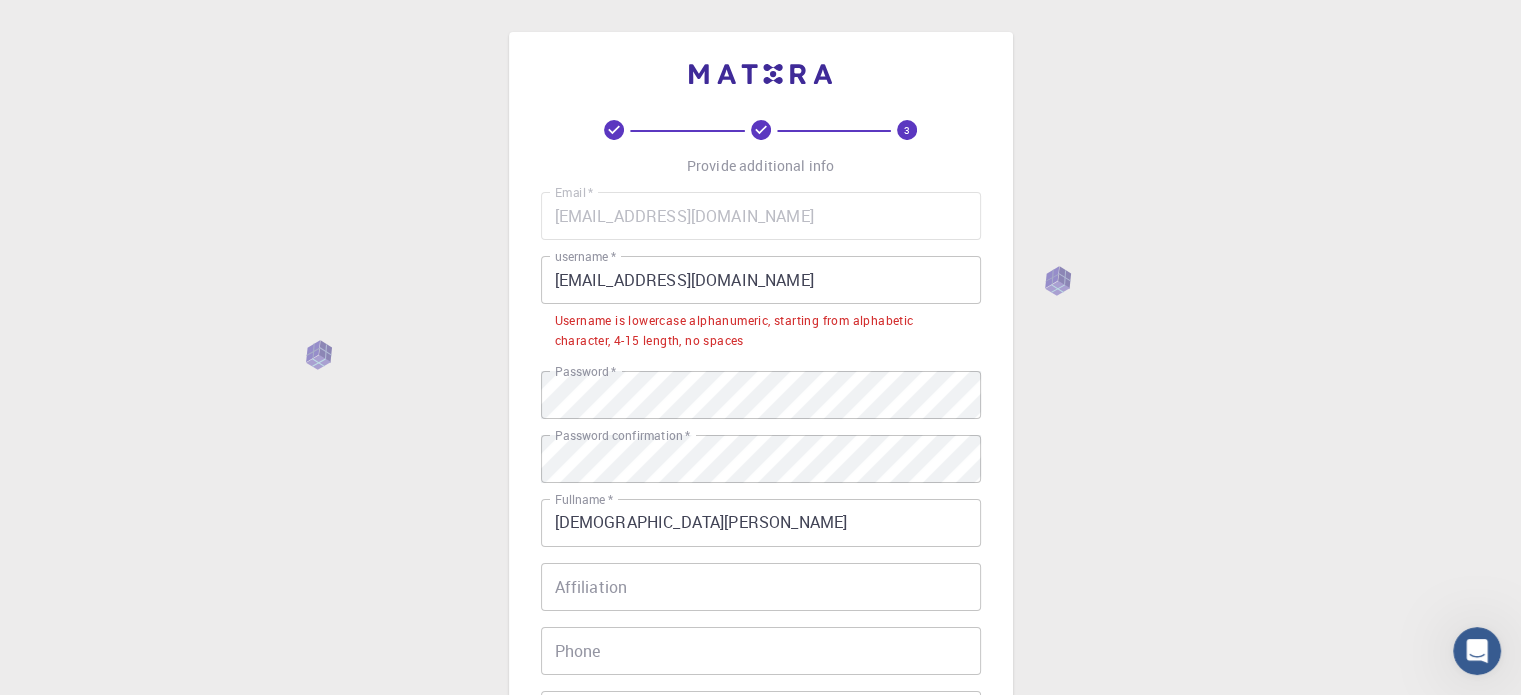 scroll, scrollTop: 0, scrollLeft: 0, axis: both 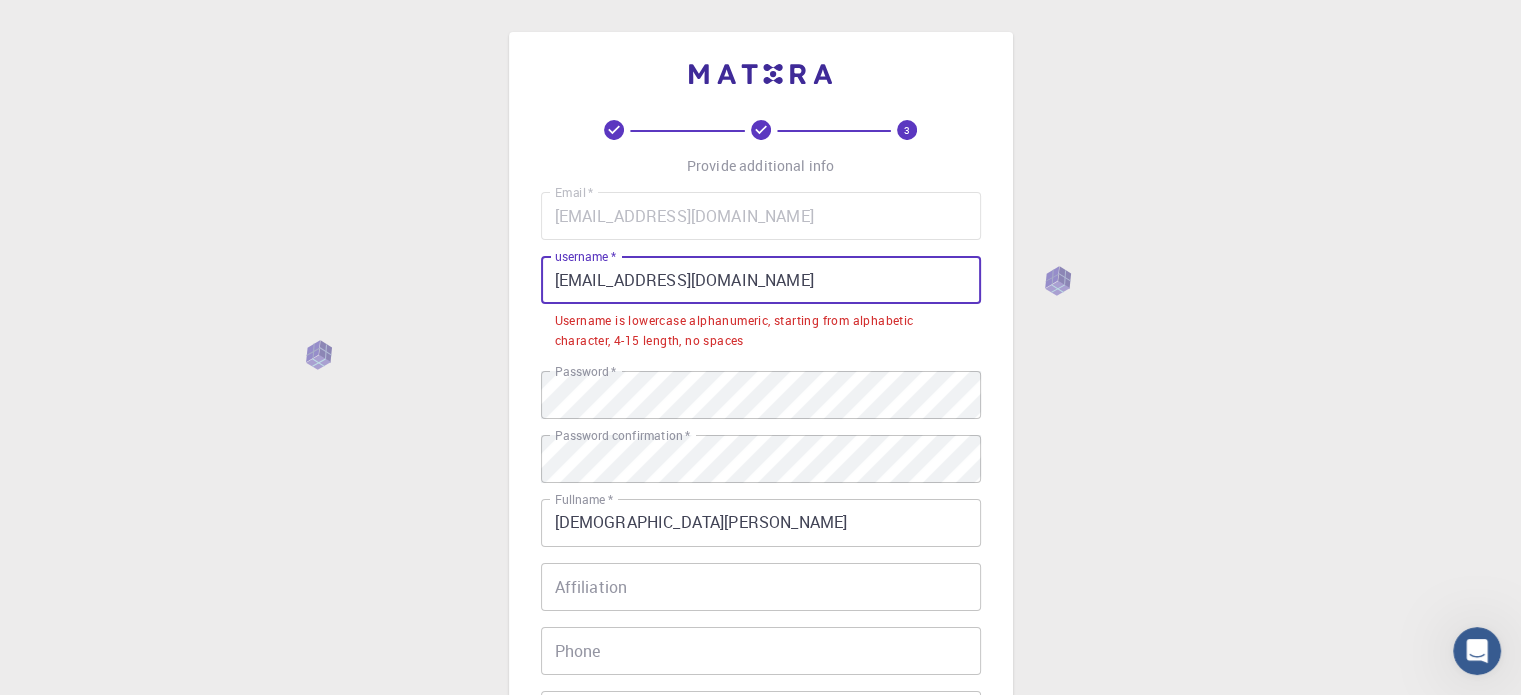 drag, startPoint x: 748, startPoint y: 279, endPoint x: 646, endPoint y: 284, distance: 102.122475 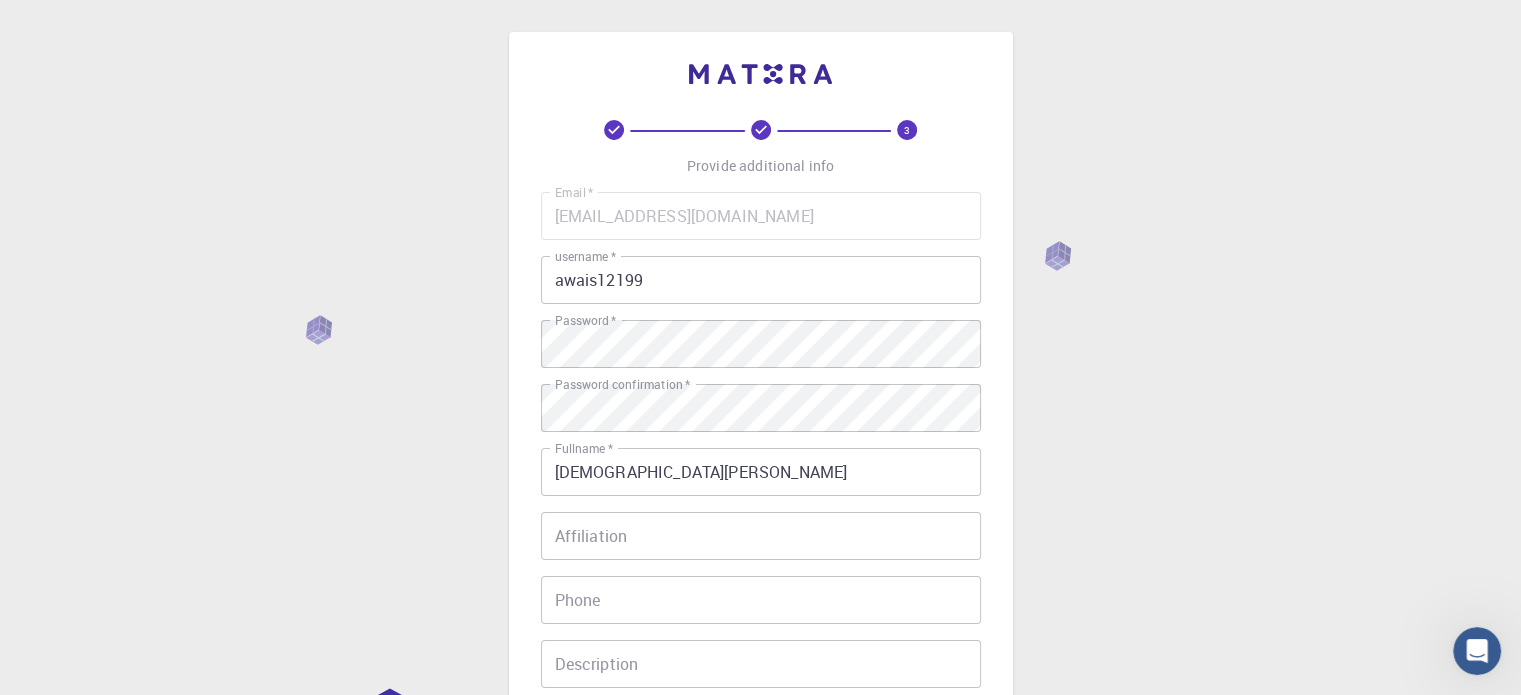 click on "3 Provide additional info Email   * awais12199@gmail.com Email   * username   * awais12199 username   * Password   * Password   * Password confirmation   * Password confirmation   * Fullname   * Muhammad Awais Rehman Fullname   * Affiliation Affiliation Phone Phone Description Description I accept the  Terms of Service / Privacy Policy  * REGISTER Already on Mat3ra? Sign in ©  2025   Exabyte Inc.   All rights reserved. Platform version  2025.7.24 . Documentation Video Tutorials Terms of service Privacy statement" at bounding box center [760, 509] 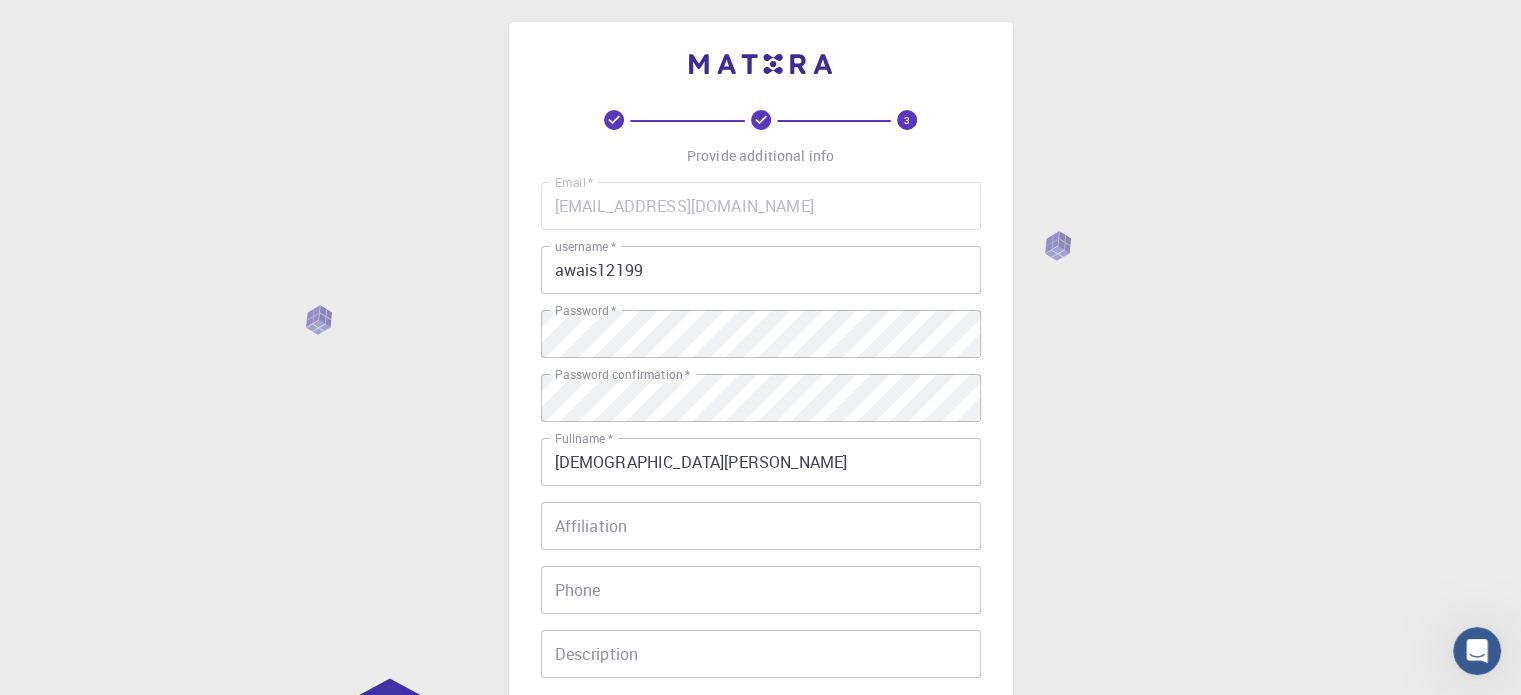 scroll, scrollTop: 0, scrollLeft: 0, axis: both 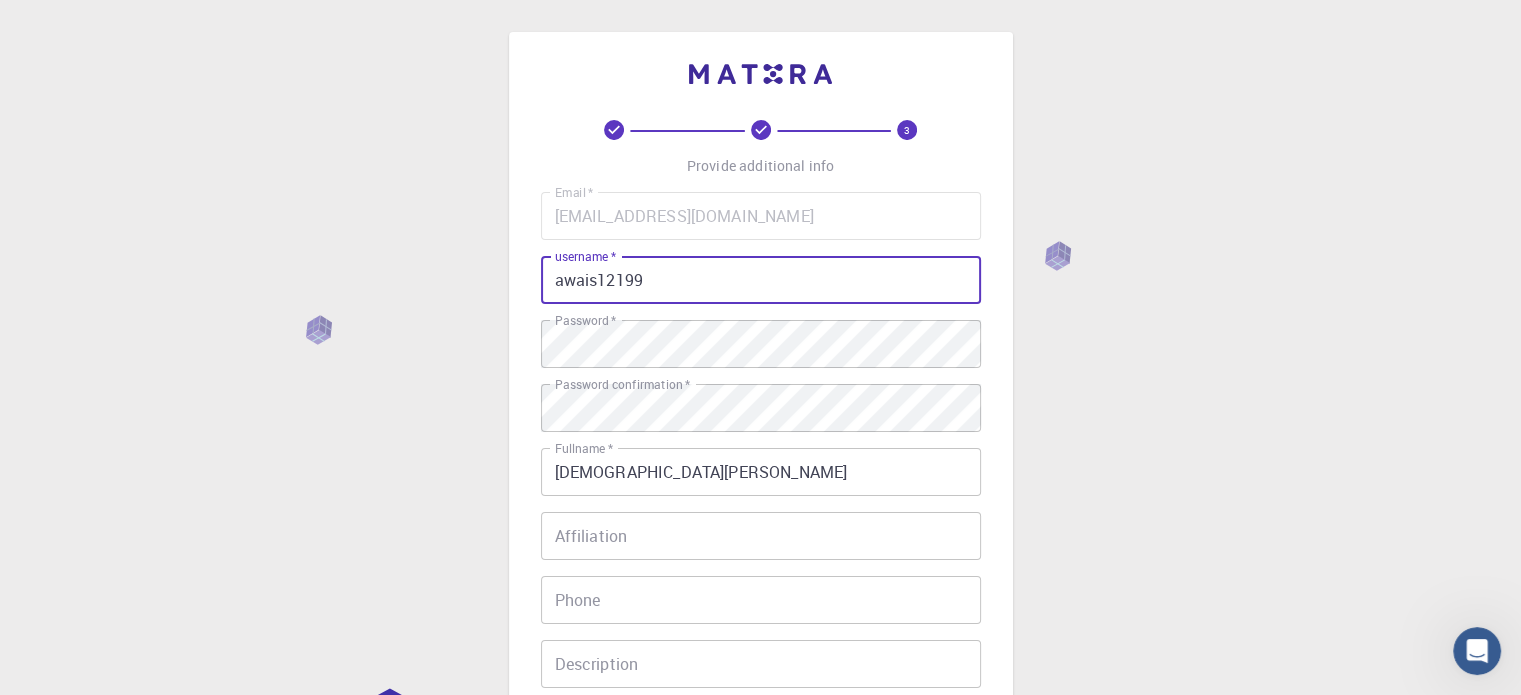 drag, startPoint x: 672, startPoint y: 287, endPoint x: 607, endPoint y: 267, distance: 68.007355 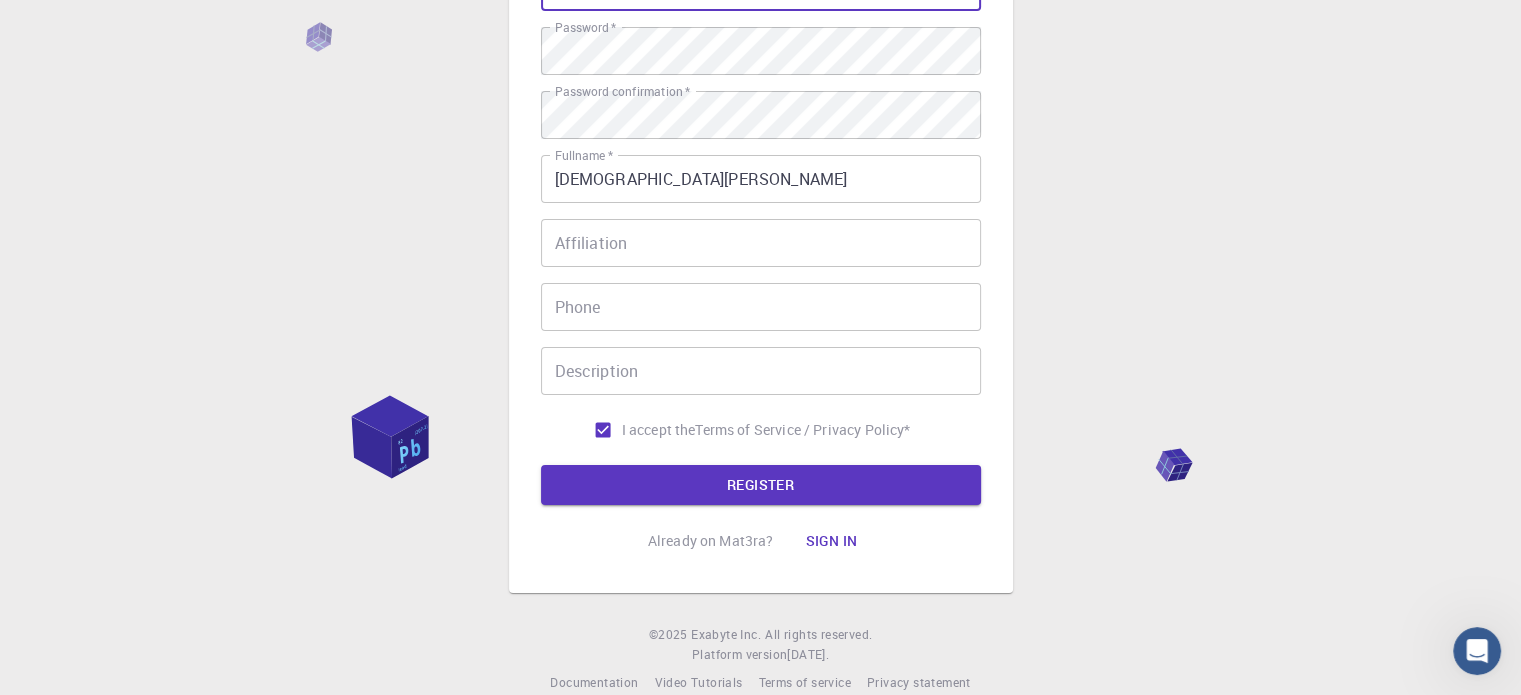 scroll, scrollTop: 322, scrollLeft: 0, axis: vertical 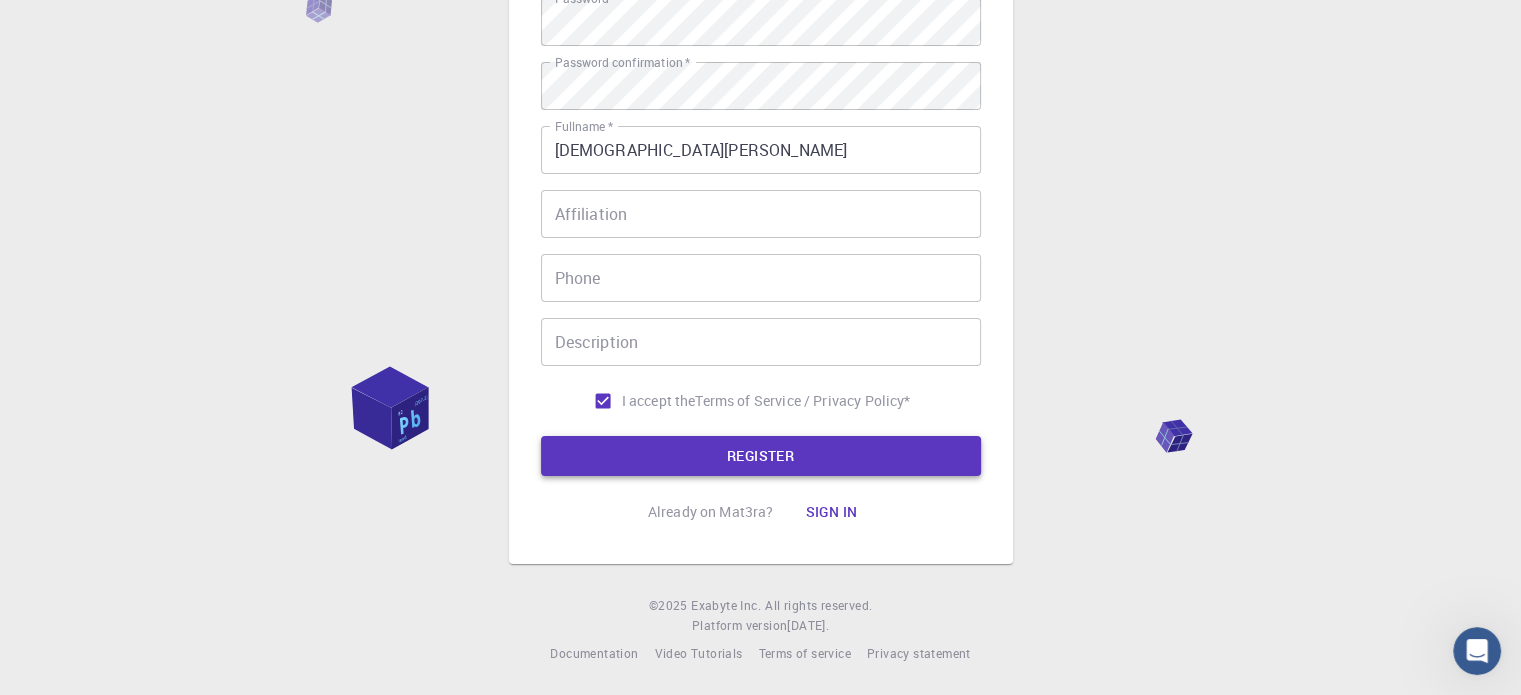type on "awais1188" 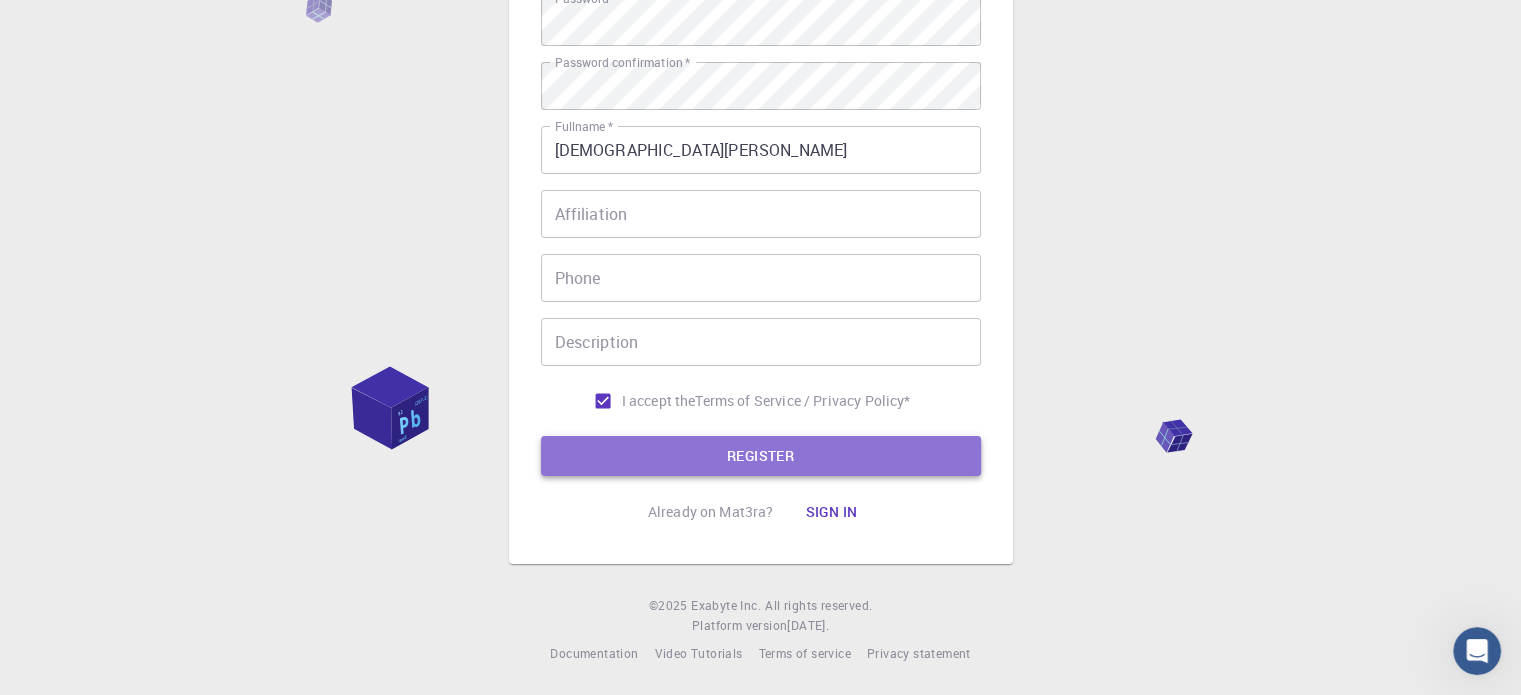 click on "REGISTER" at bounding box center [761, 456] 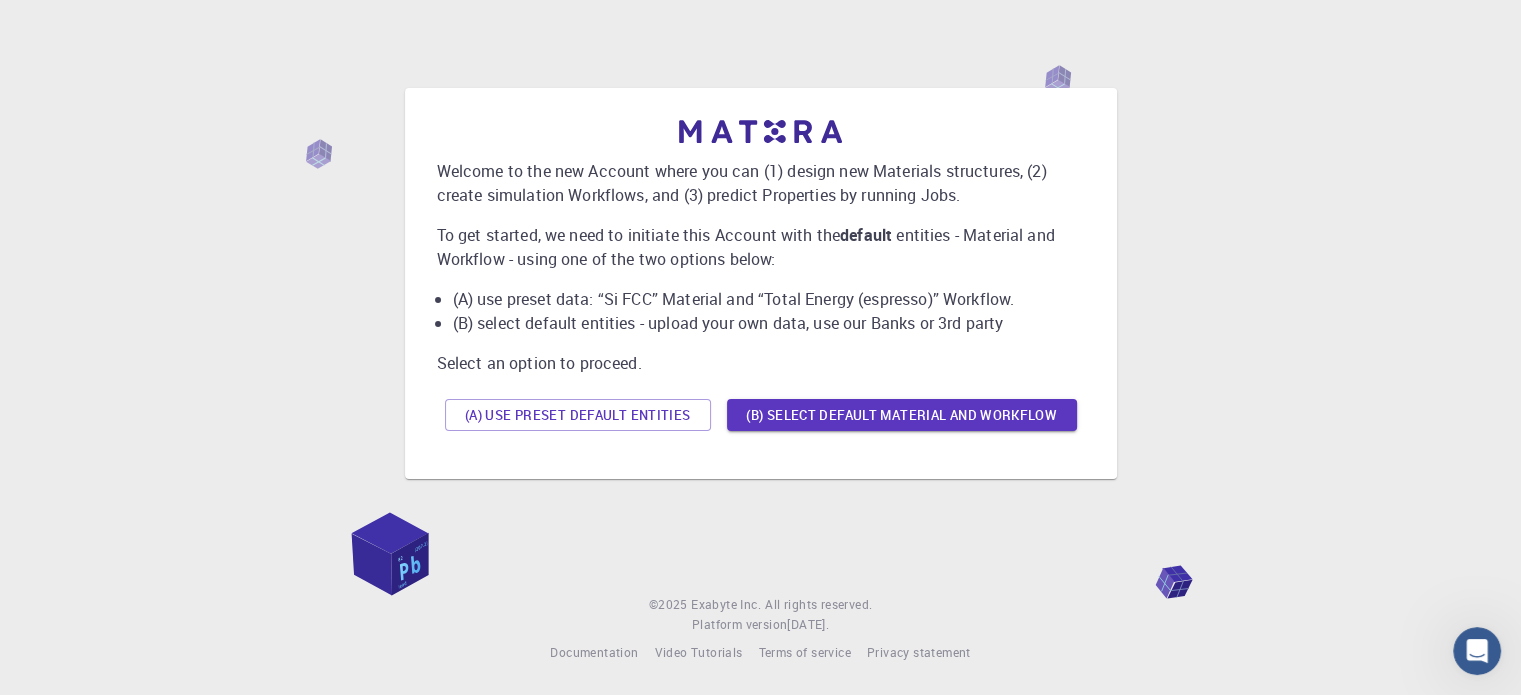 scroll, scrollTop: 0, scrollLeft: 0, axis: both 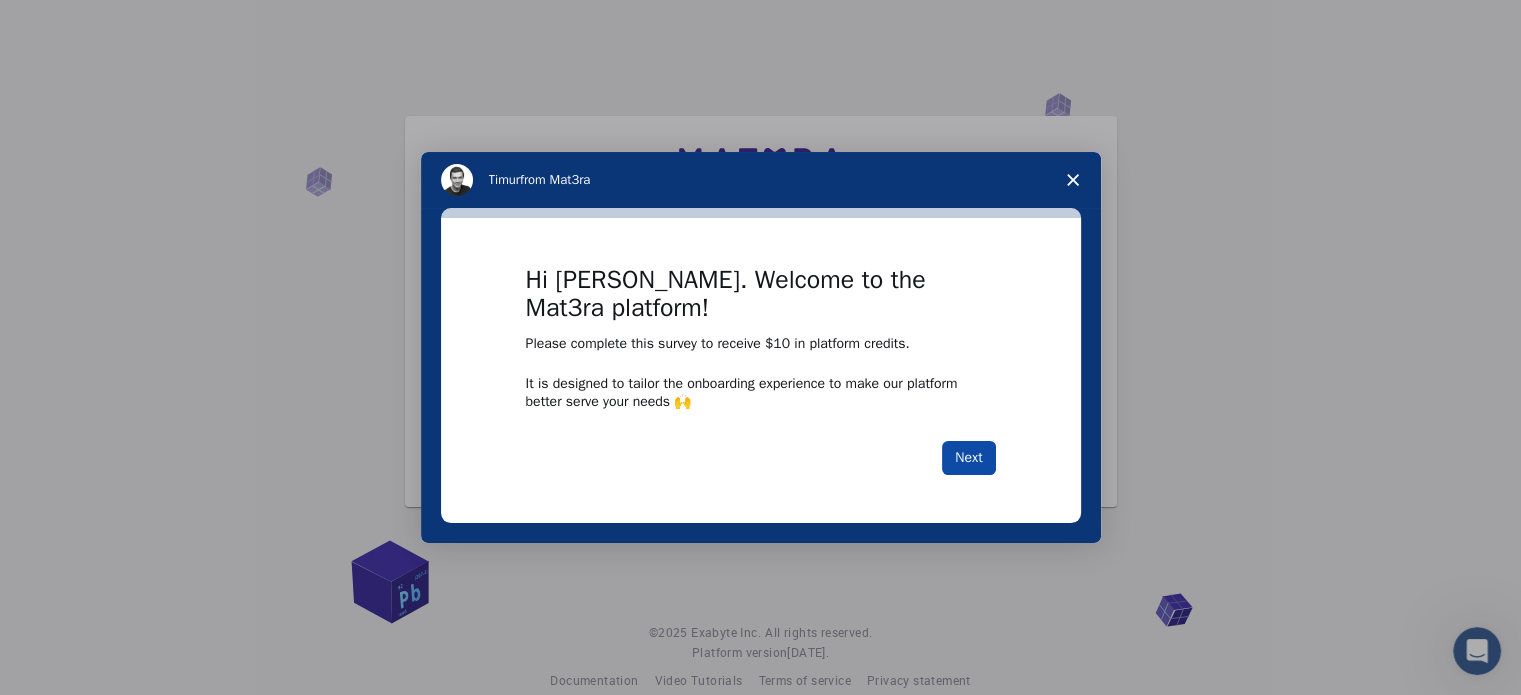 click on "Next" at bounding box center [968, 458] 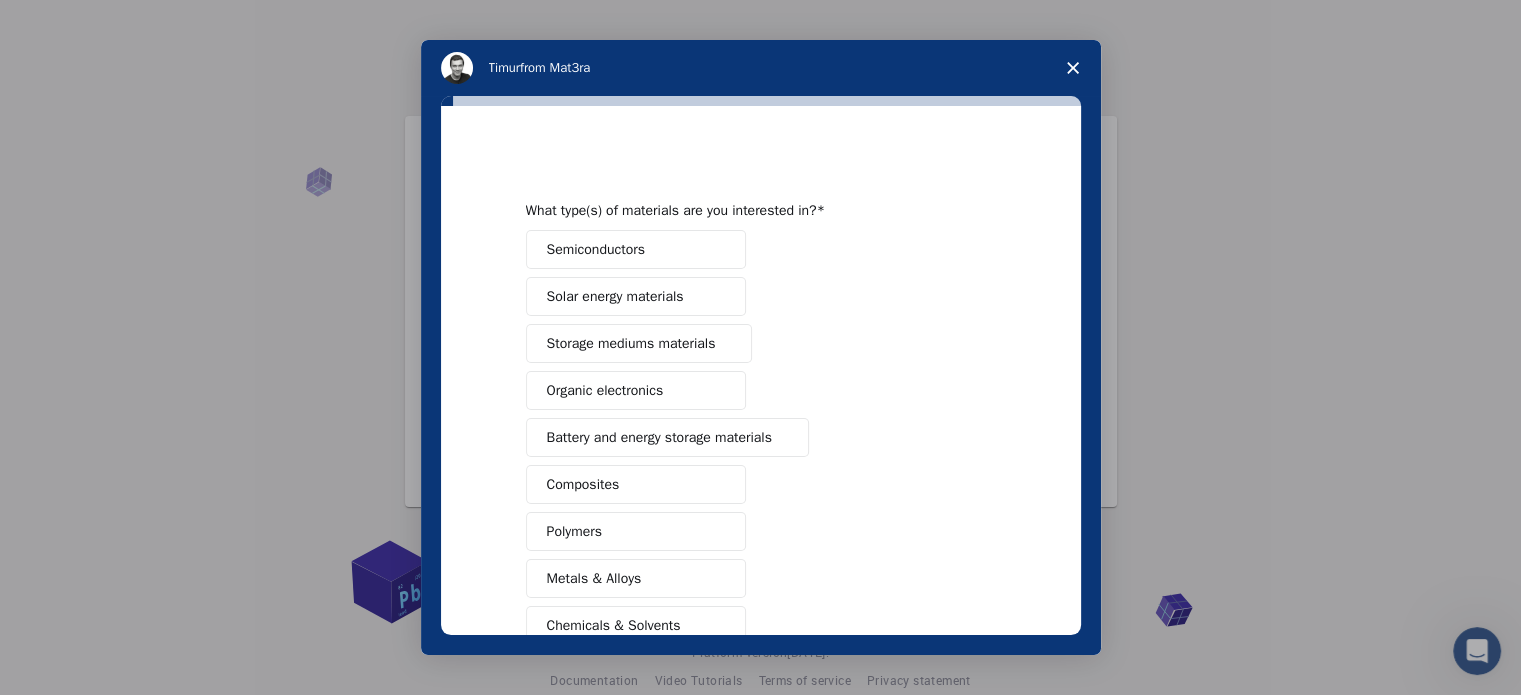 scroll, scrollTop: 0, scrollLeft: 0, axis: both 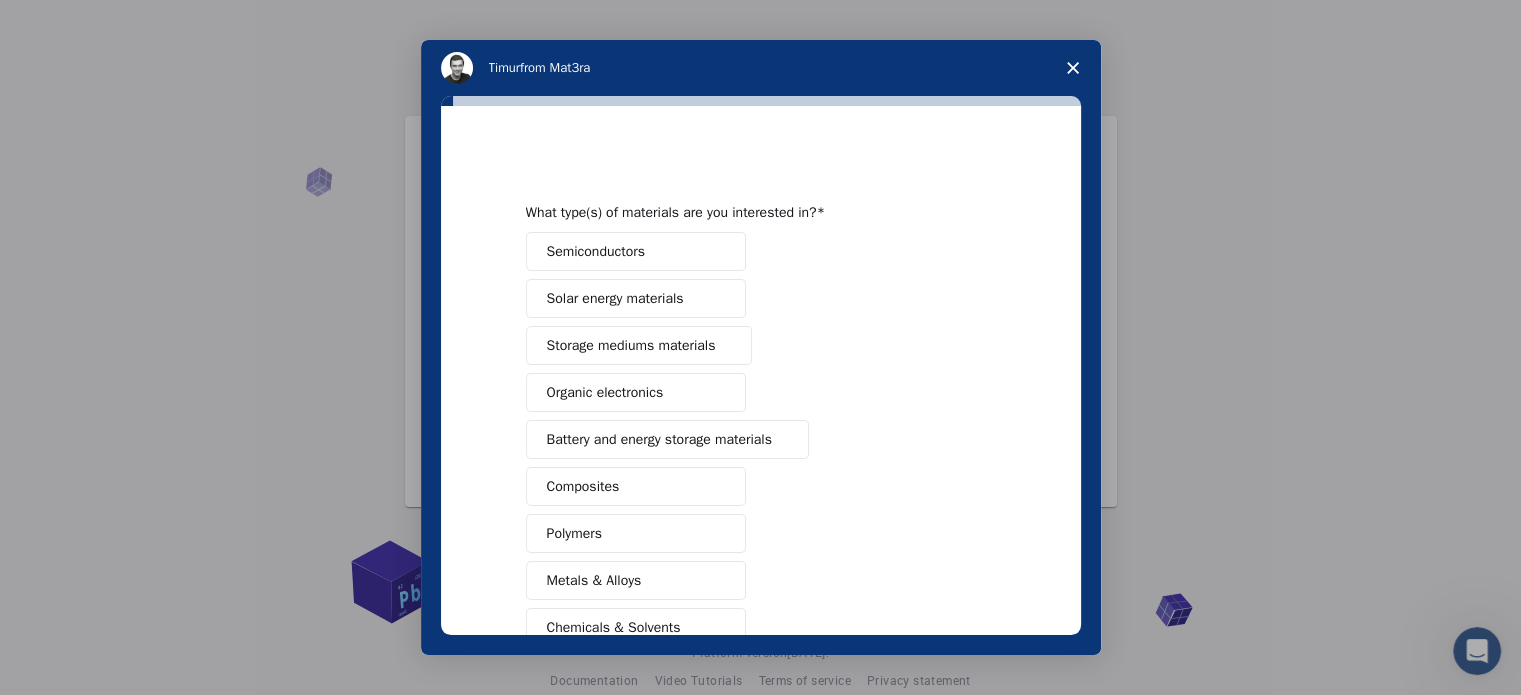 click on "Semiconductors" at bounding box center (636, 251) 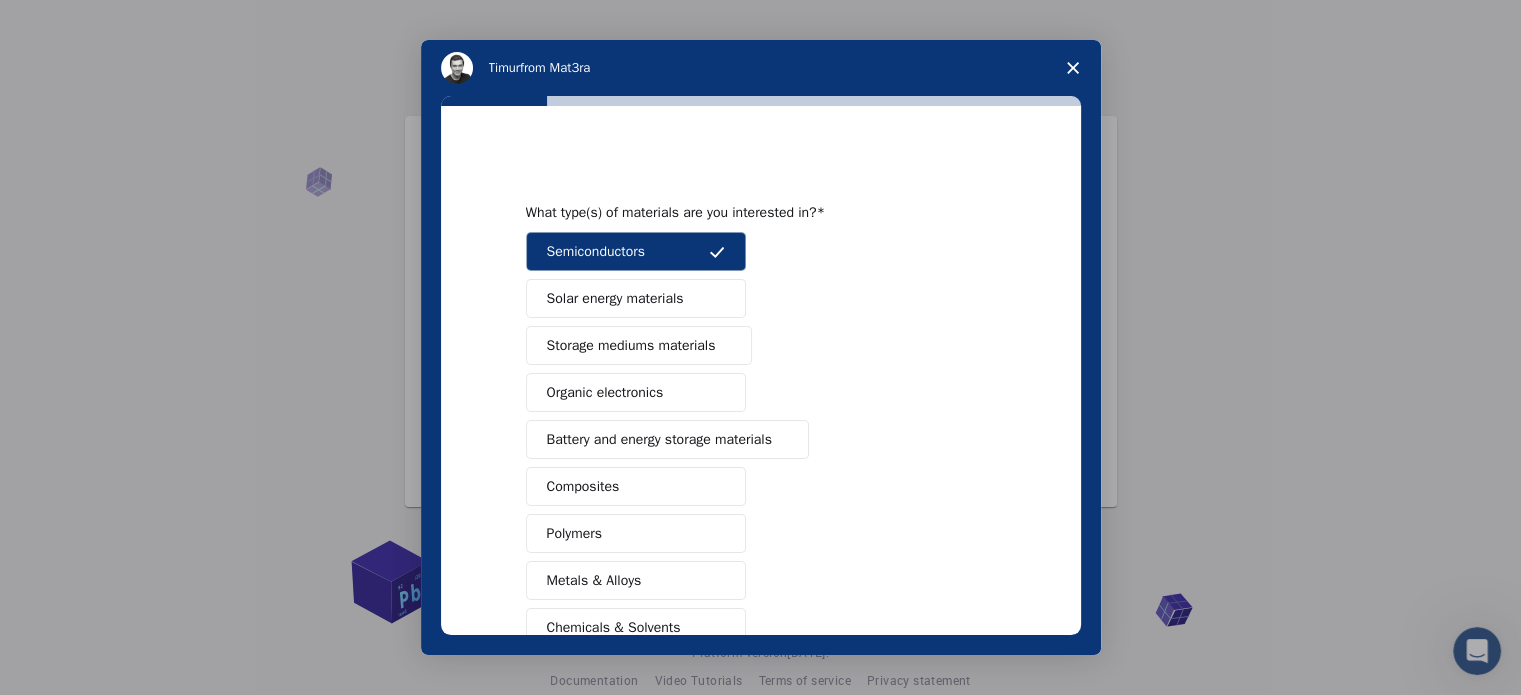 click on "Solar energy materials" at bounding box center (615, 298) 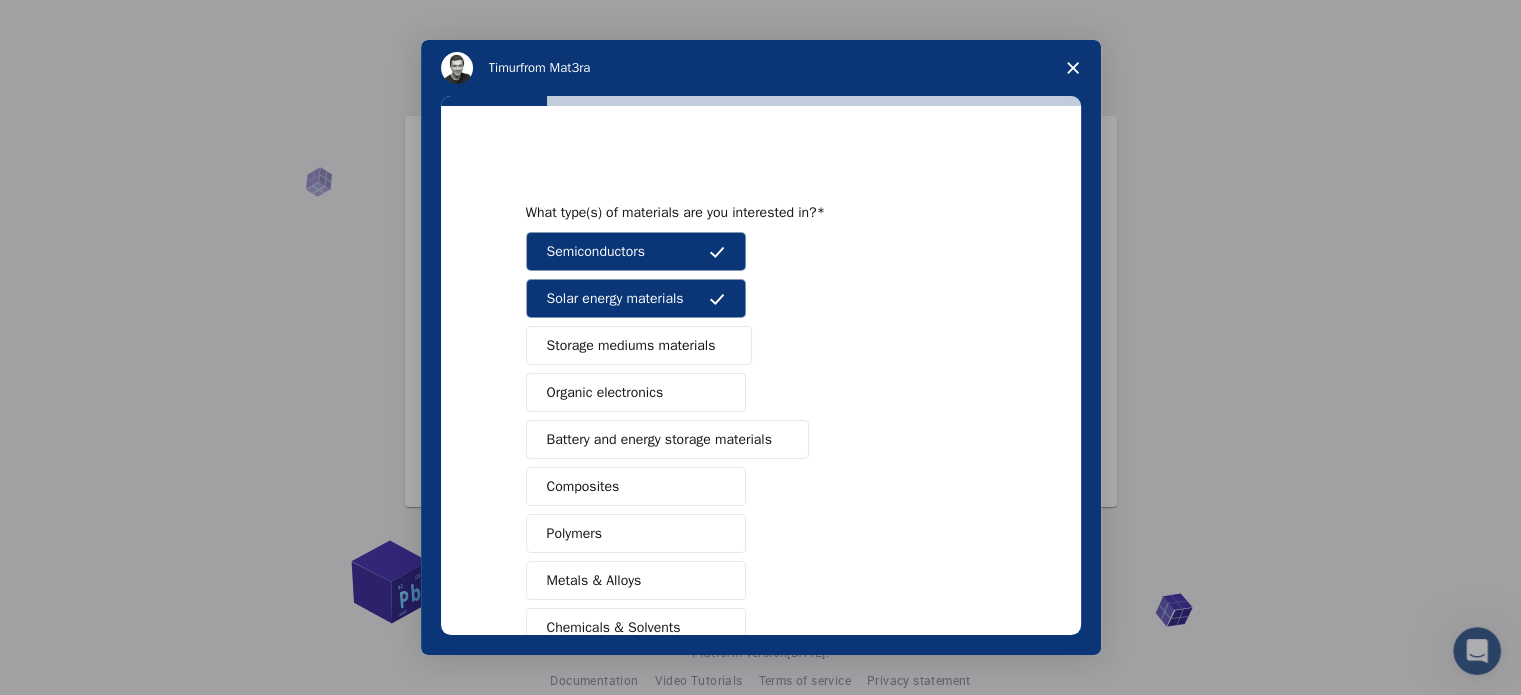 click on "Storage mediums materials" at bounding box center (631, 345) 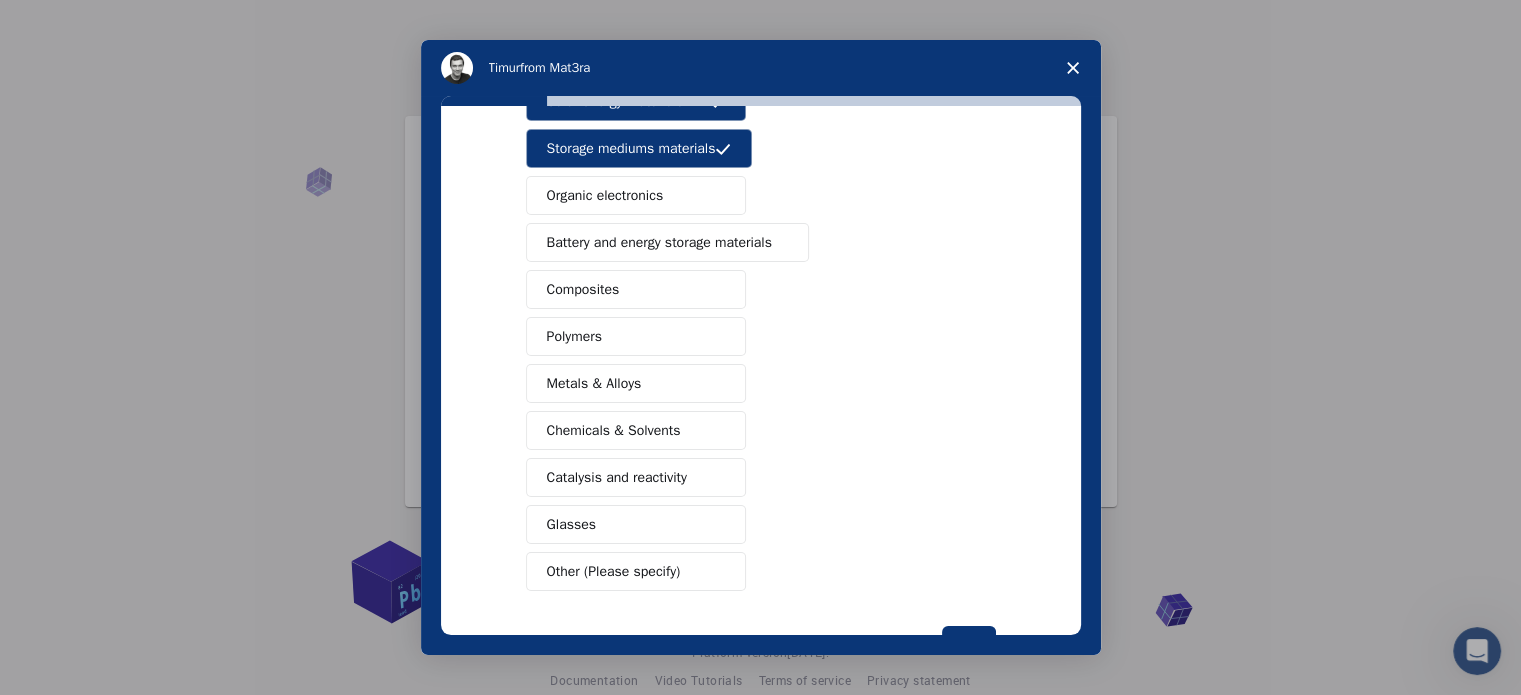 scroll, scrollTop: 200, scrollLeft: 0, axis: vertical 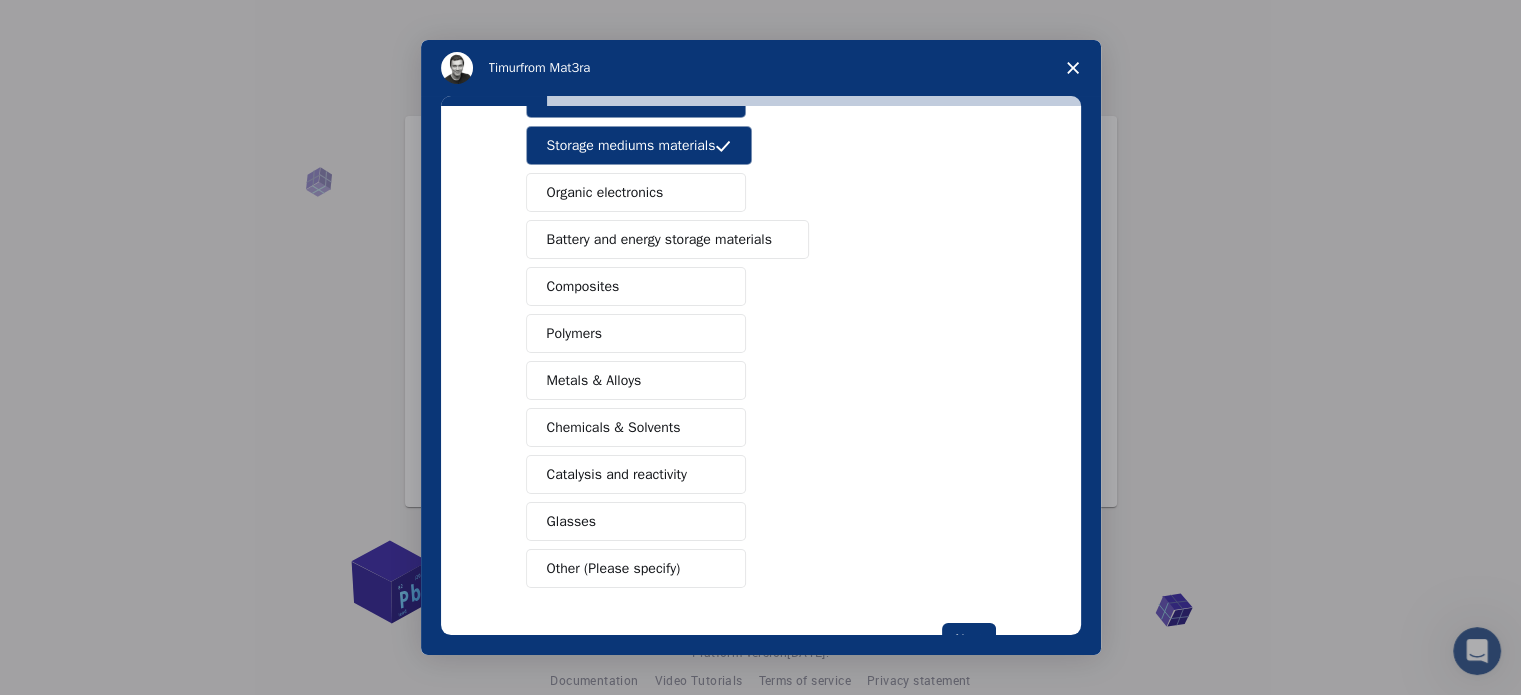click on "Battery and energy storage materials" at bounding box center (659, 239) 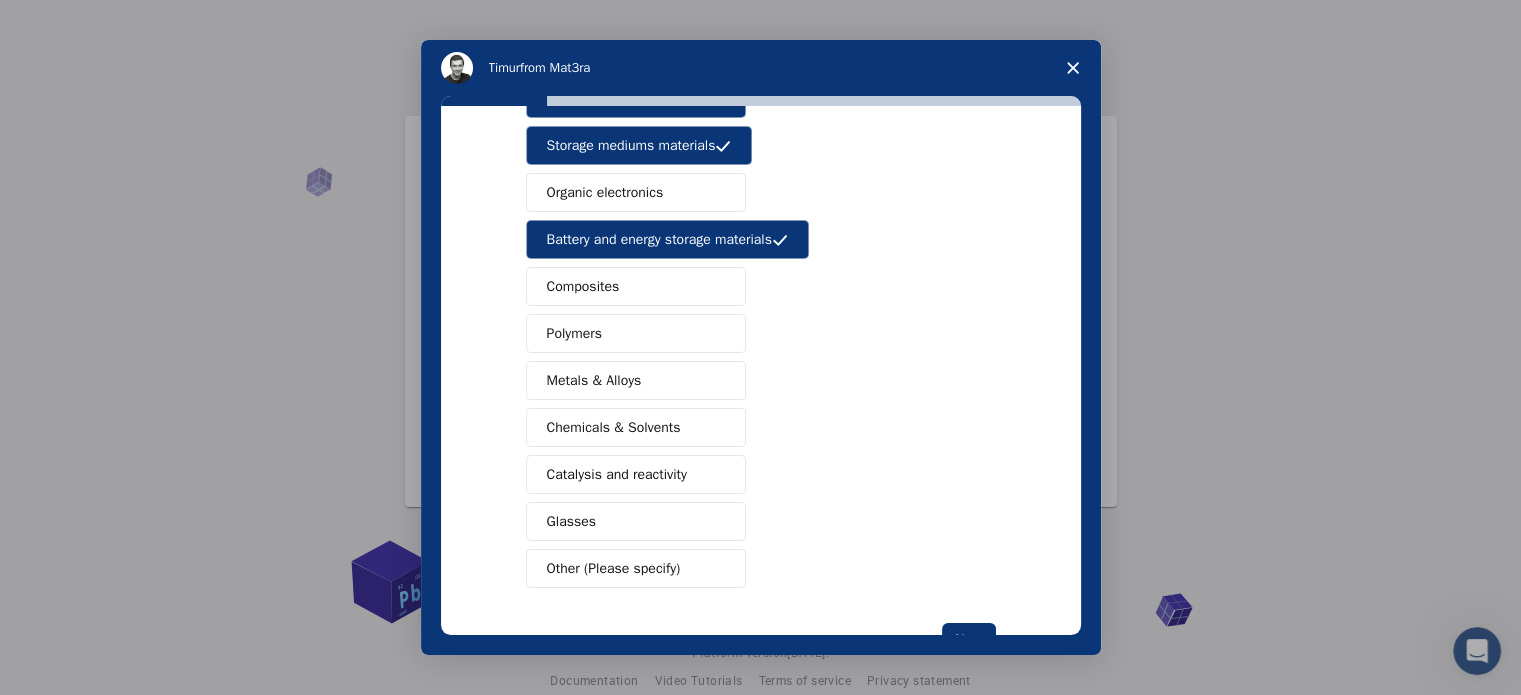 scroll, scrollTop: 264, scrollLeft: 0, axis: vertical 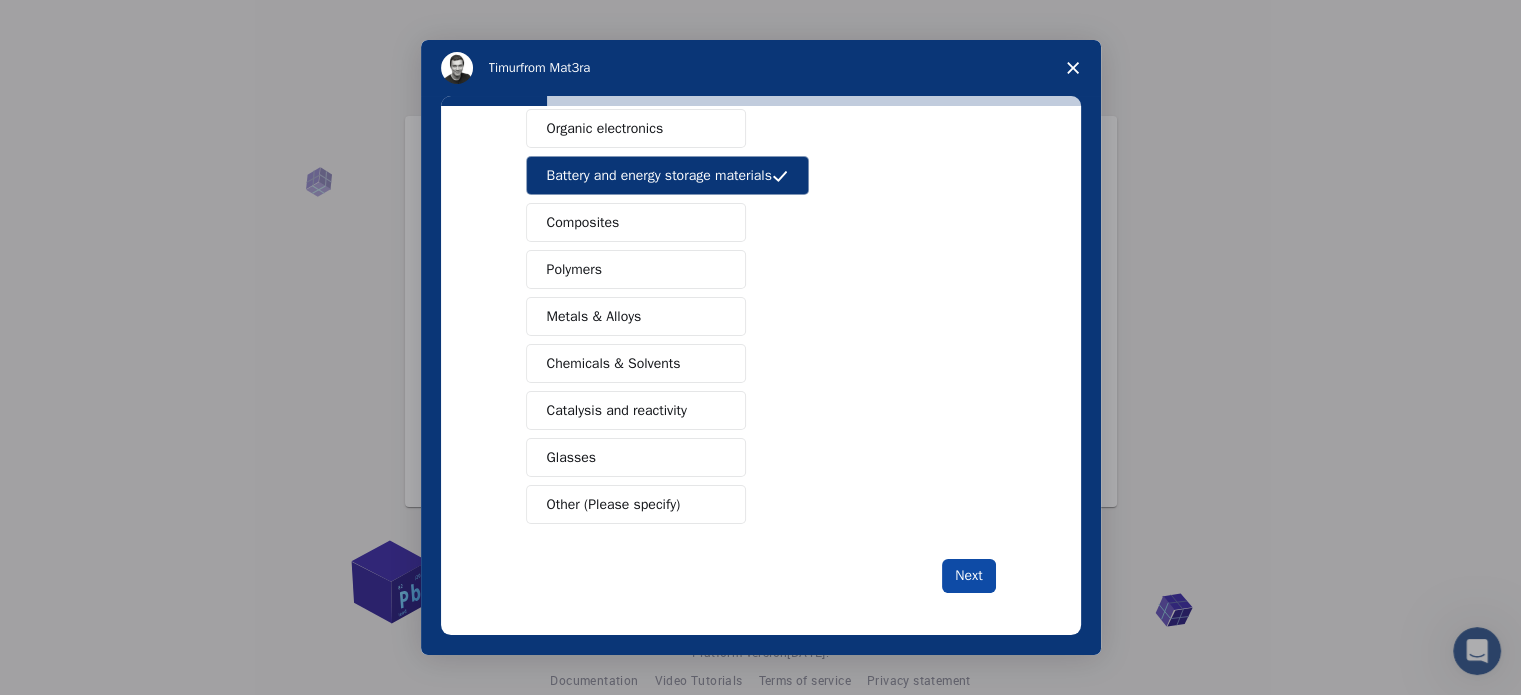 click on "Next" at bounding box center (968, 576) 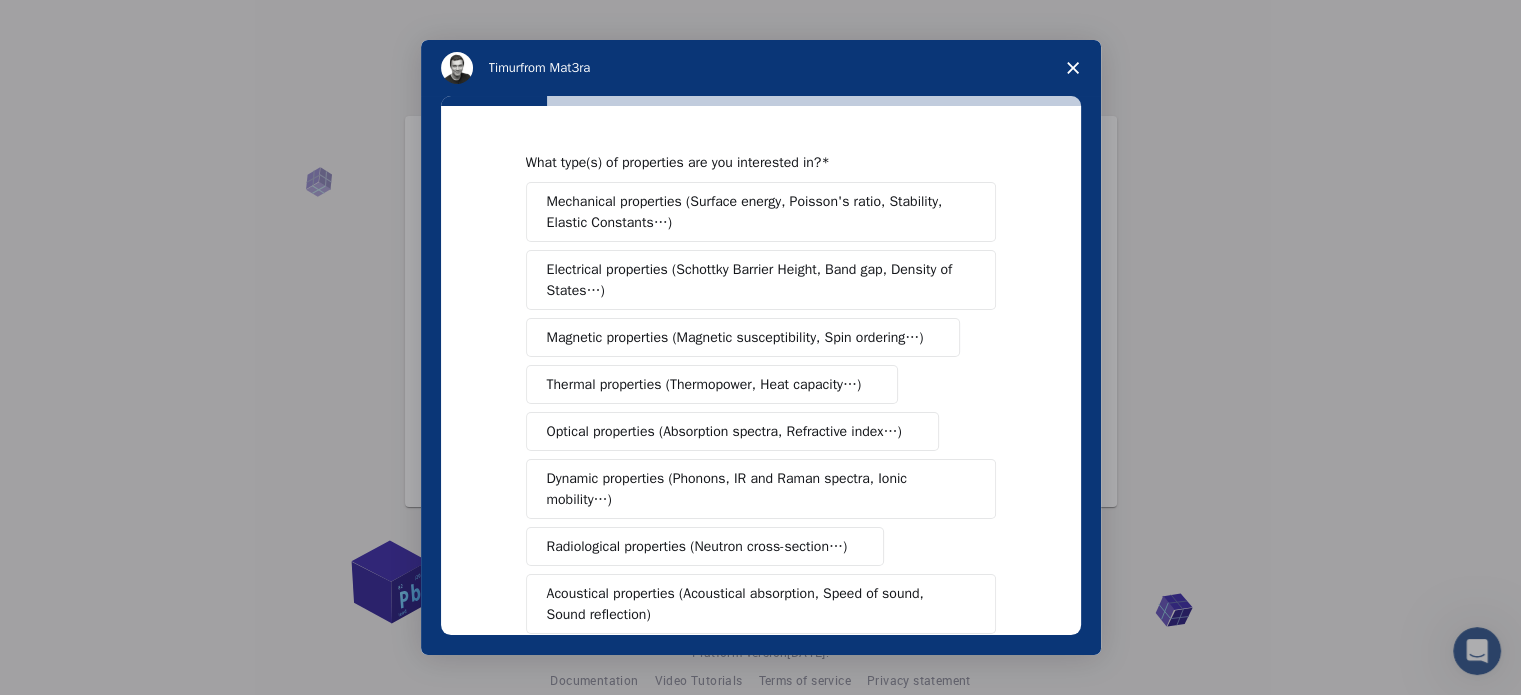 click on "Mechanical properties (Surface energy, Poisson's ratio, Stability, Elastic Constants…)" at bounding box center [754, 212] 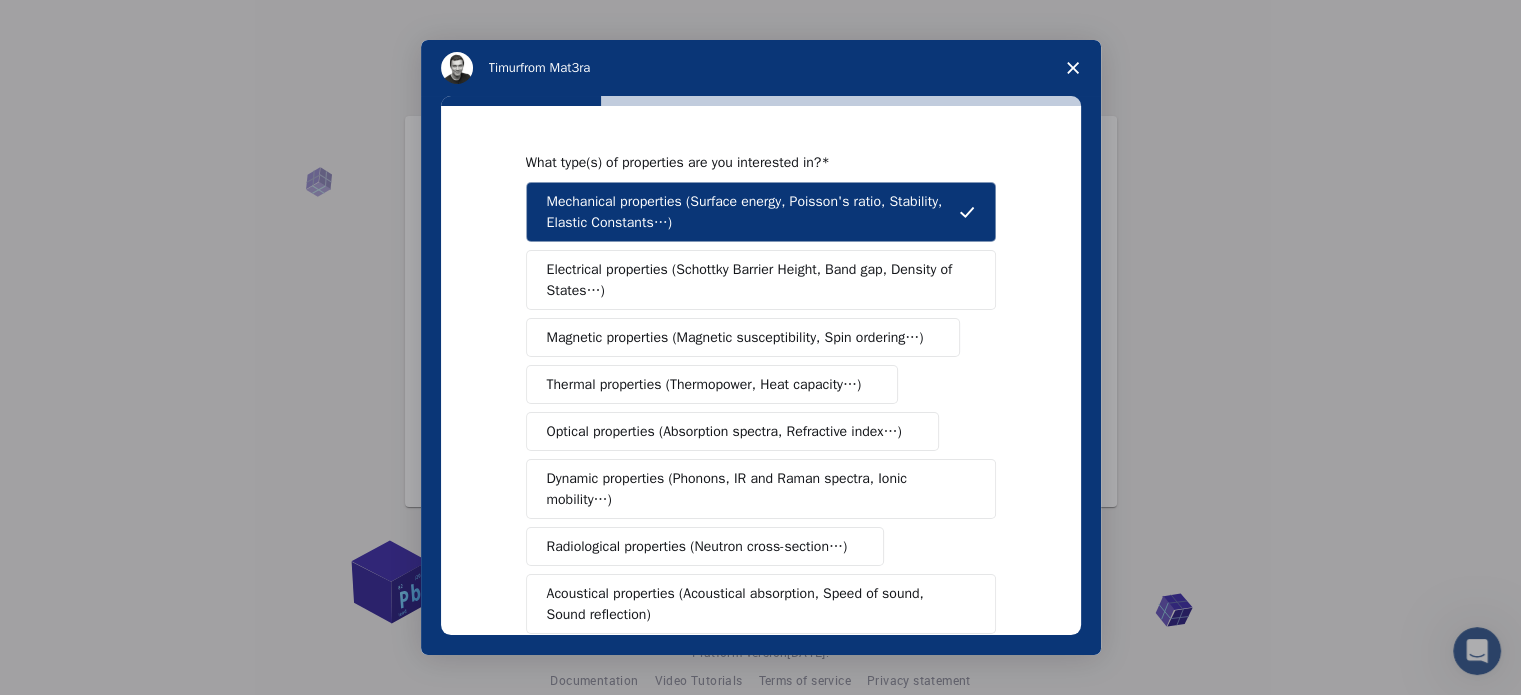click on "Electrical properties (Schottky Barrier Height, Band gap, Density of States…)" at bounding box center [754, 280] 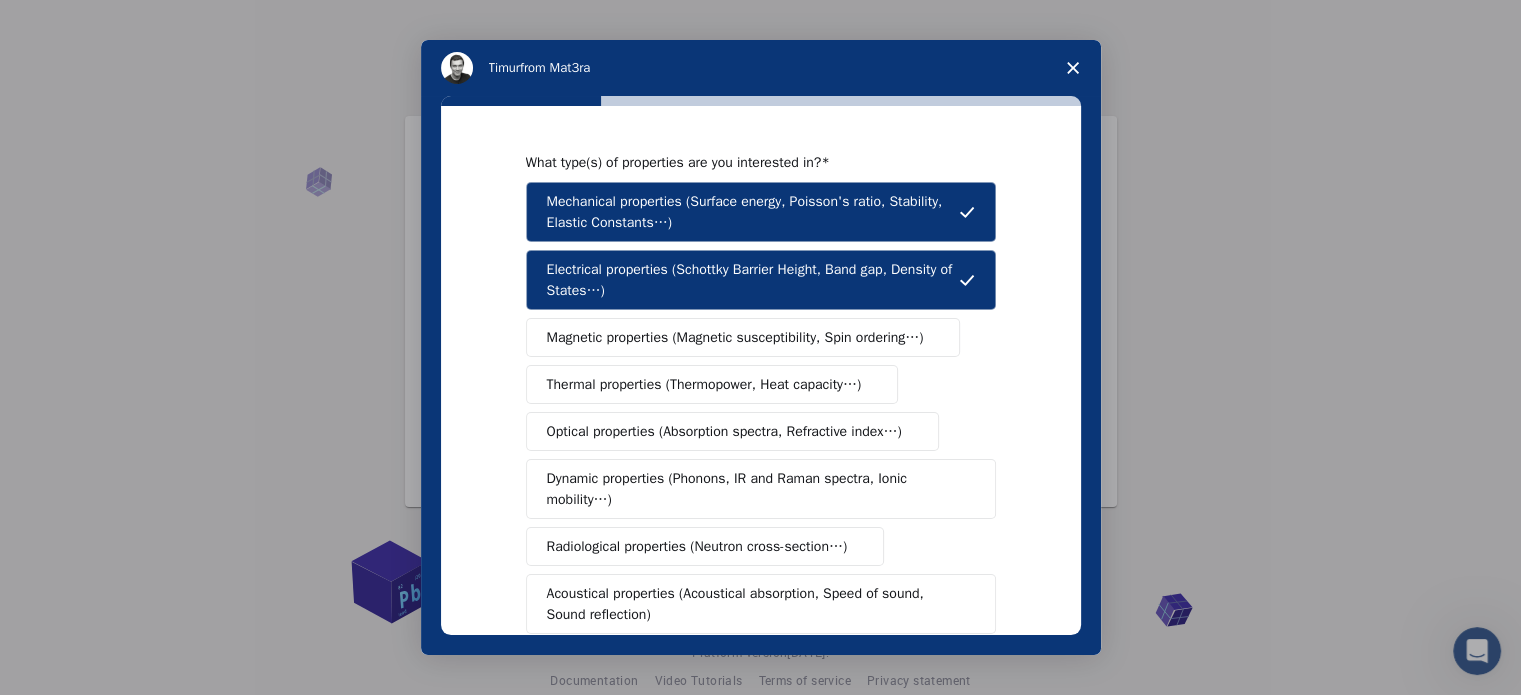 click on "Magnetic properties (Magnetic susceptibility, Spin ordering…)" at bounding box center [735, 337] 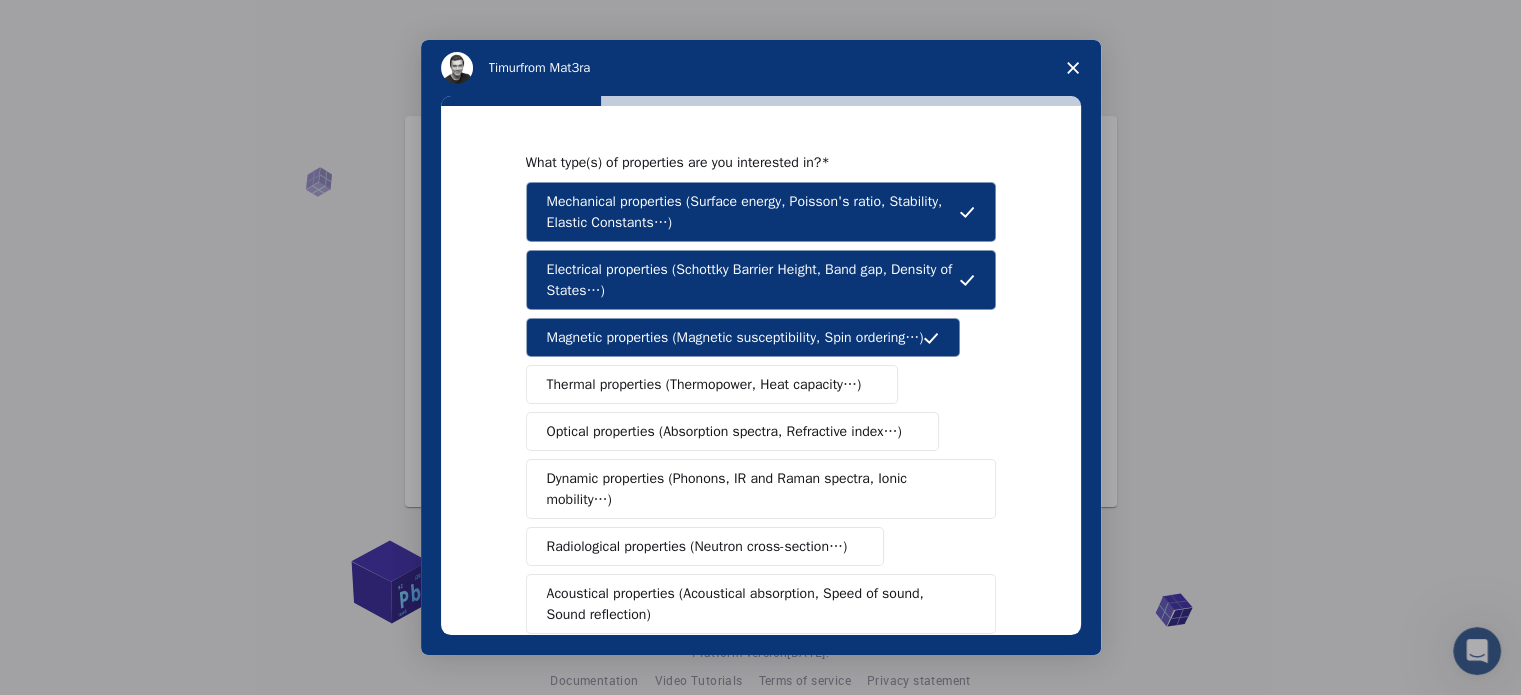 click on "Thermal properties (Thermopower, Heat capacity…)" at bounding box center (704, 384) 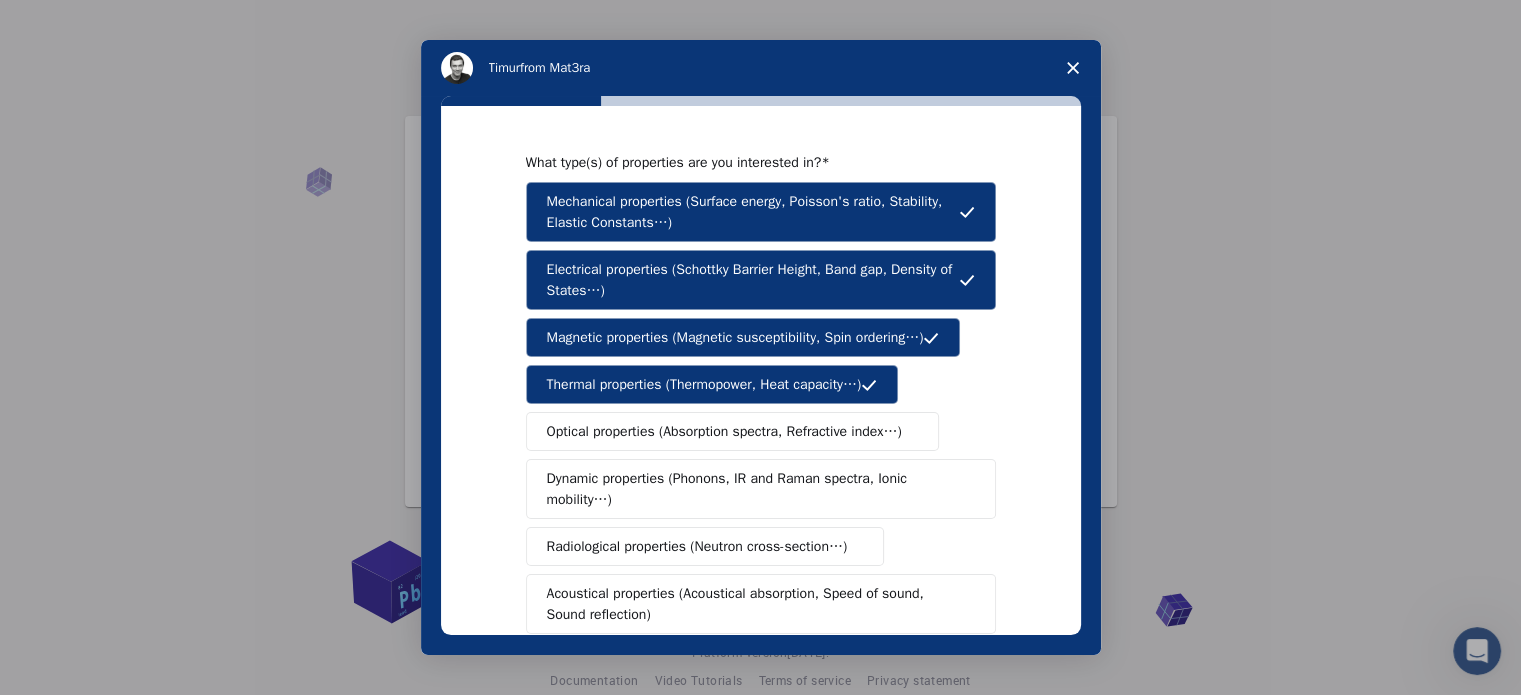 click on "Optical properties (Absorption spectra, Refractive index…)" at bounding box center [724, 431] 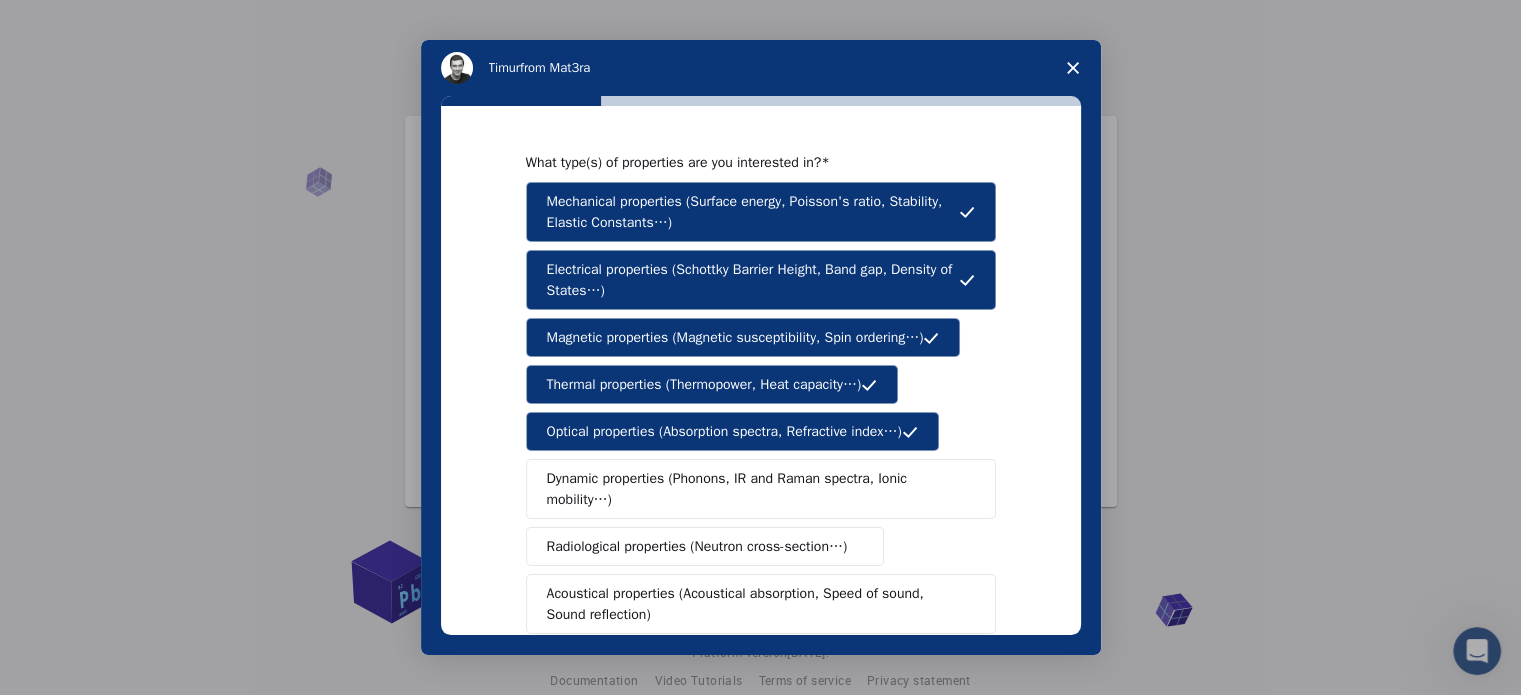scroll, scrollTop: 100, scrollLeft: 0, axis: vertical 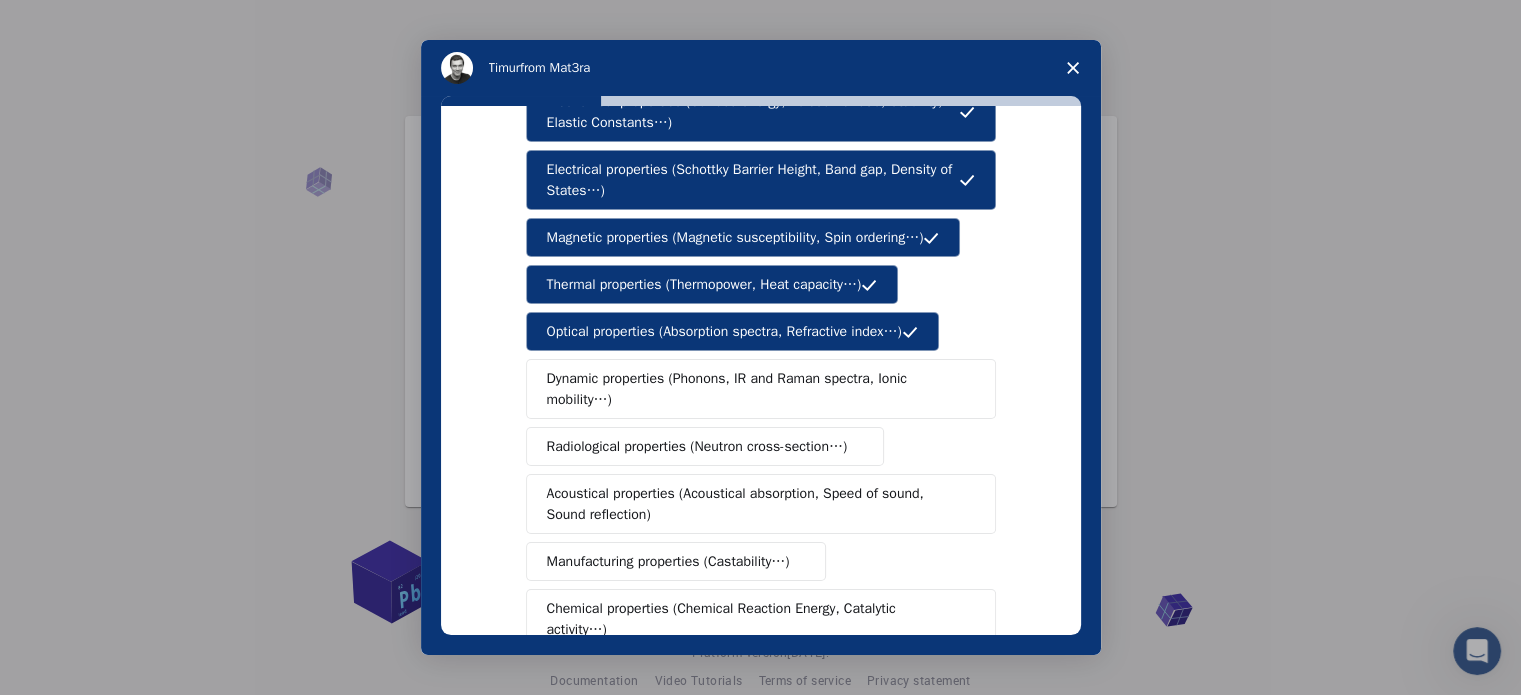click on "Dynamic properties (Phonons, IR and Raman spectra, Ionic mobility…)" at bounding box center [753, 389] 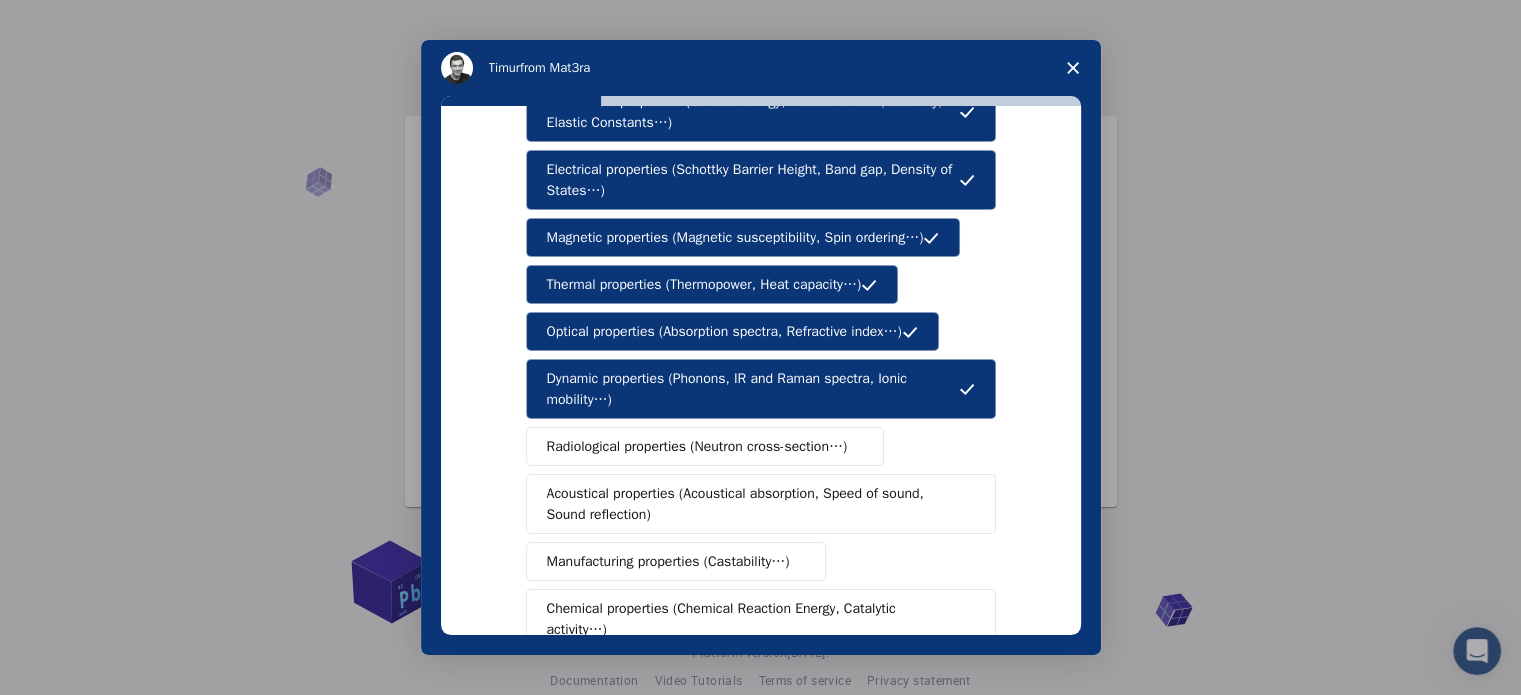 click on "Radiological properties (Neutron cross-section…)" at bounding box center (697, 446) 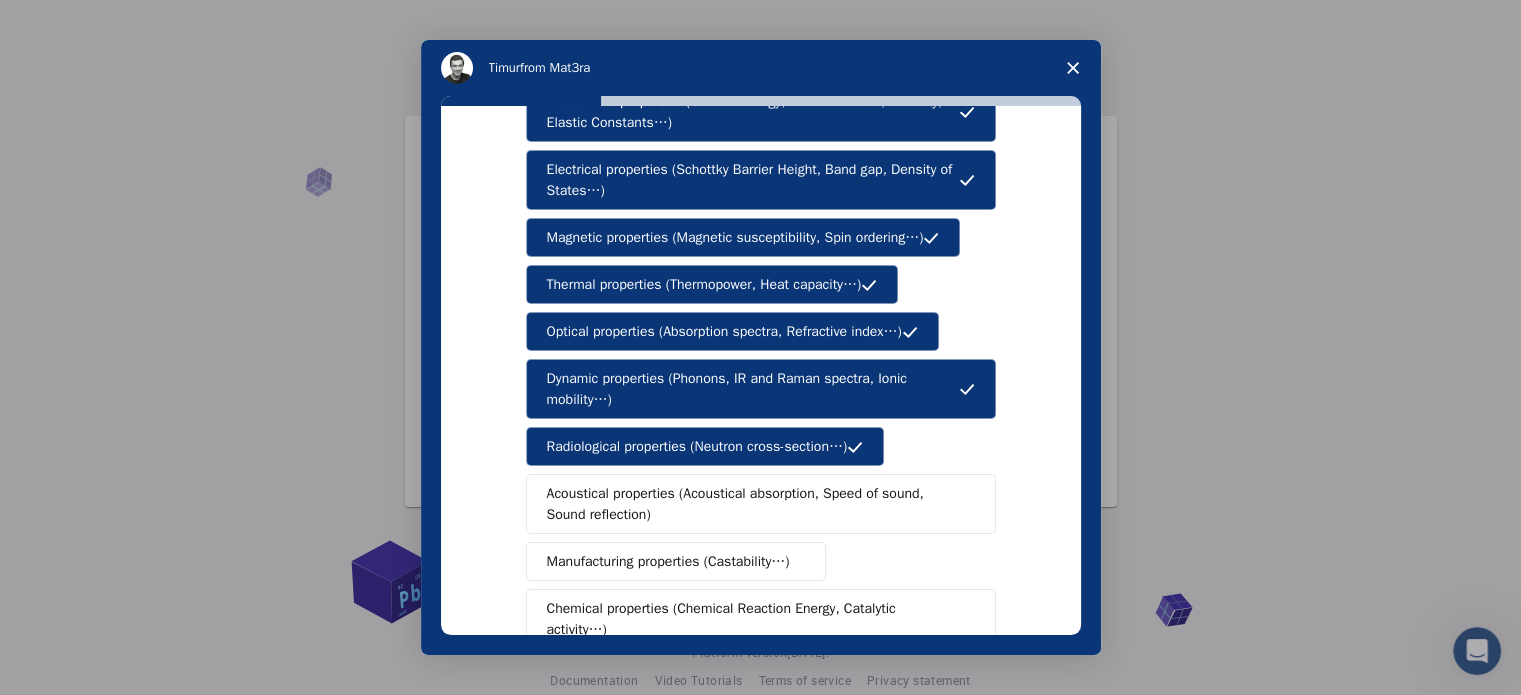 click on "Acoustical properties (Acoustical absorption, Speed of sound, Sound reflection)" at bounding box center [754, 504] 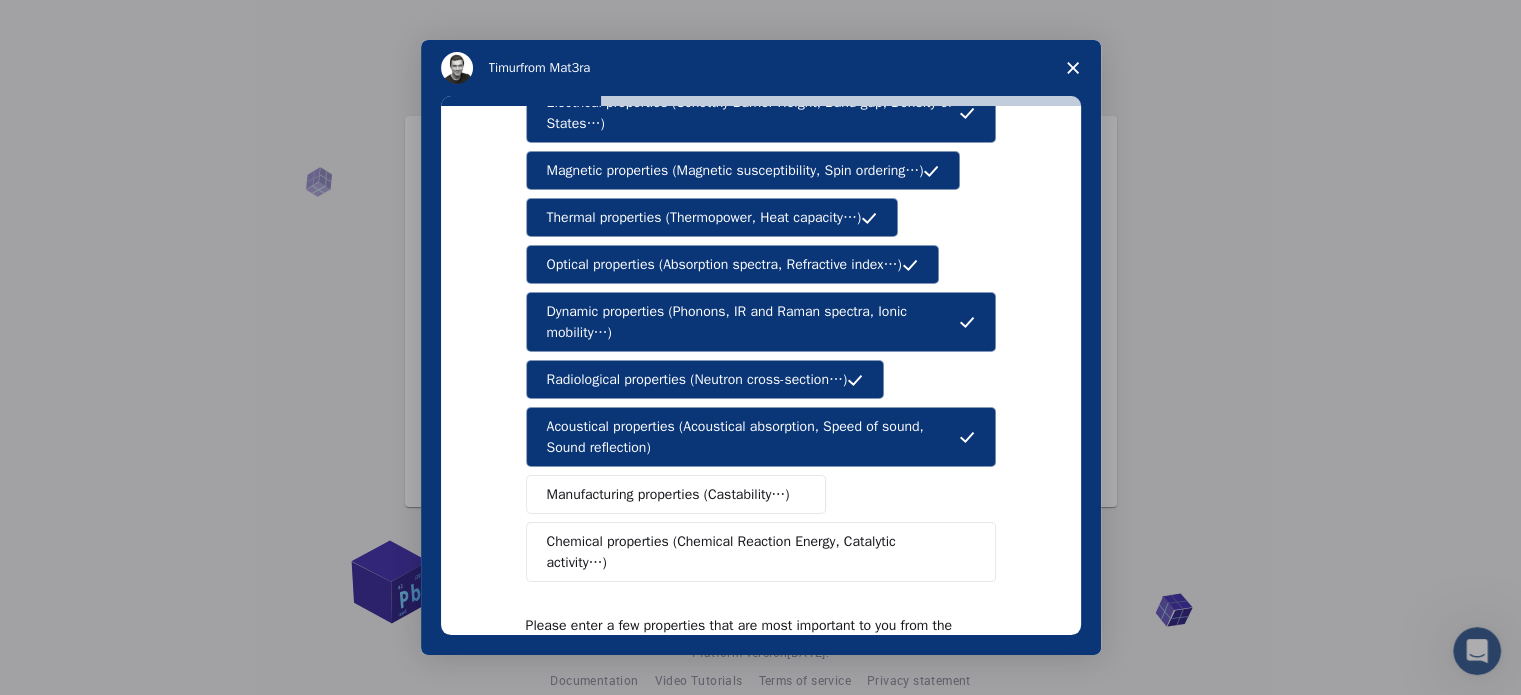 scroll, scrollTop: 200, scrollLeft: 0, axis: vertical 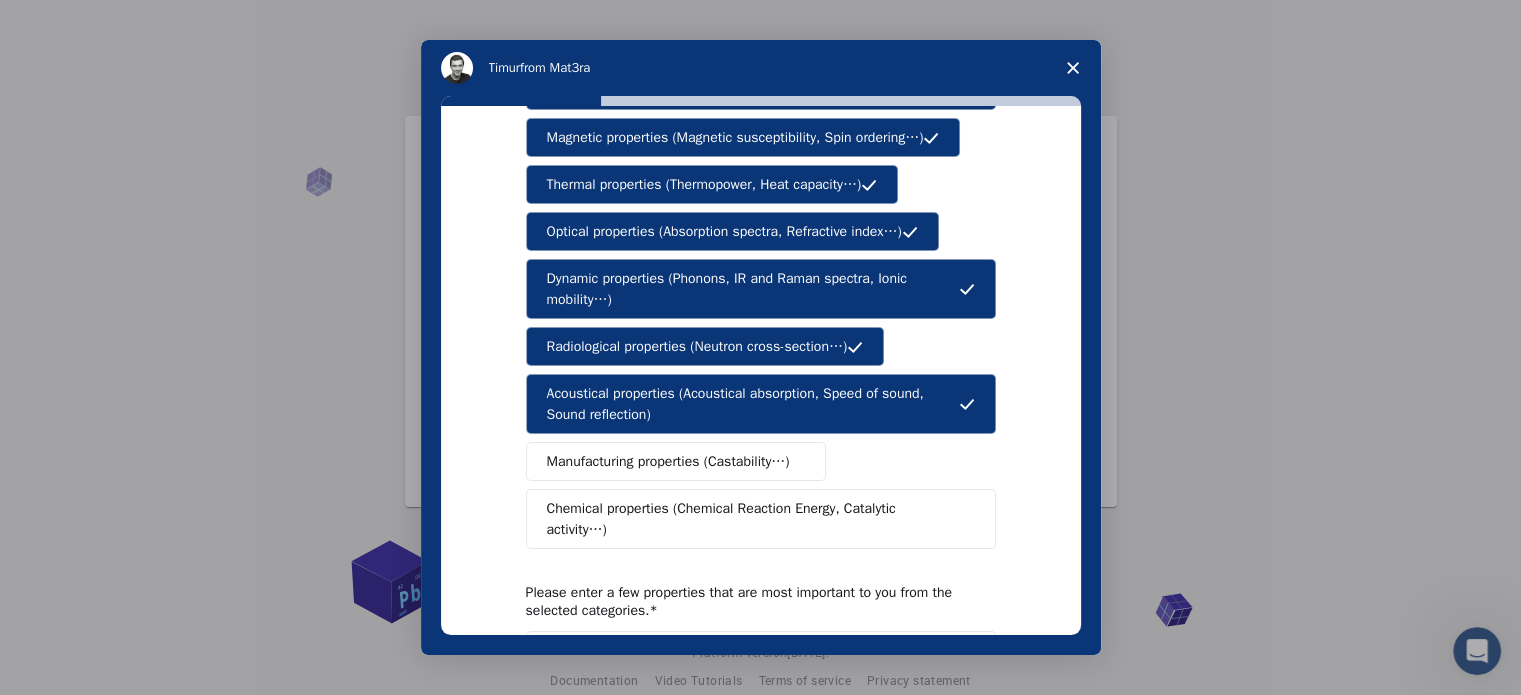click on "Chemical properties (Chemical Reaction Energy, Catalytic activity…)" at bounding box center (753, 519) 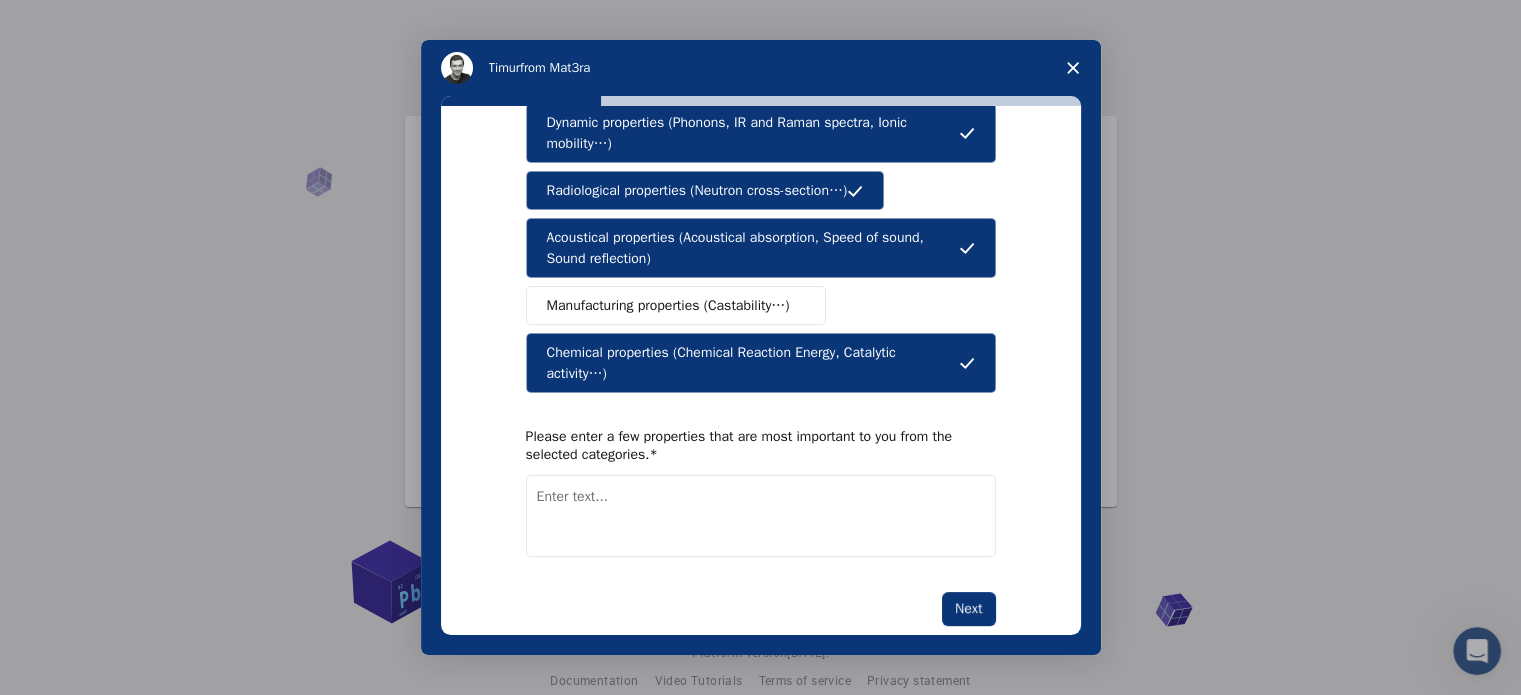 scroll, scrollTop: 368, scrollLeft: 0, axis: vertical 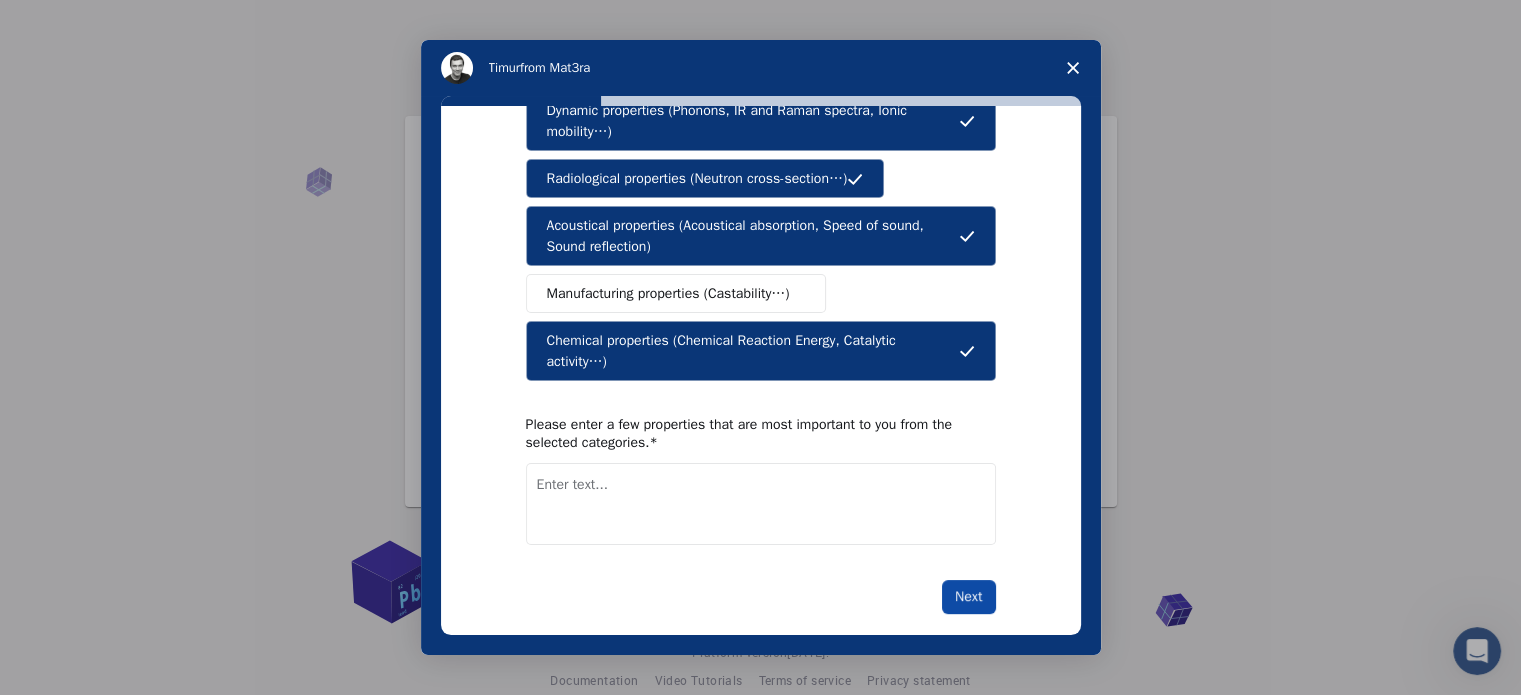 click on "Next" at bounding box center [968, 597] 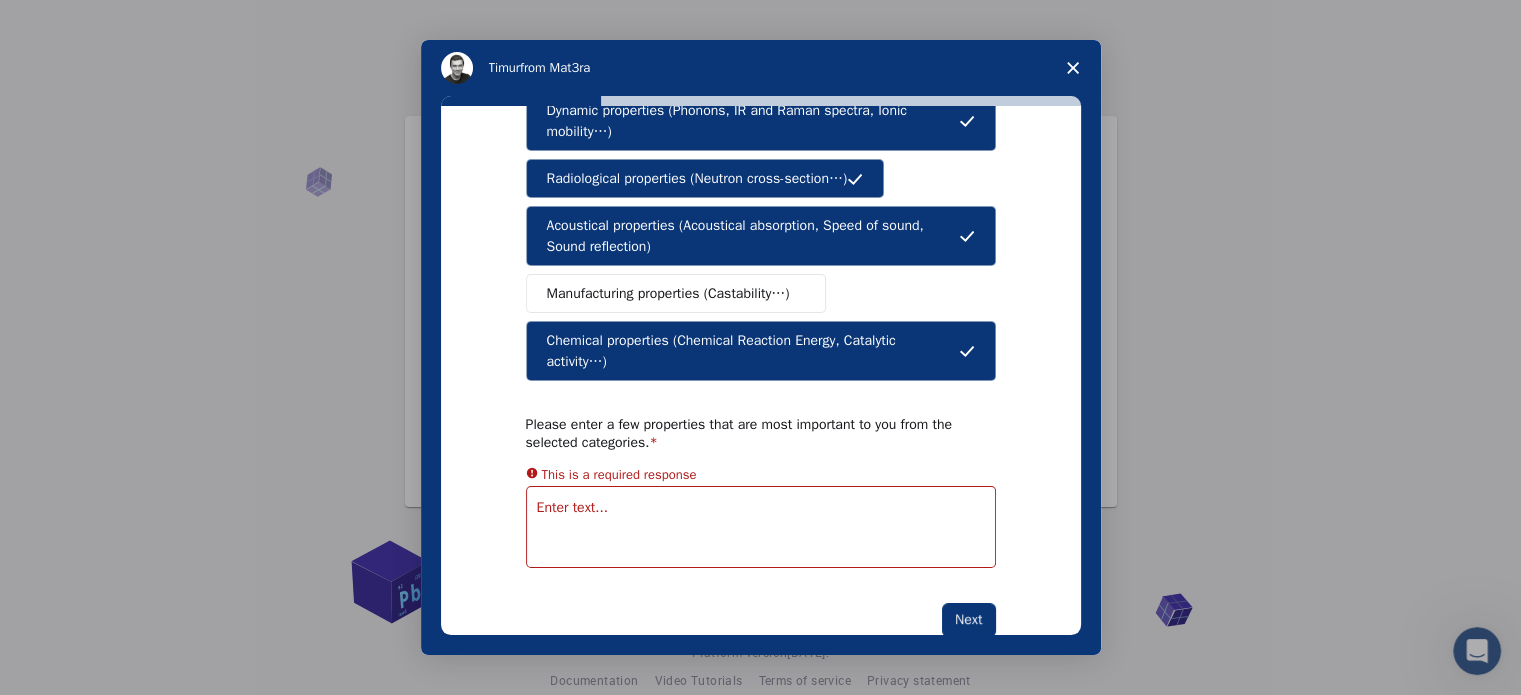 click at bounding box center (761, 527) 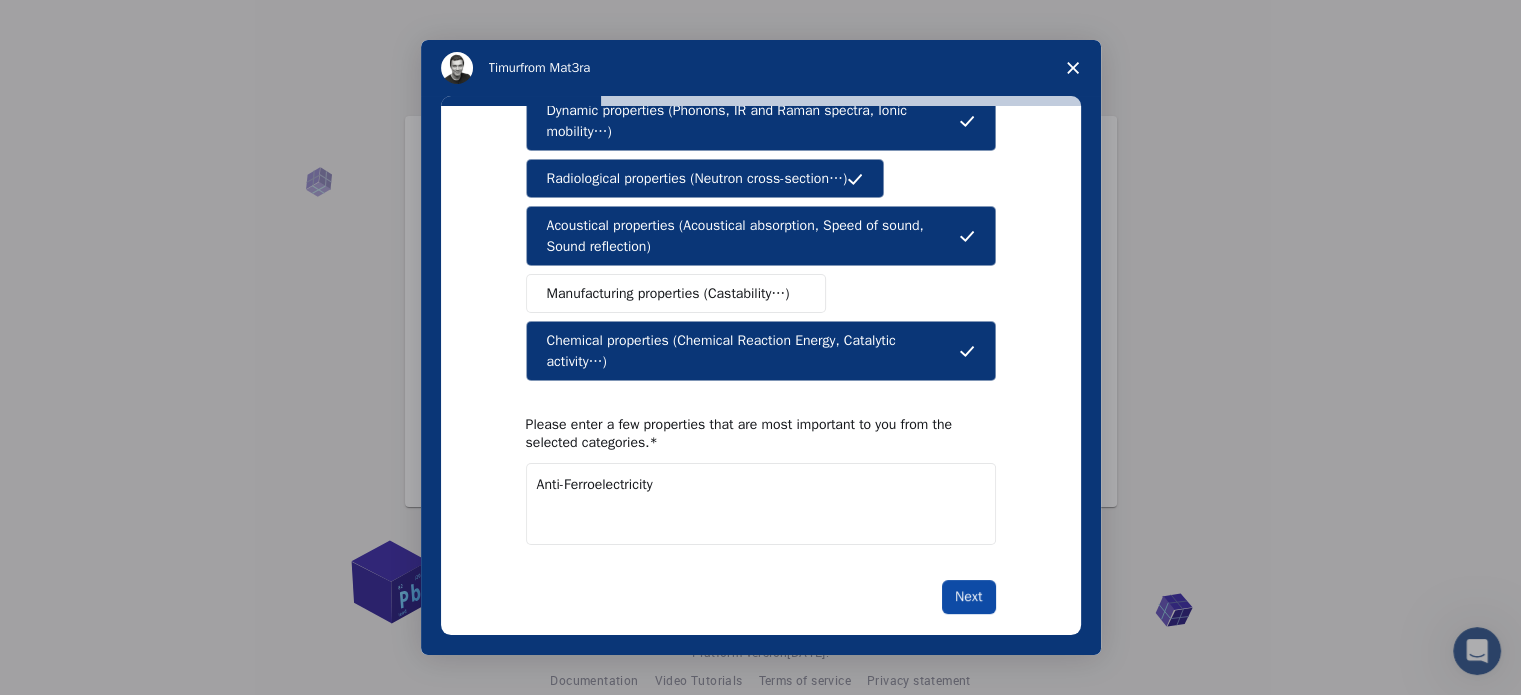 type on "Anti-Ferroelectricity" 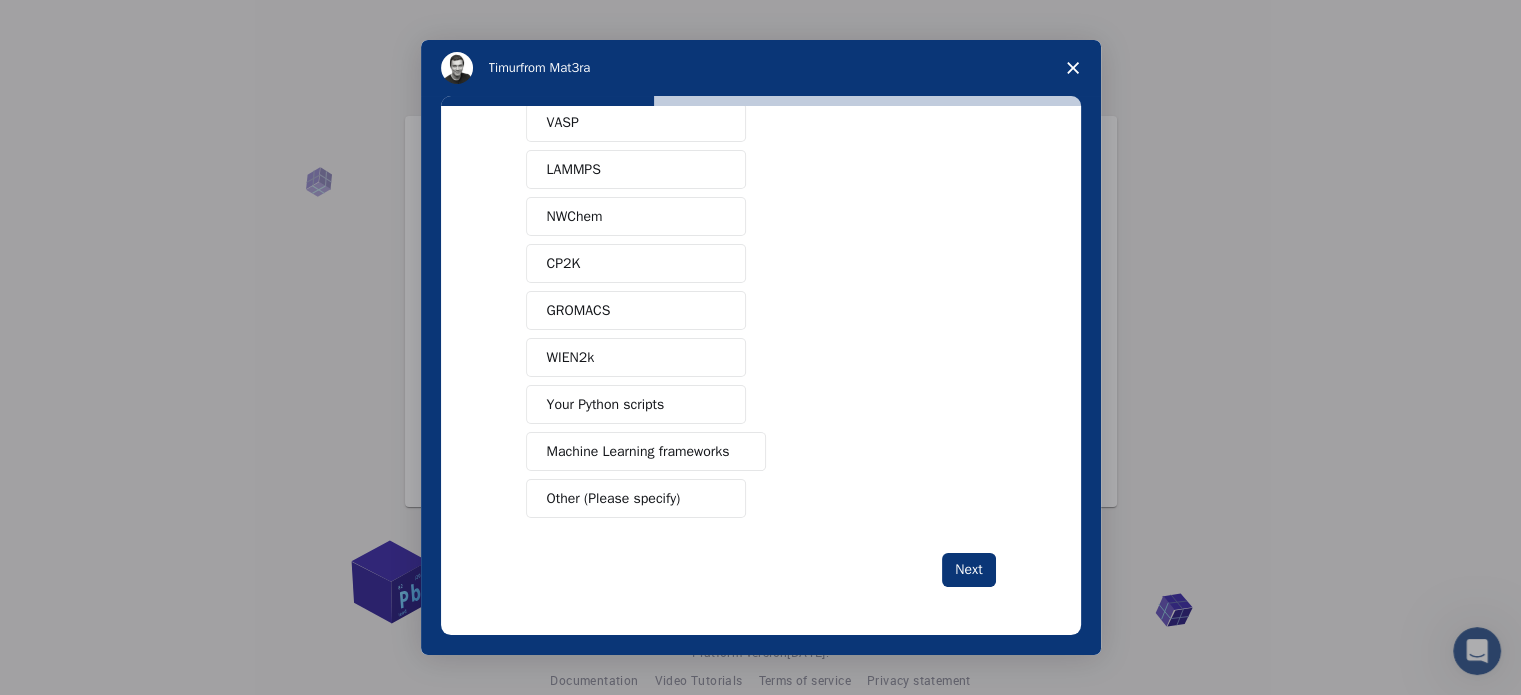 scroll, scrollTop: 0, scrollLeft: 0, axis: both 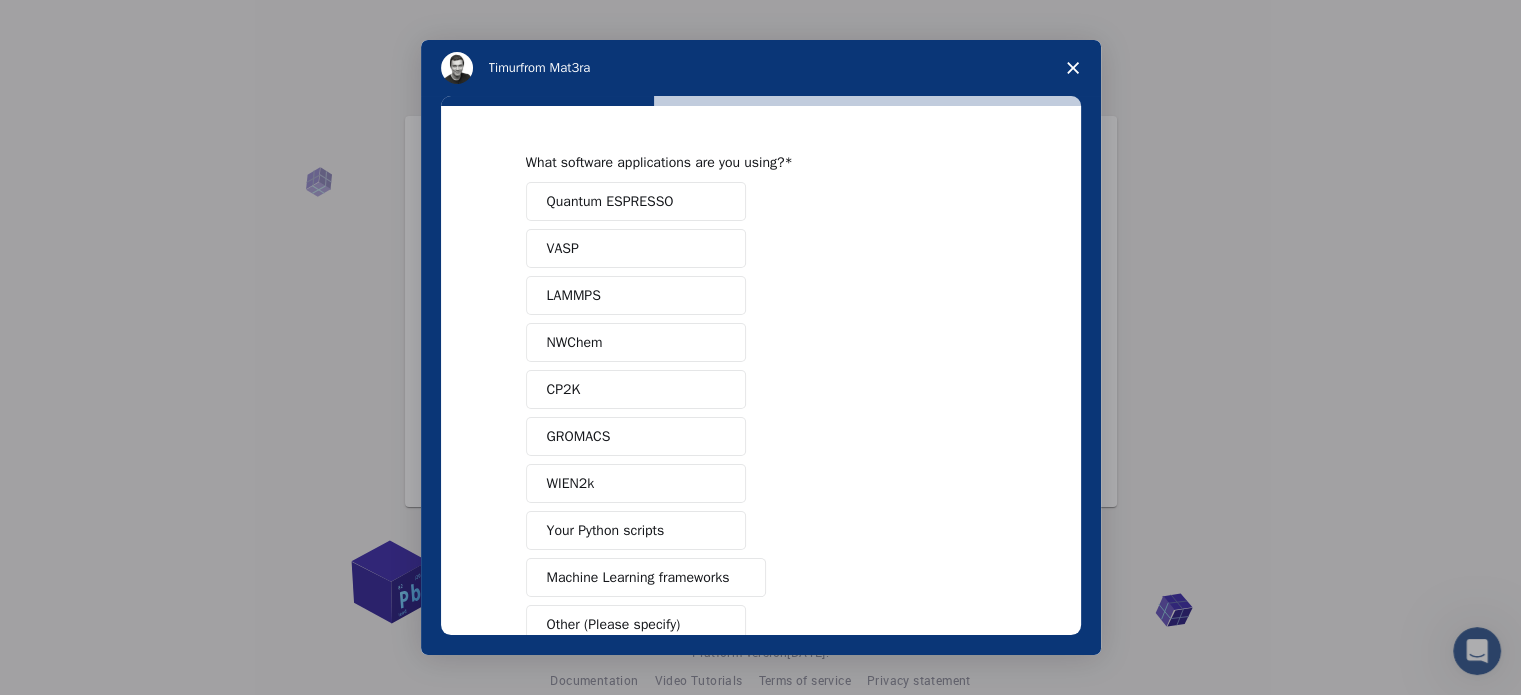 click on "Quantum ESPRESSO" at bounding box center (636, 201) 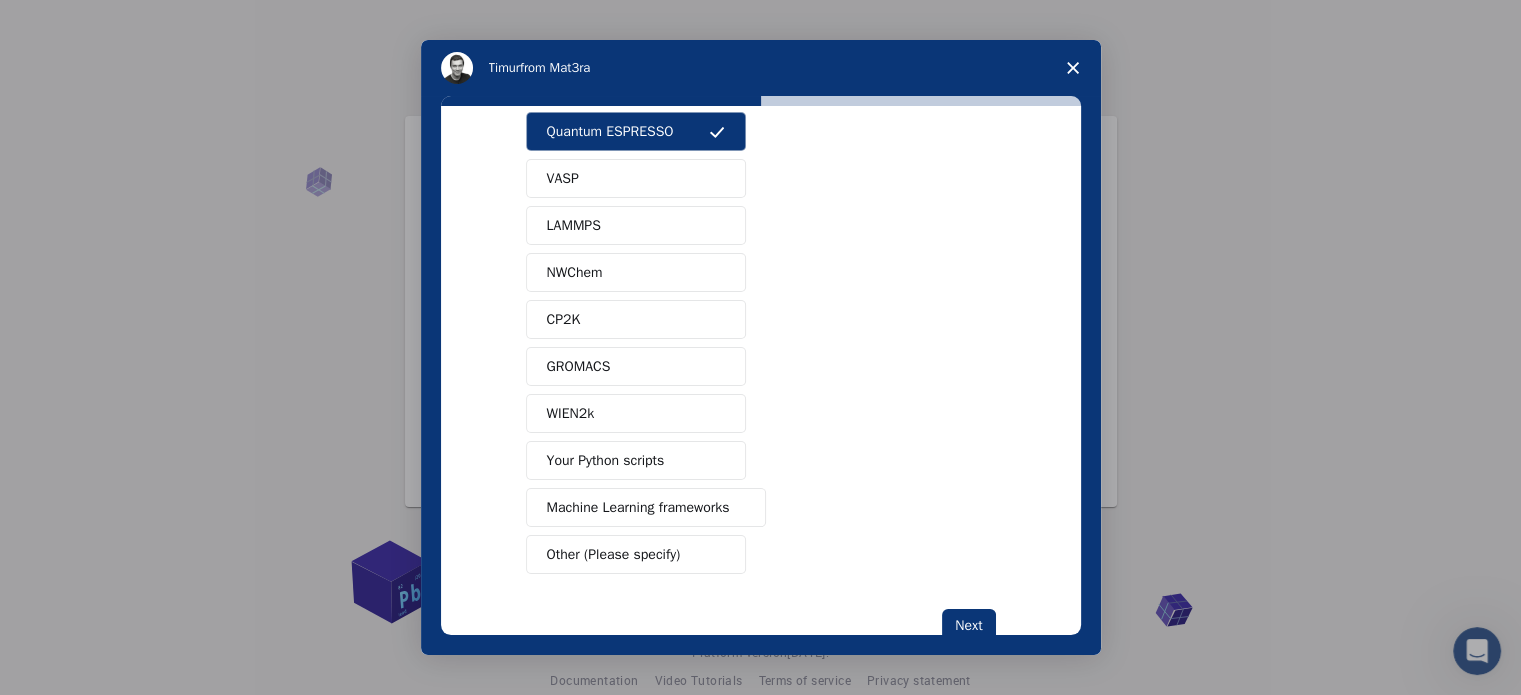 scroll, scrollTop: 100, scrollLeft: 0, axis: vertical 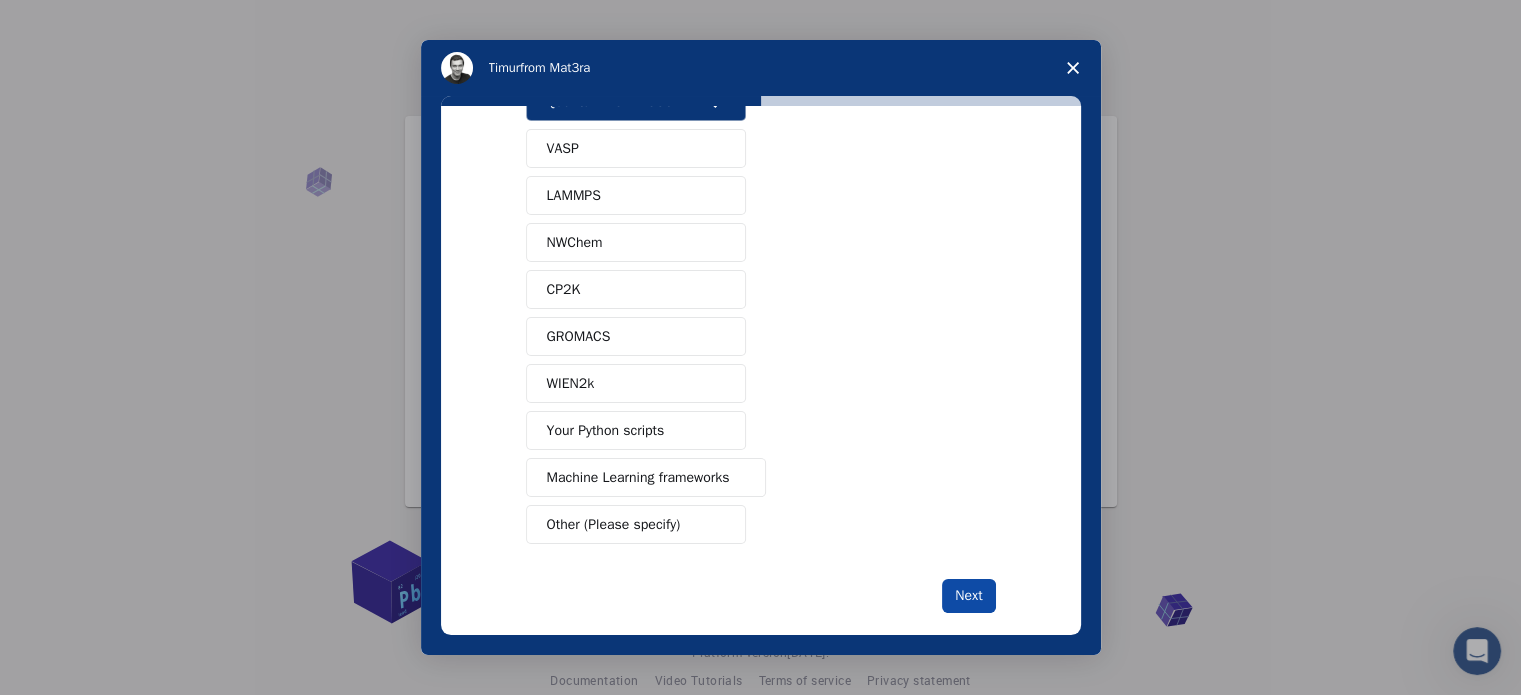 click on "Next" at bounding box center (968, 596) 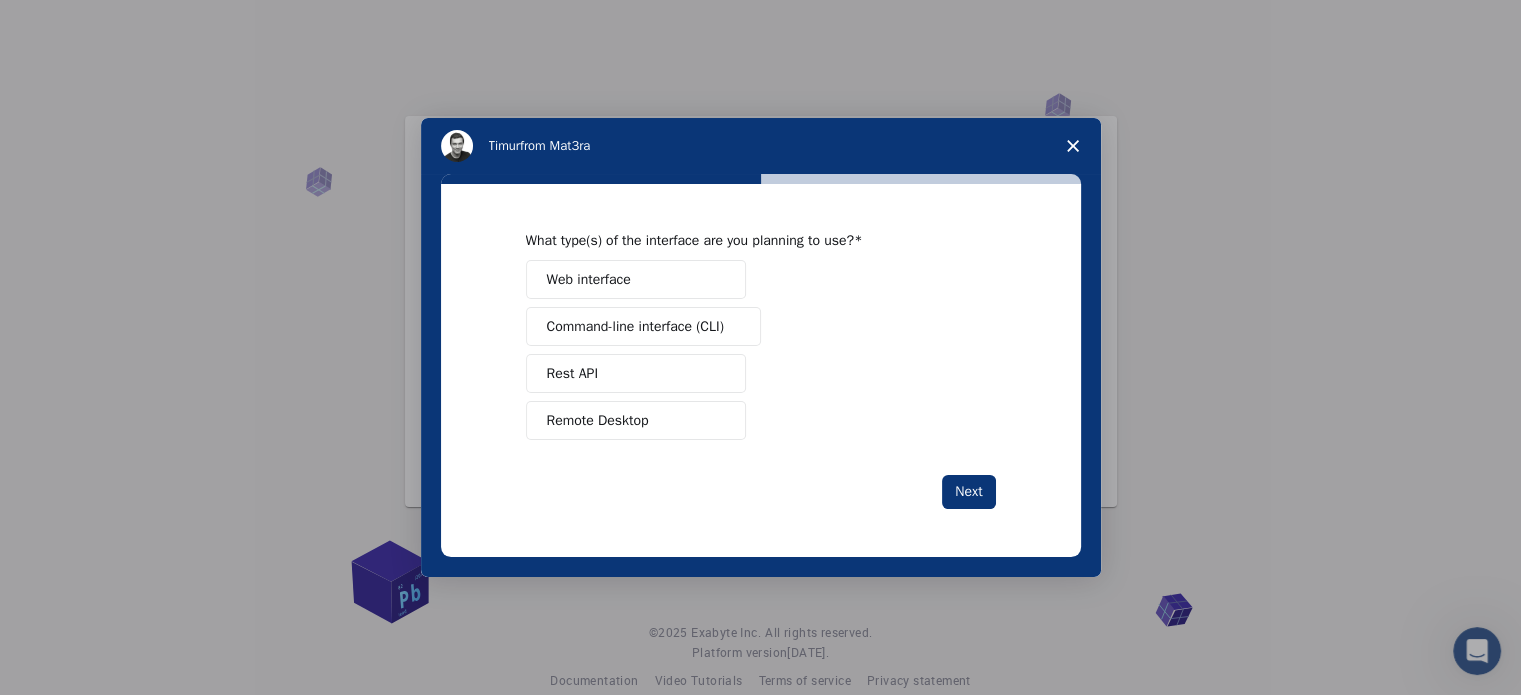 scroll, scrollTop: 0, scrollLeft: 0, axis: both 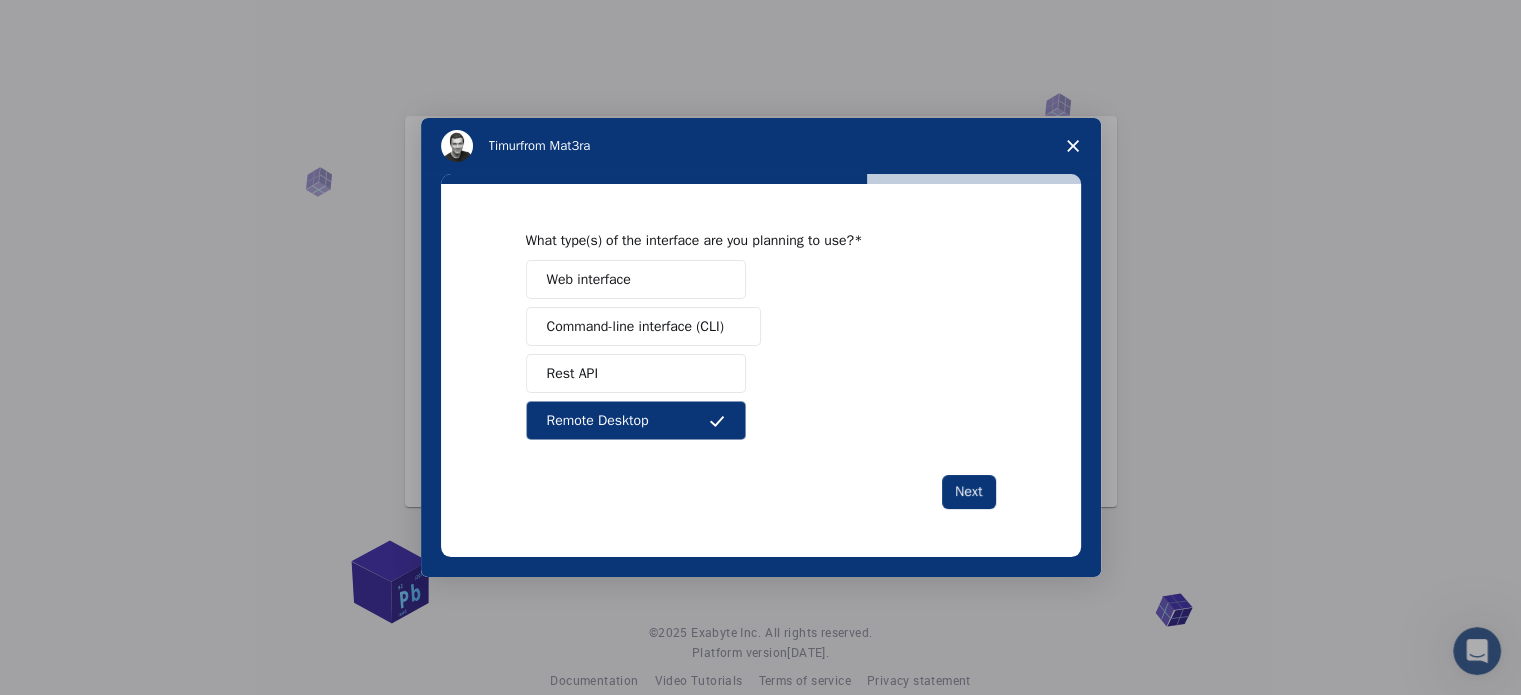 click on "Command-line interface (CLI)" at bounding box center (635, 326) 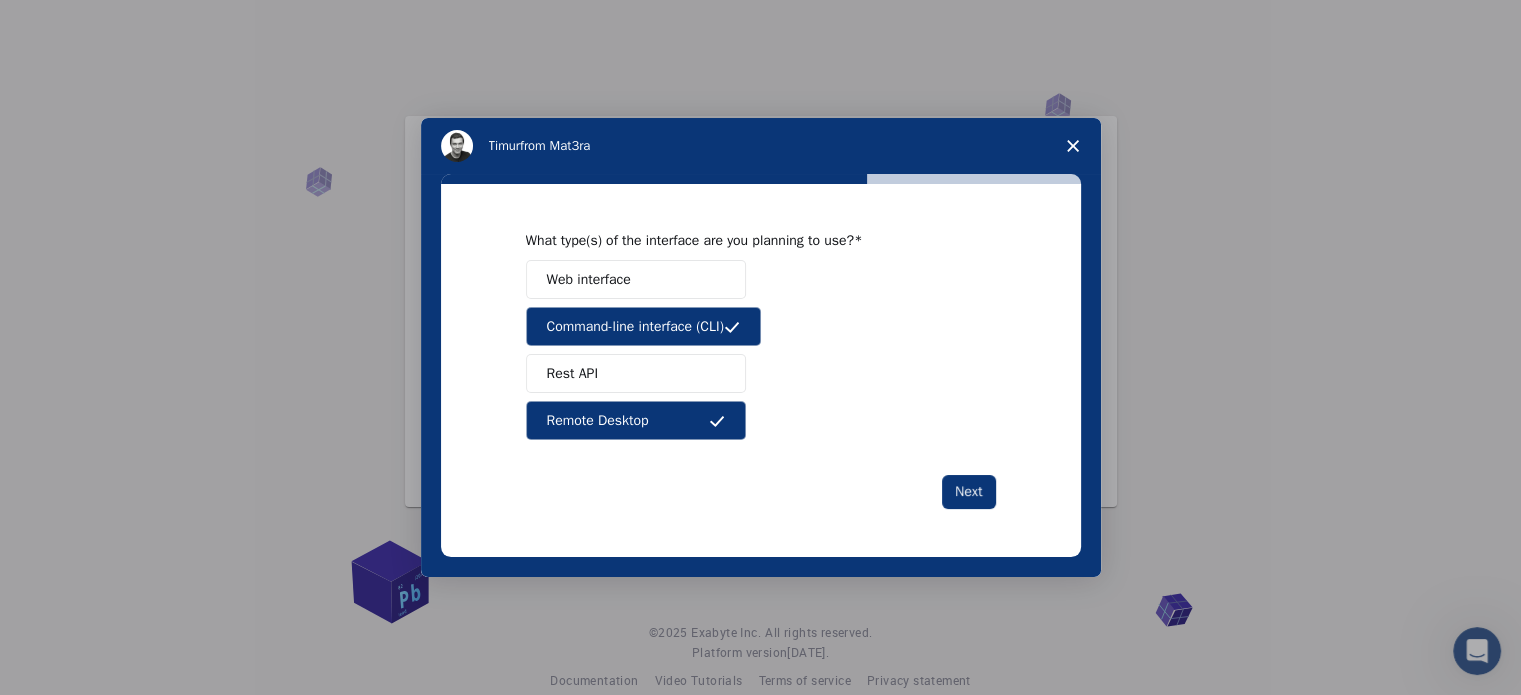 click on "Web interface" at bounding box center [636, 279] 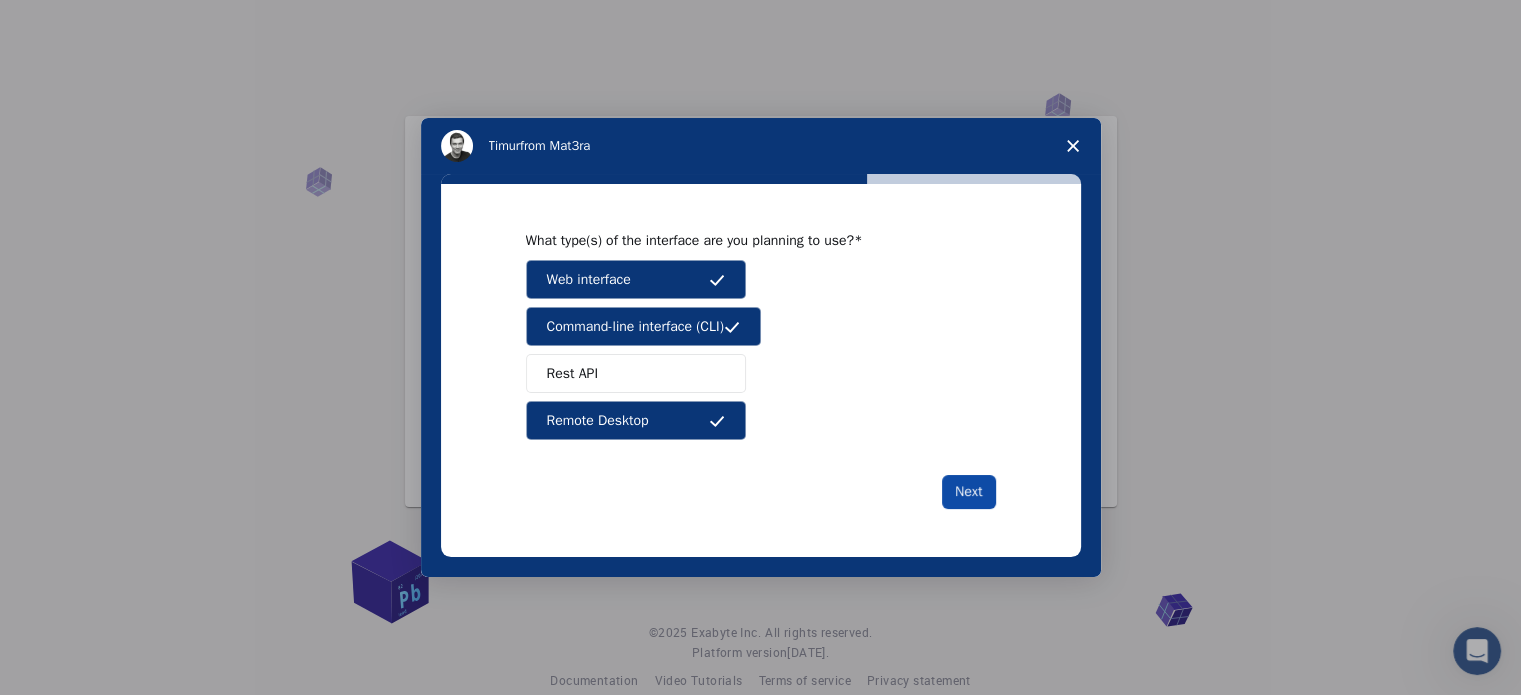 click on "Next" at bounding box center [968, 492] 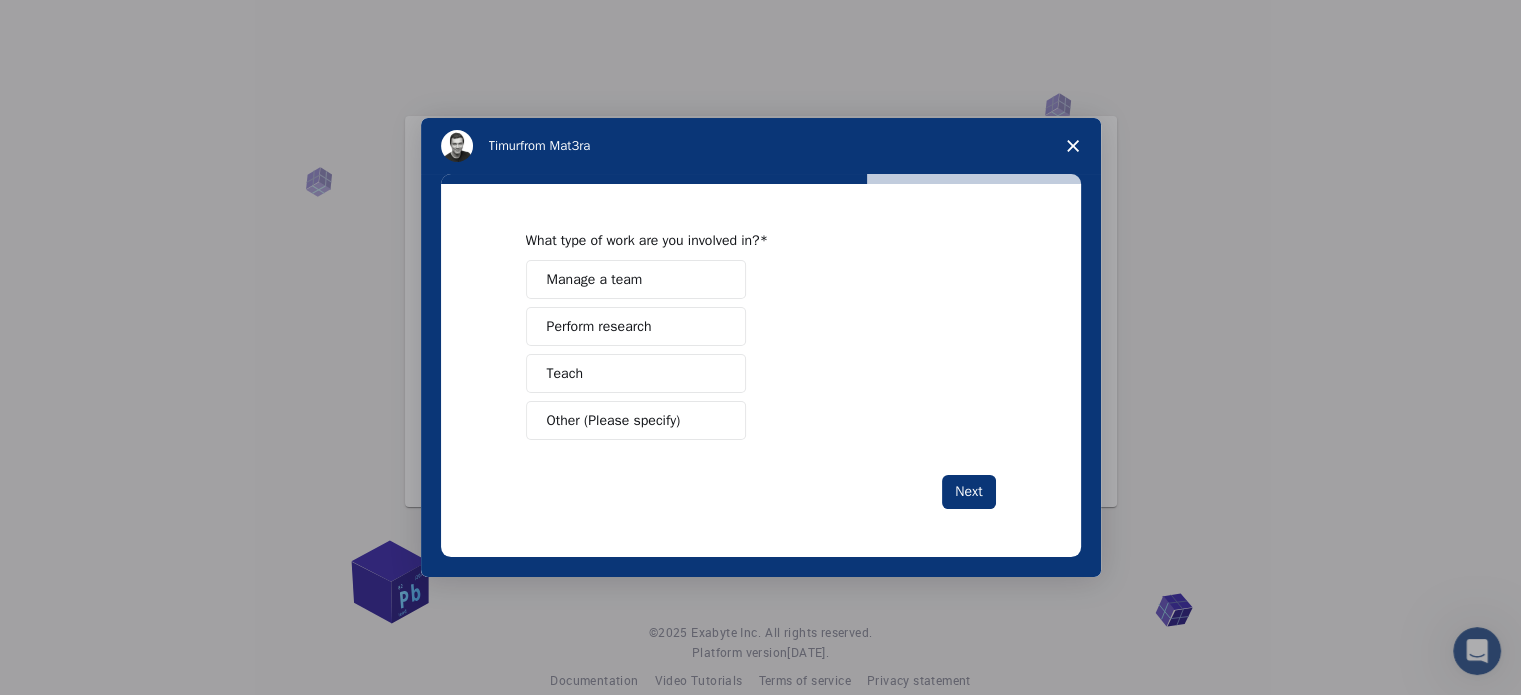 click on "Perform research" at bounding box center (636, 326) 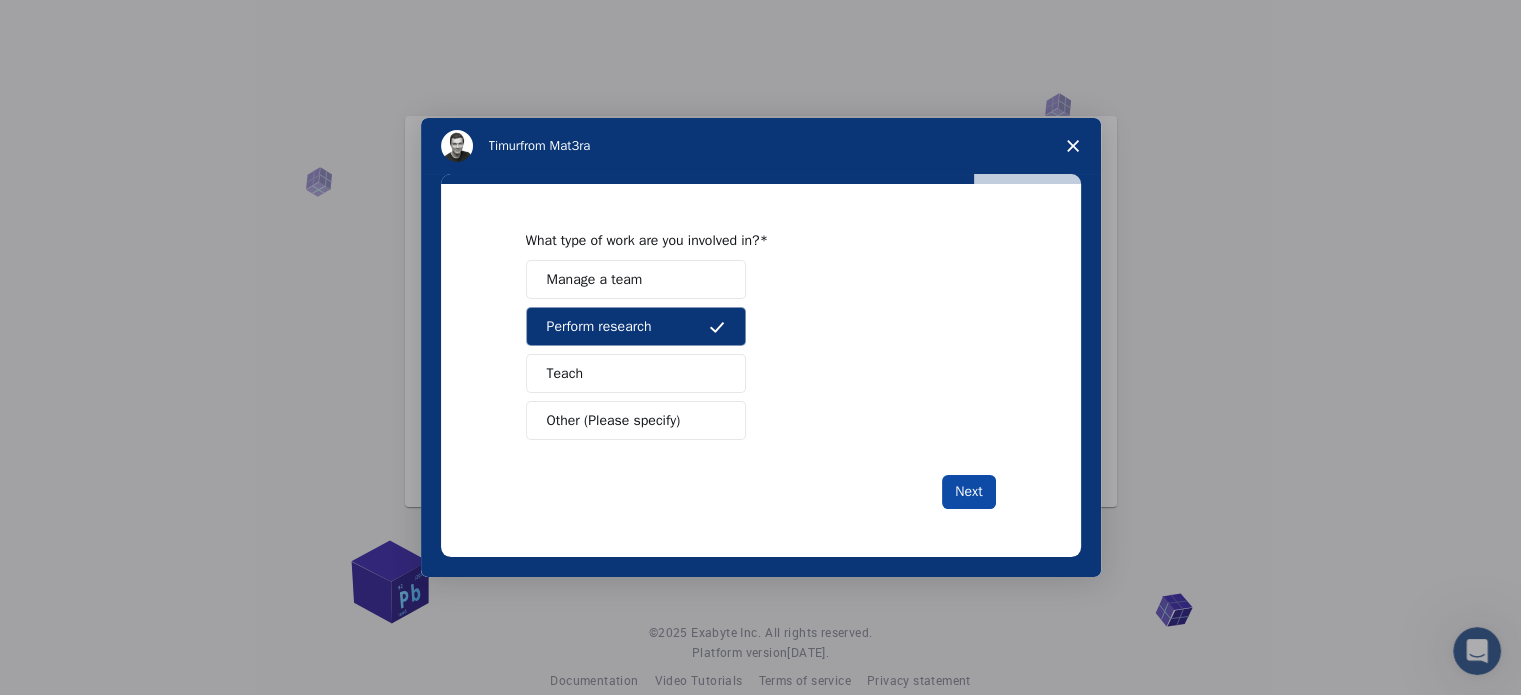 click on "Next" at bounding box center (968, 492) 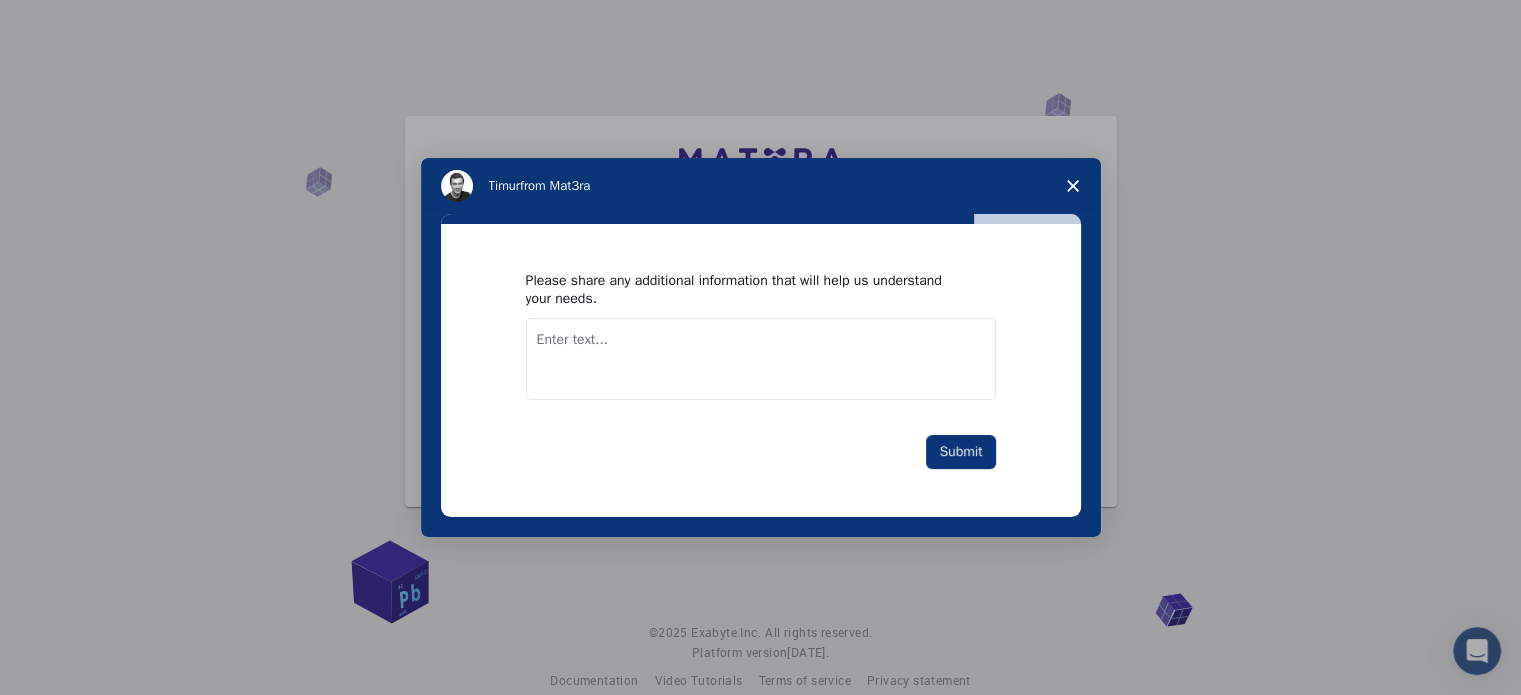 click at bounding box center [761, 359] 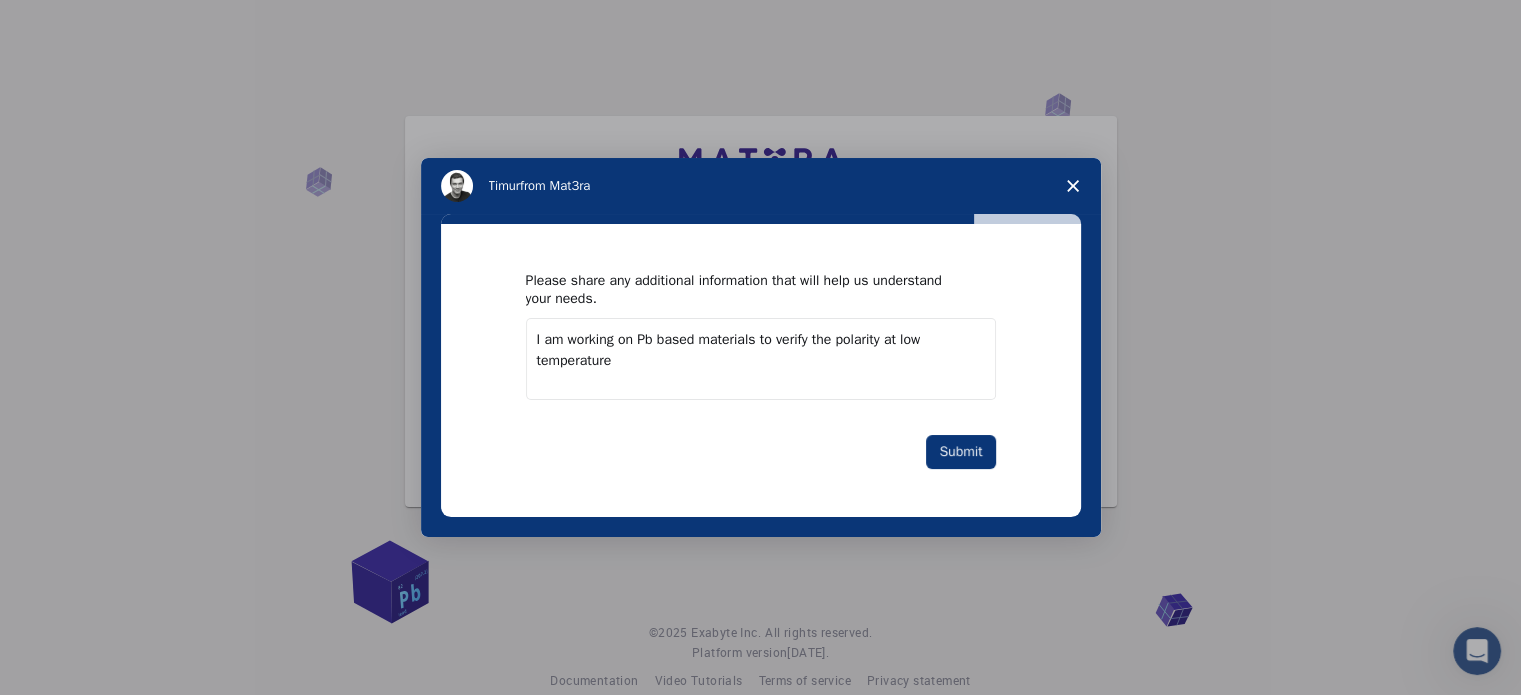 click on "Replace with" 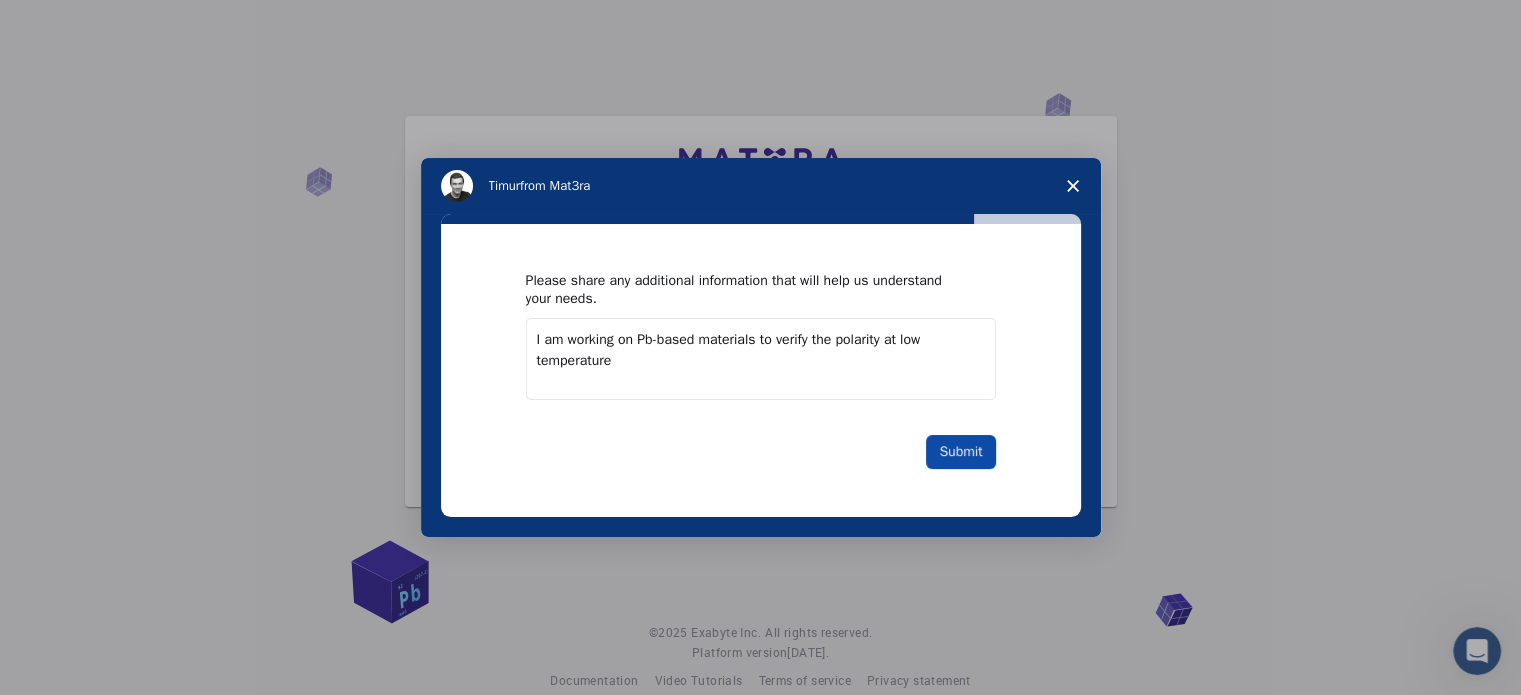 type on "I am working on Pb-based materials to verify the polarity at low temperature" 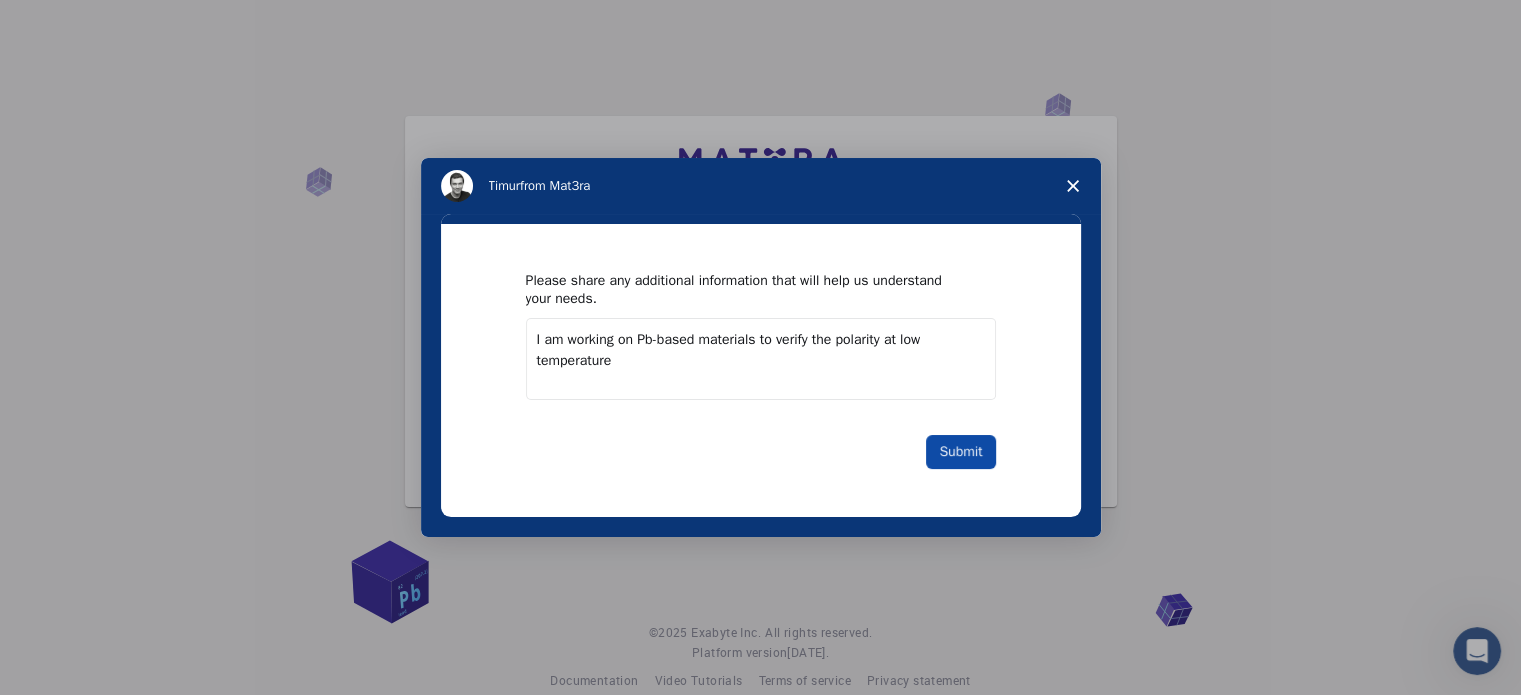 click on "Submit" at bounding box center [960, 452] 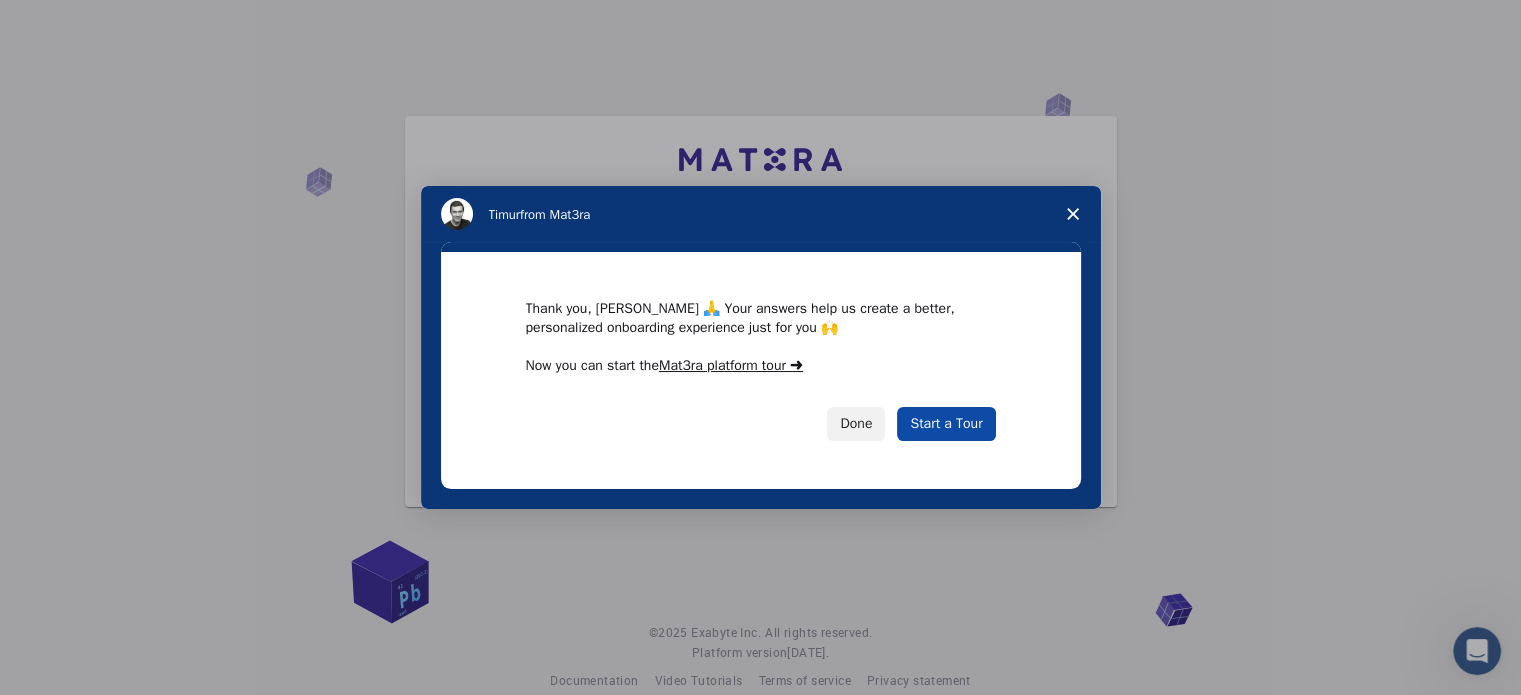 click on "Start a Tour" at bounding box center (946, 424) 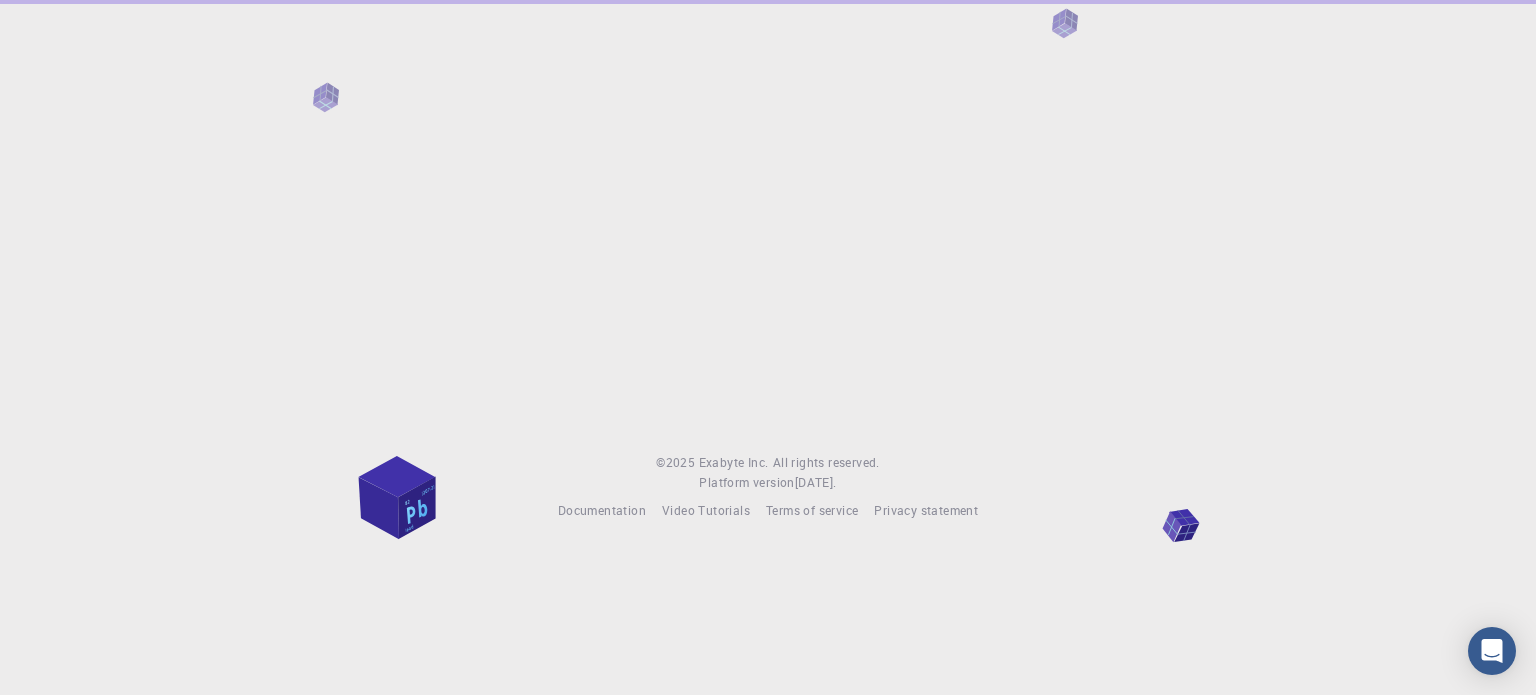 scroll, scrollTop: 0, scrollLeft: 0, axis: both 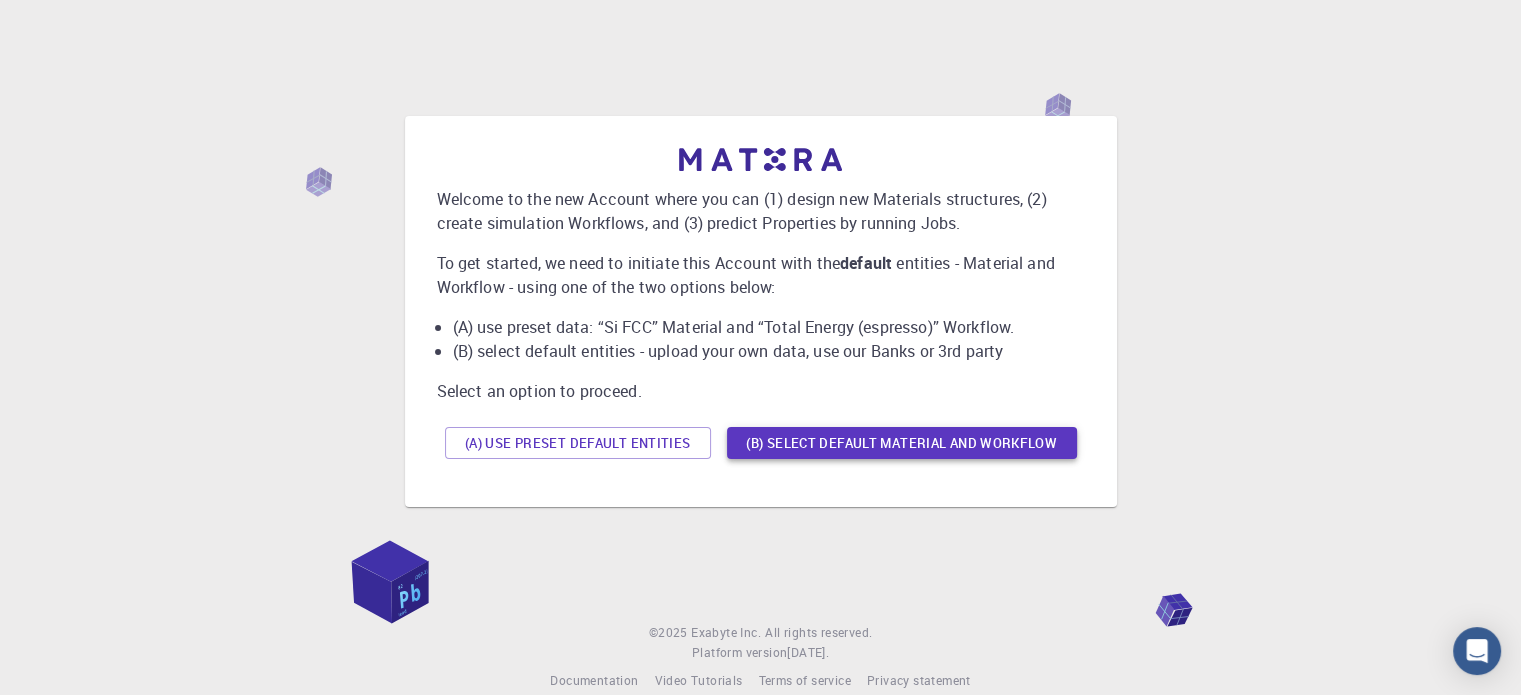 click on "(B) Select default material and workflow" at bounding box center (902, 443) 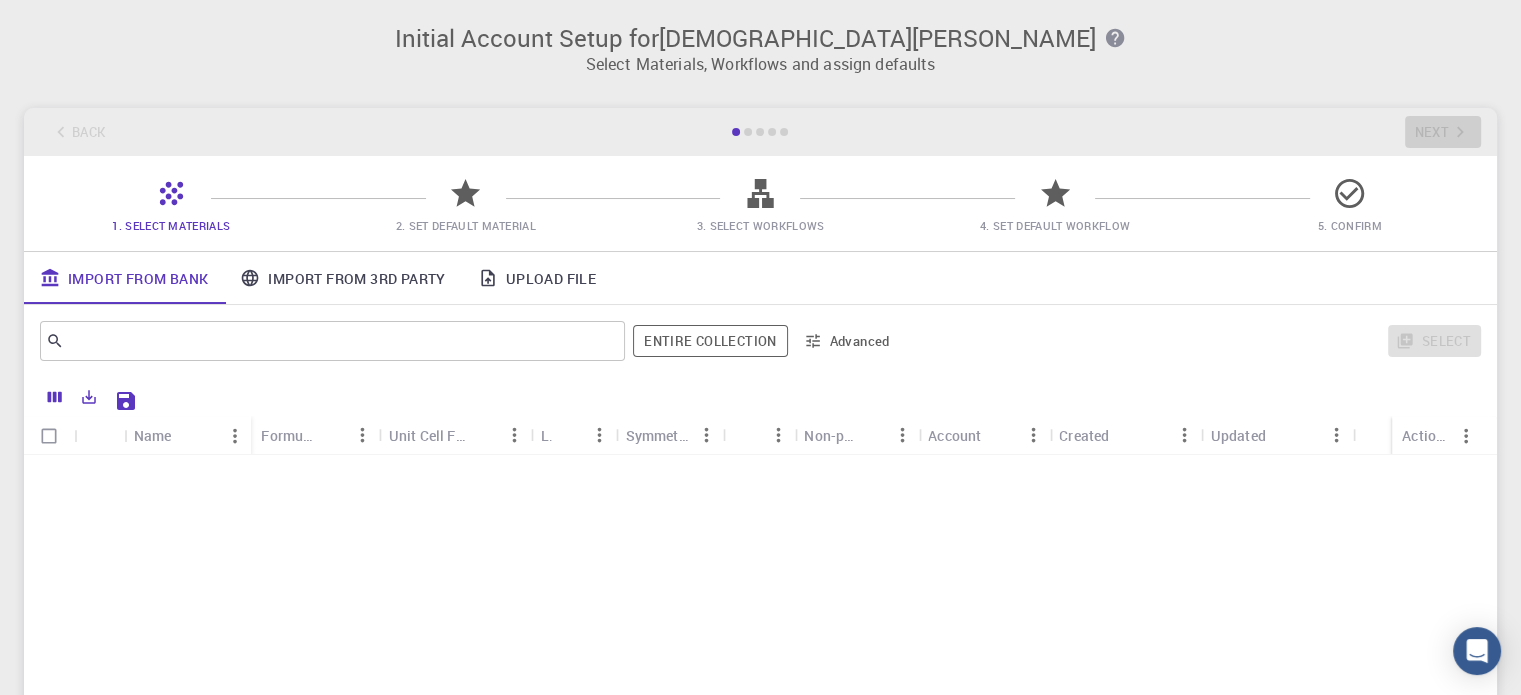 scroll, scrollTop: 0, scrollLeft: 0, axis: both 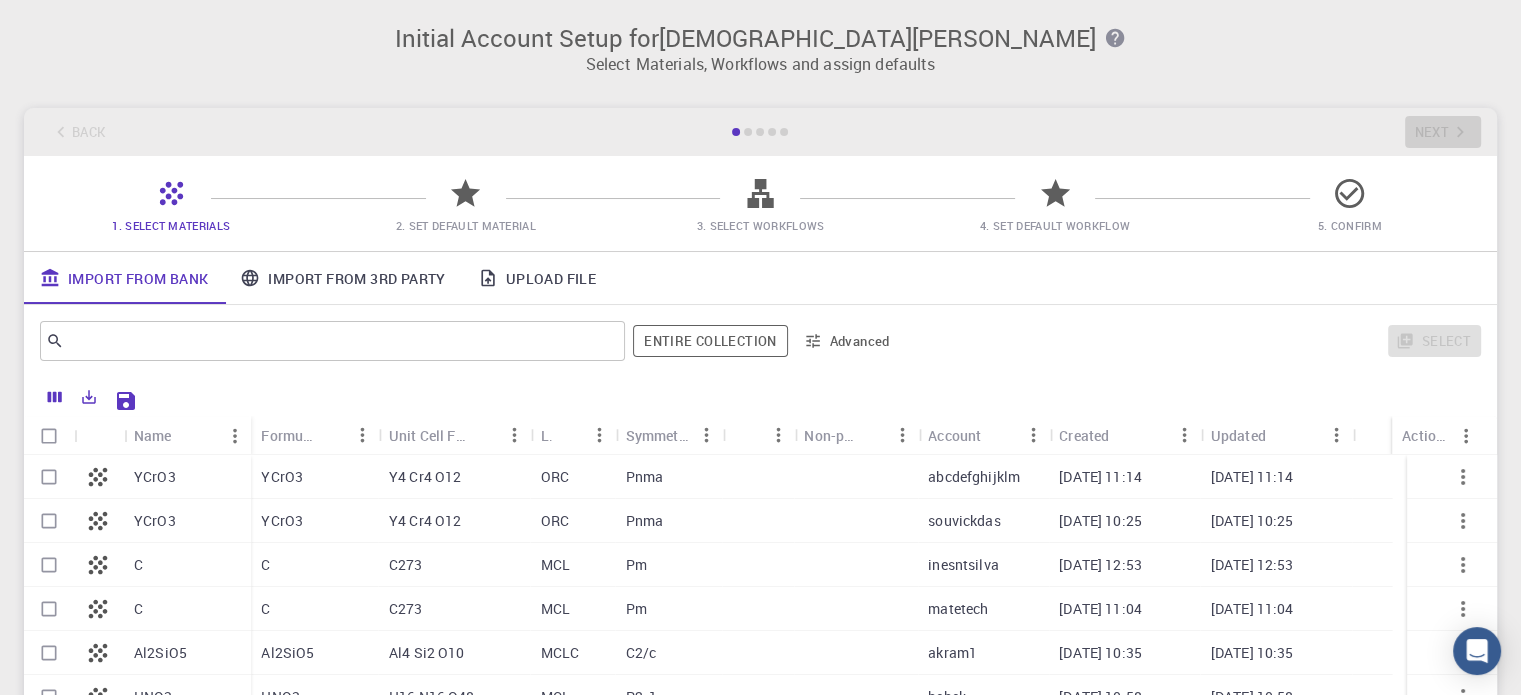 click on "Upload File" at bounding box center [537, 278] 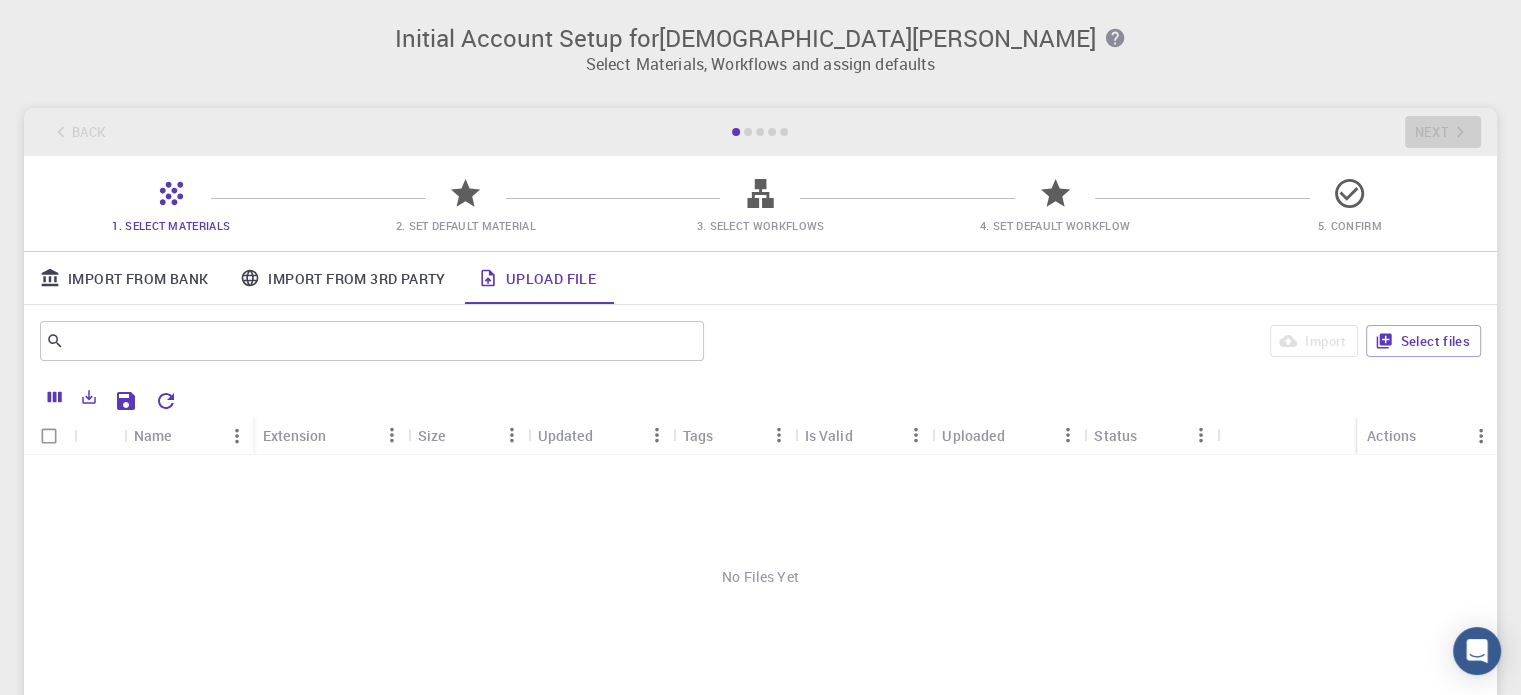 click on "Import From 3rd Party" at bounding box center (342, 278) 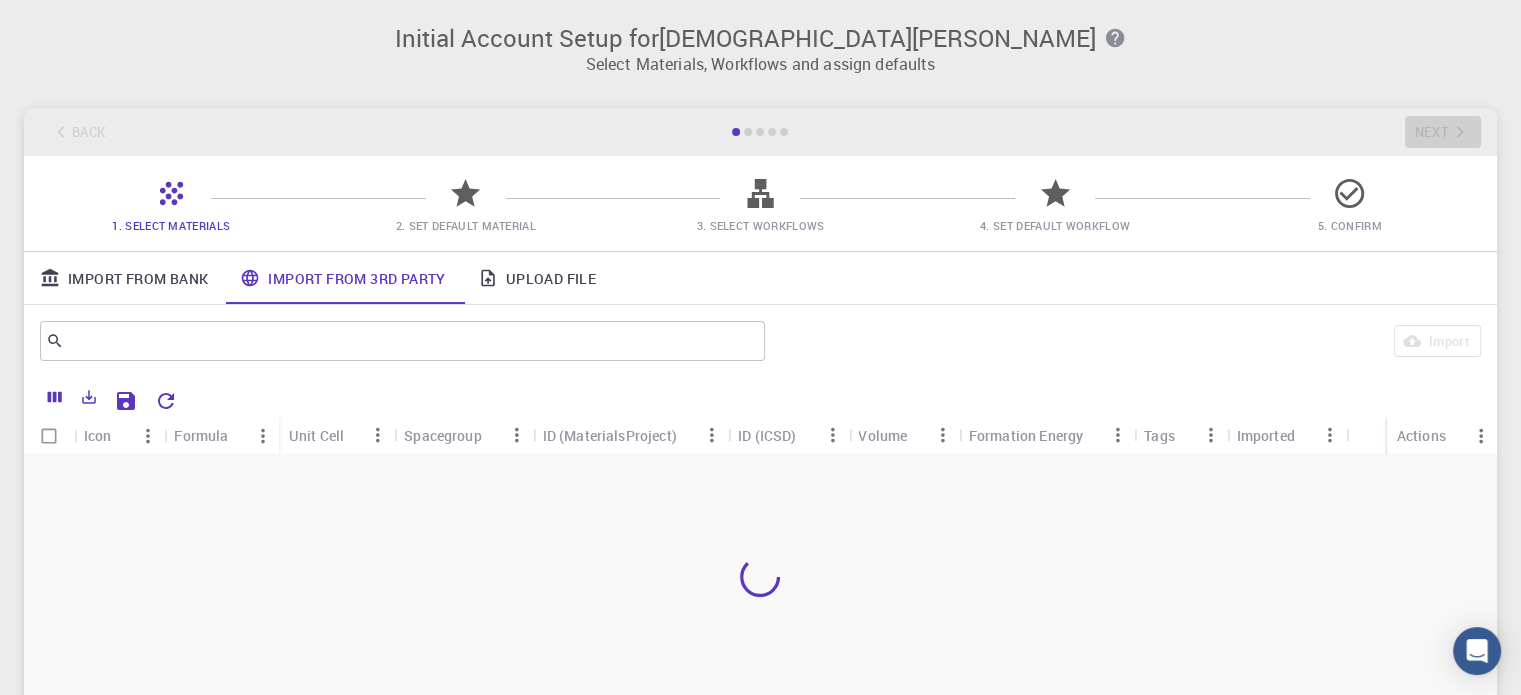 click on "Import From Bank" at bounding box center (124, 278) 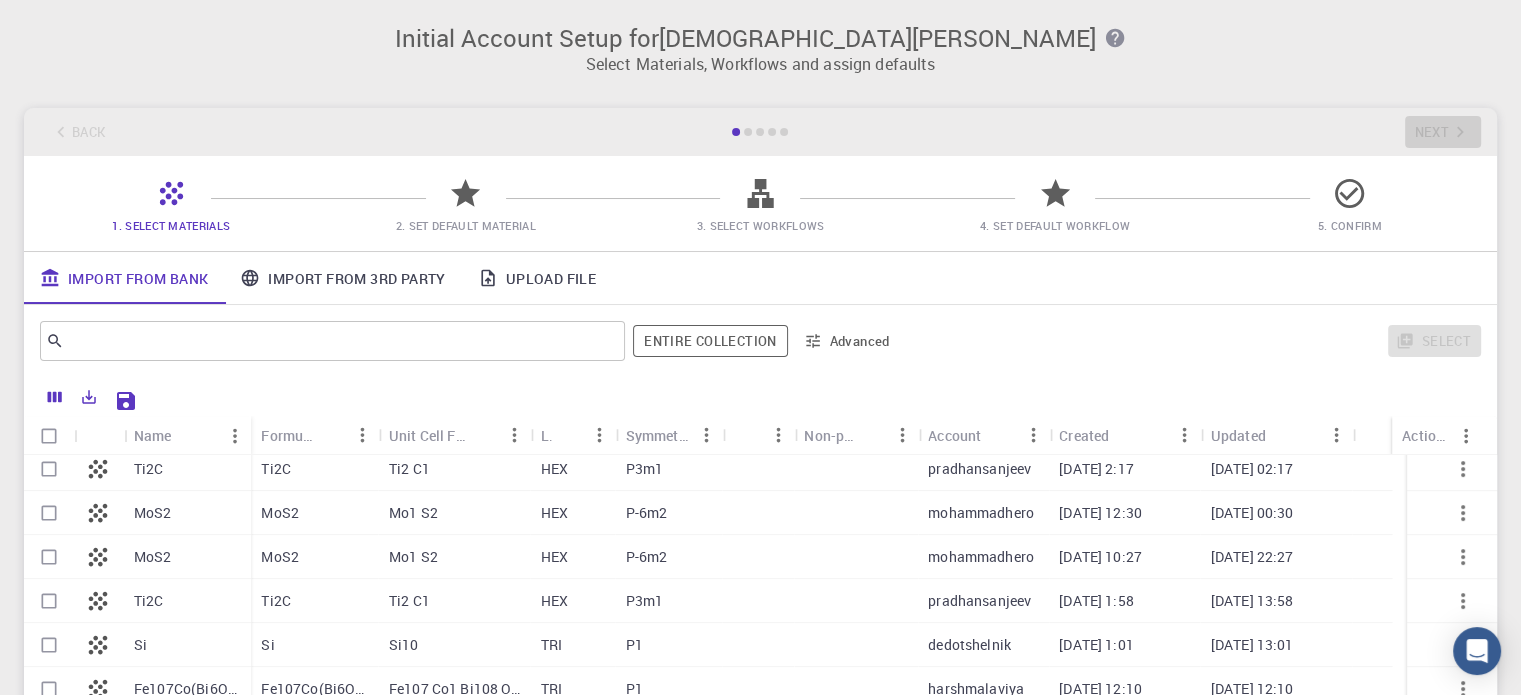 scroll, scrollTop: 635, scrollLeft: 0, axis: vertical 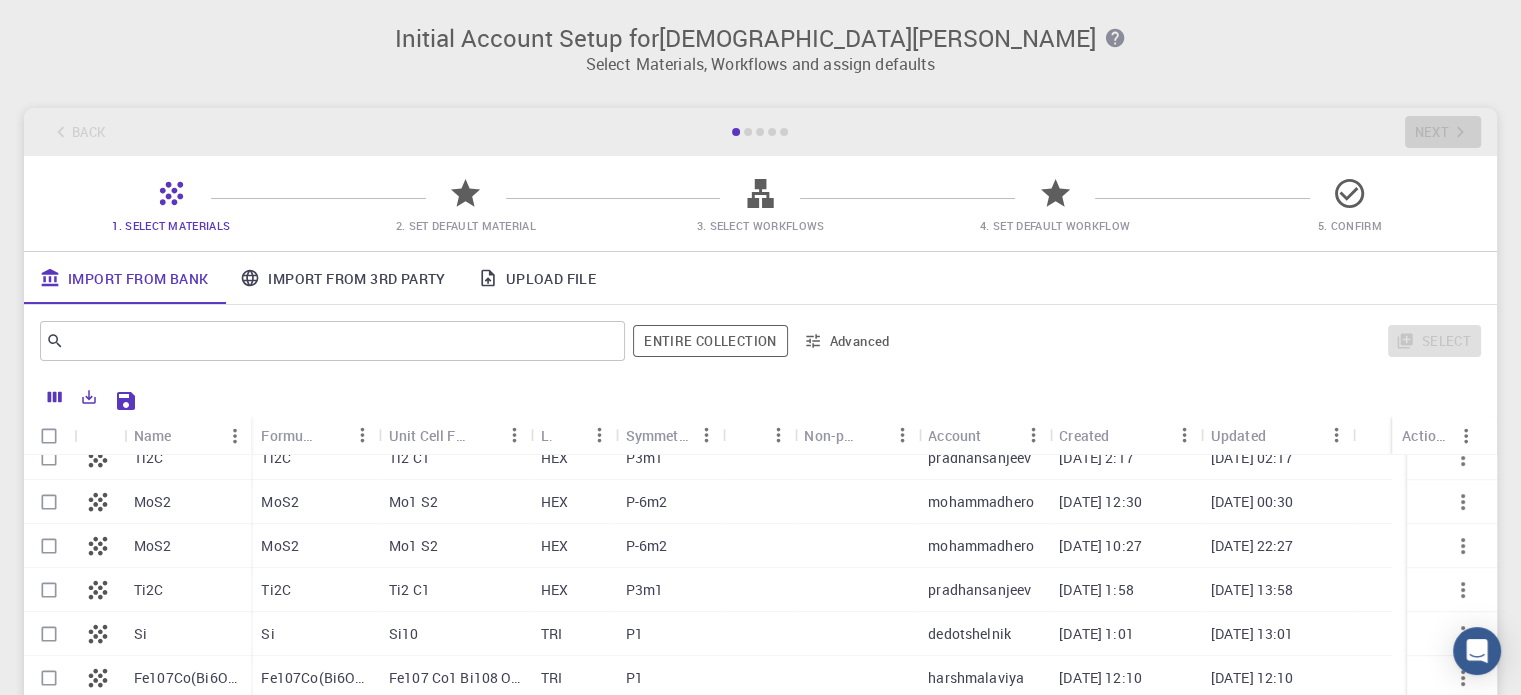 click on "Si10" at bounding box center [455, 634] 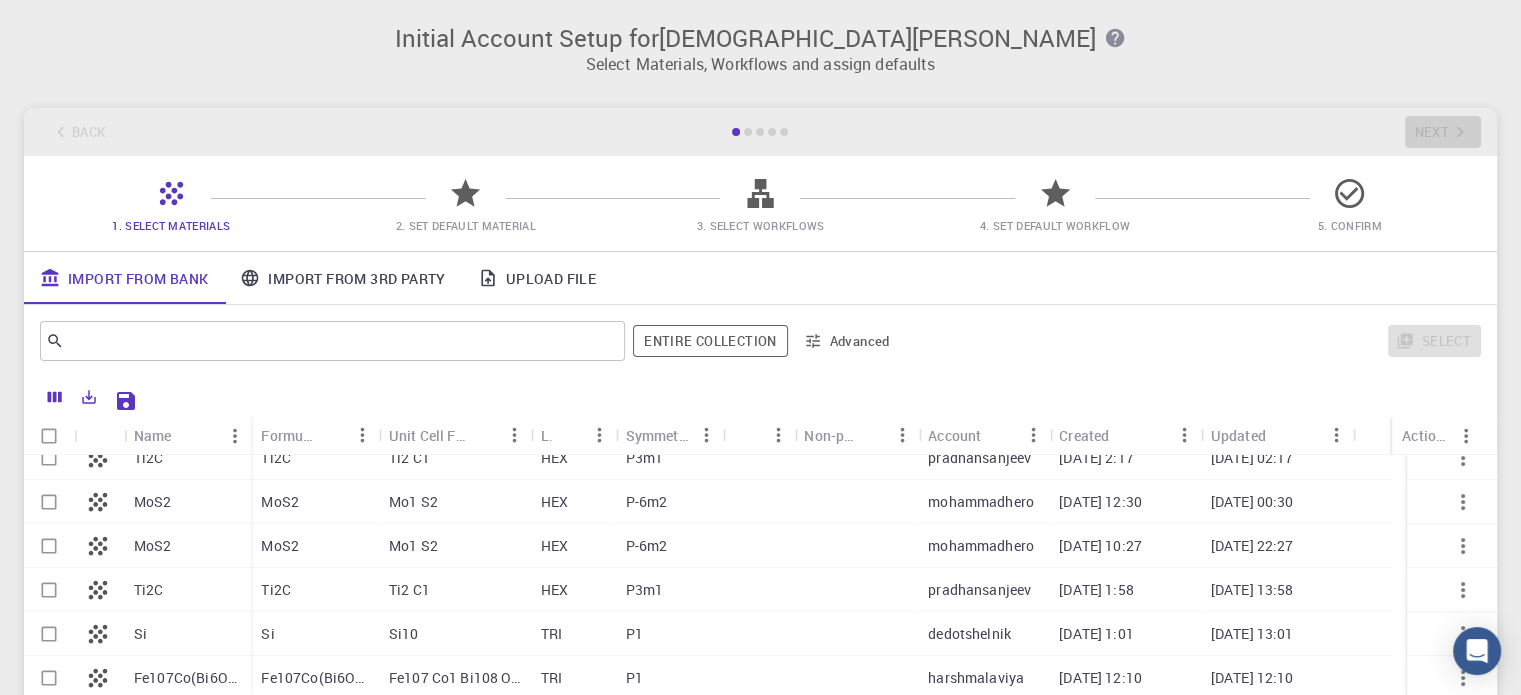 checkbox on "true" 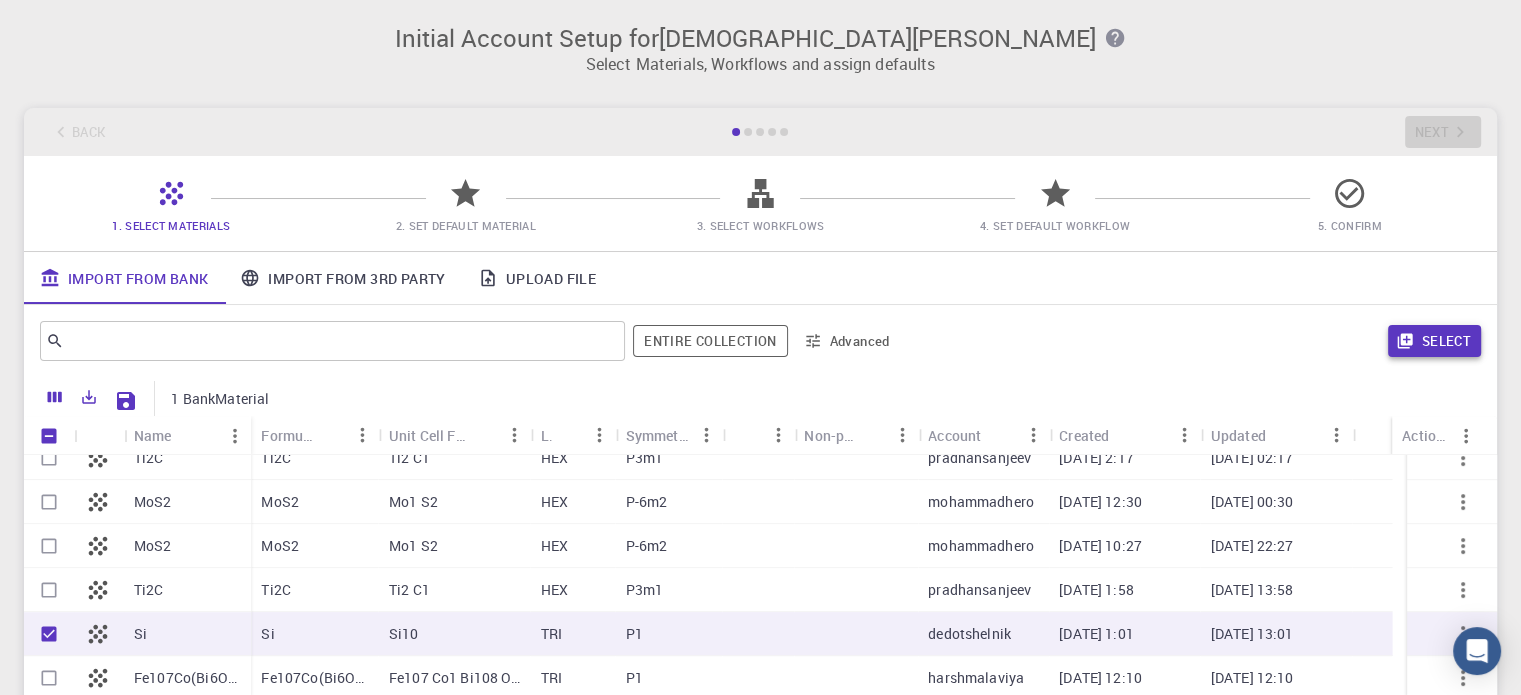 click on "Select" at bounding box center [1434, 341] 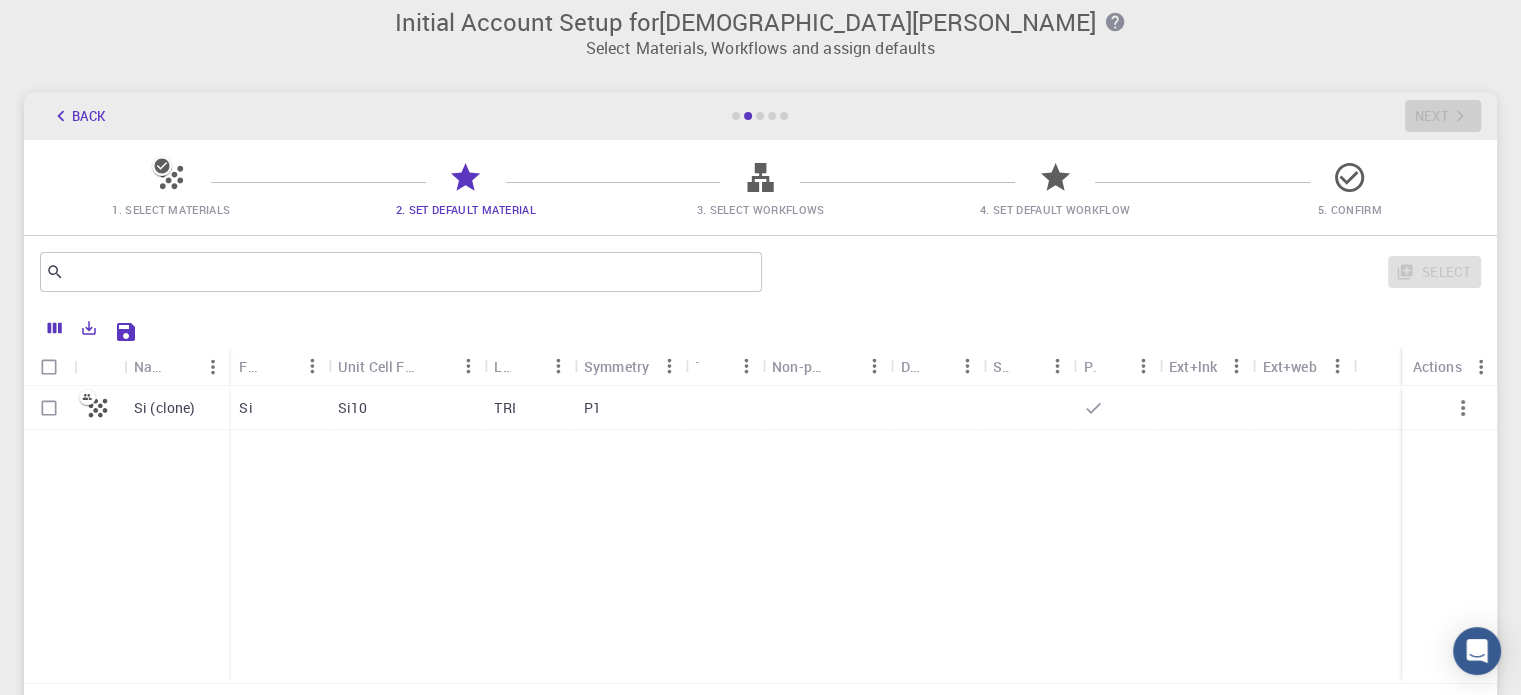 scroll, scrollTop: 12, scrollLeft: 0, axis: vertical 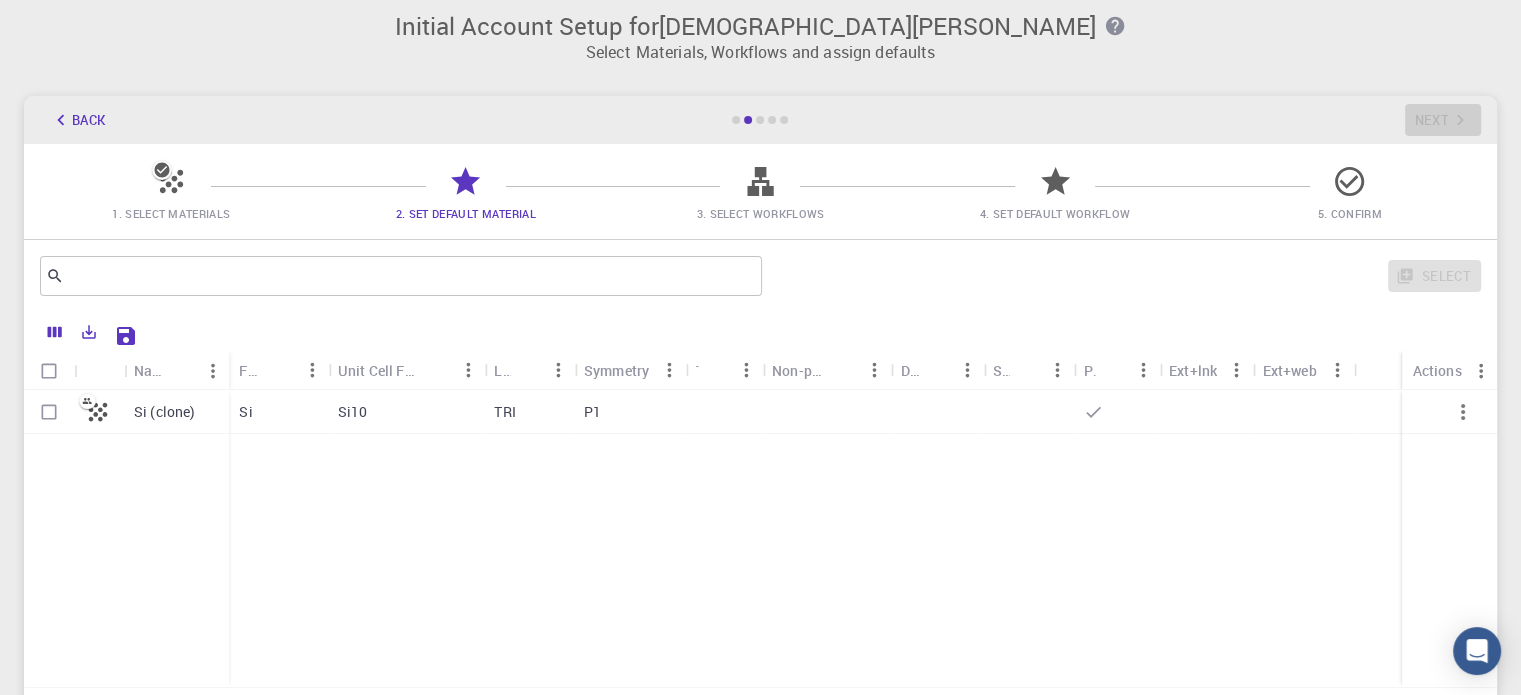 click on "Si (clone)" at bounding box center (165, 412) 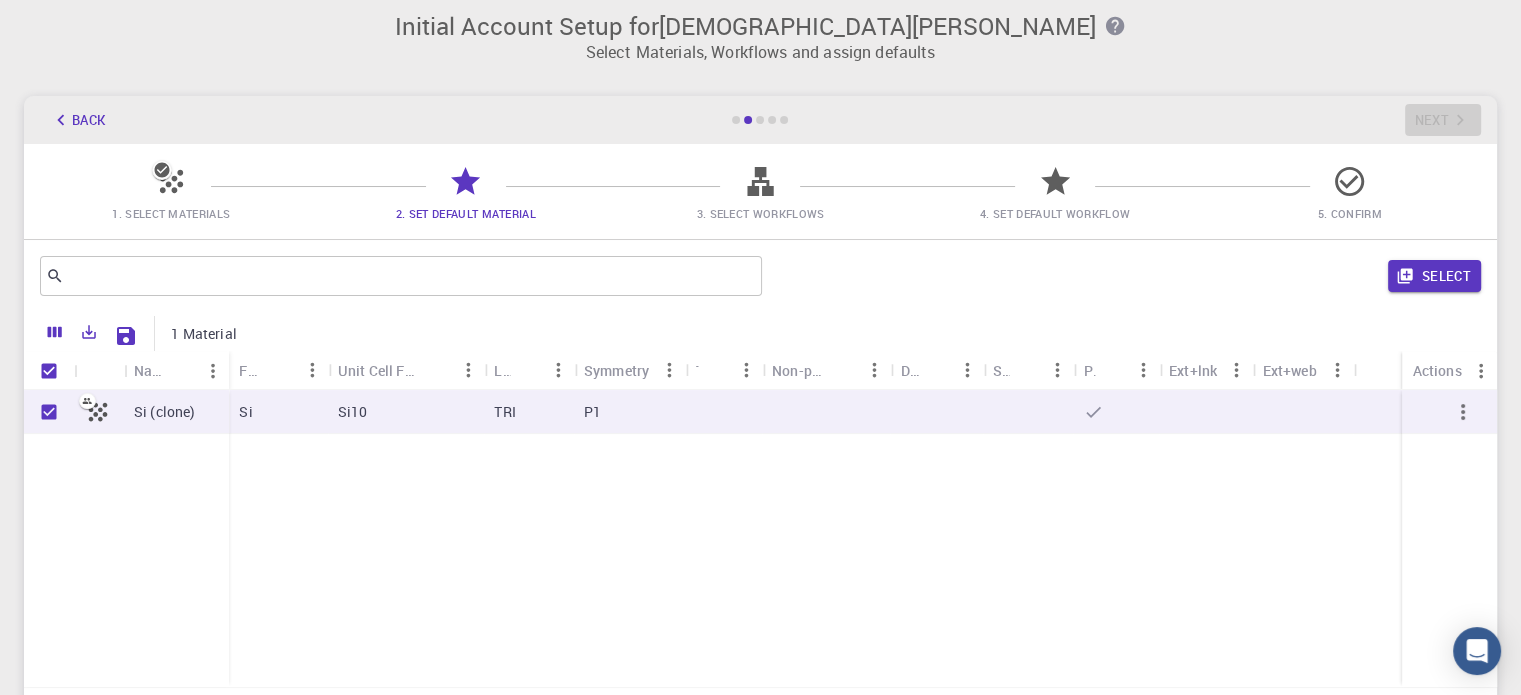 click on "Si (clone)" at bounding box center (165, 412) 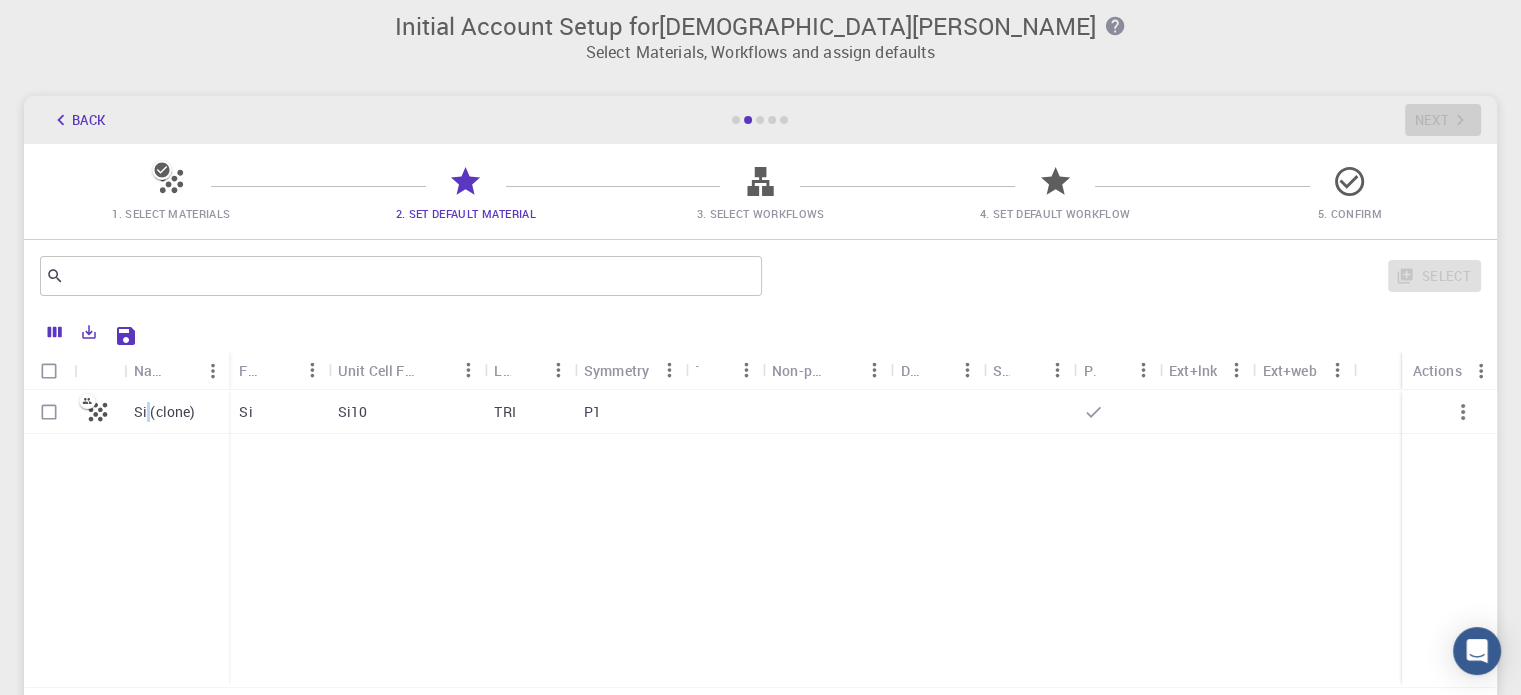 click on "Si (clone)" at bounding box center [165, 412] 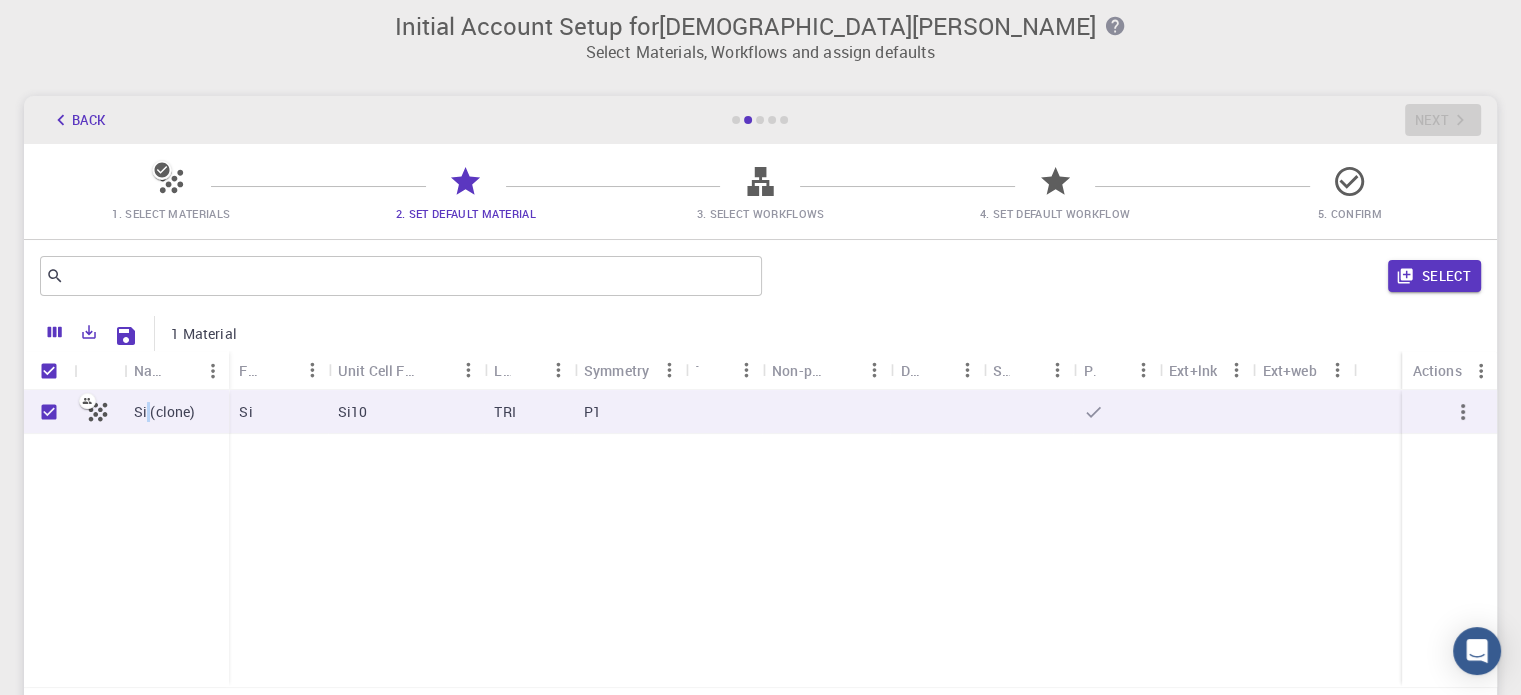 click on "Si (clone)" at bounding box center [165, 412] 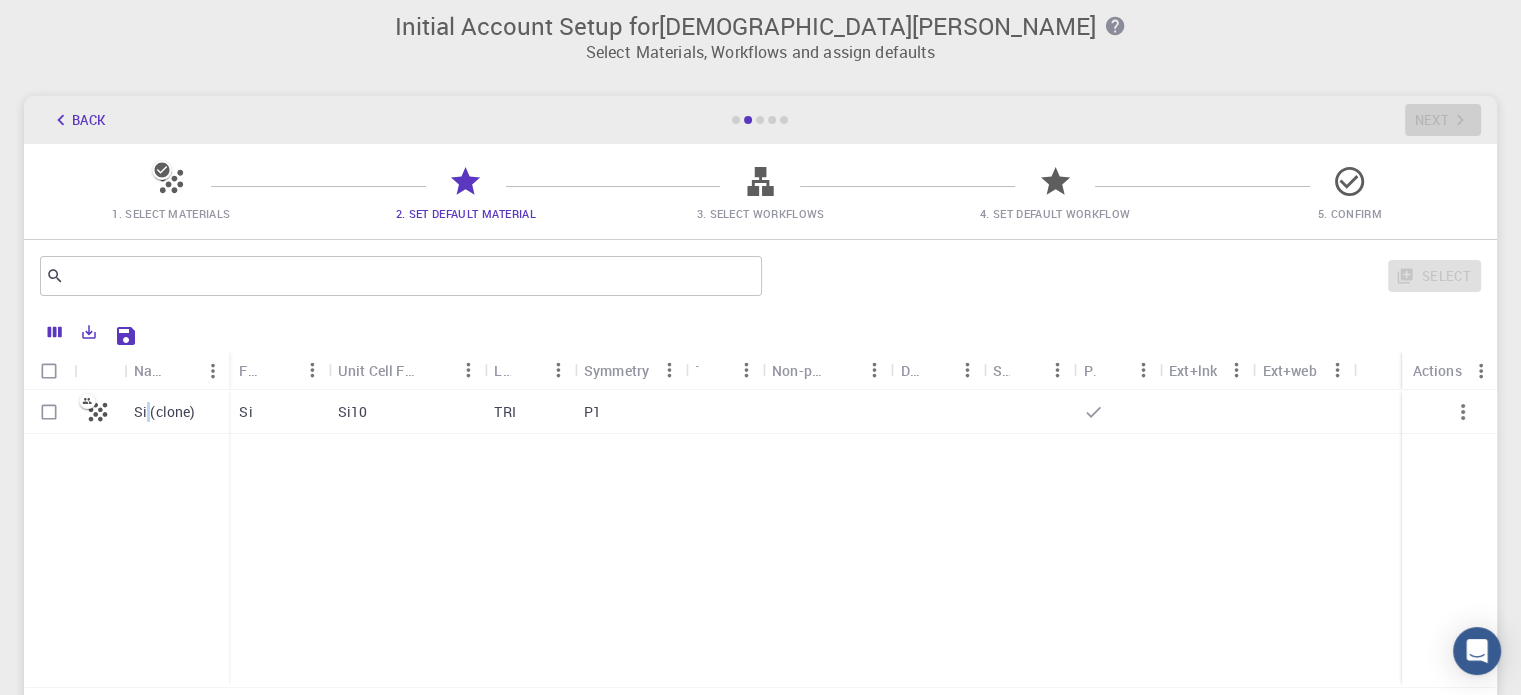 click on "Si (clone)" at bounding box center [165, 412] 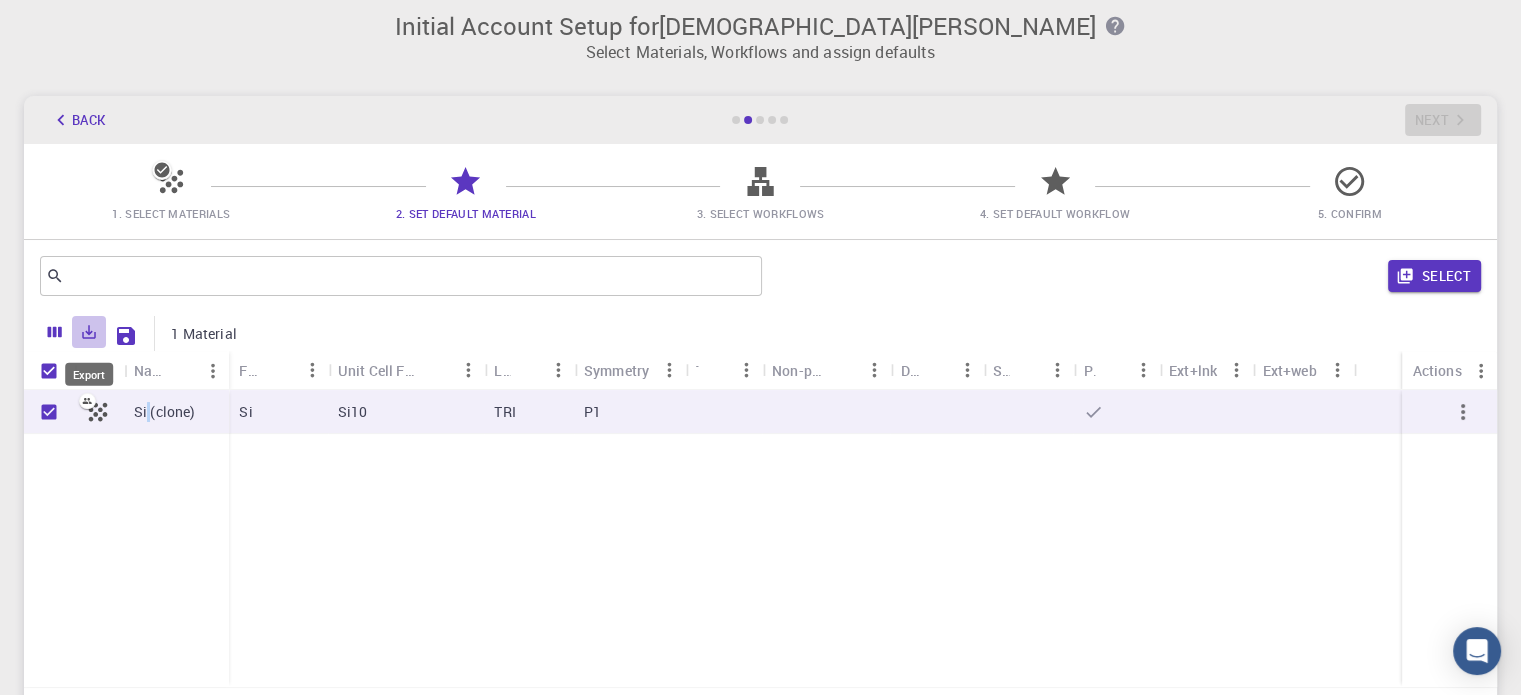 click 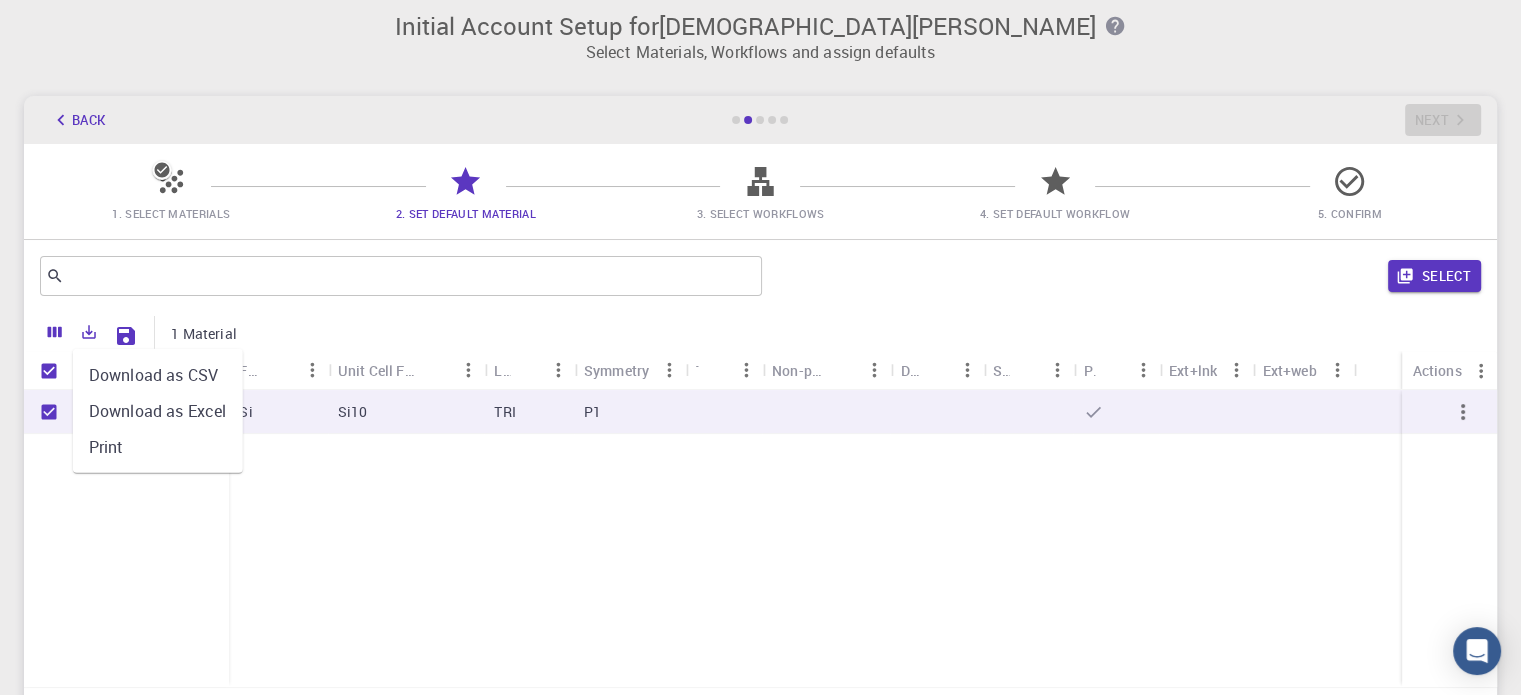 click 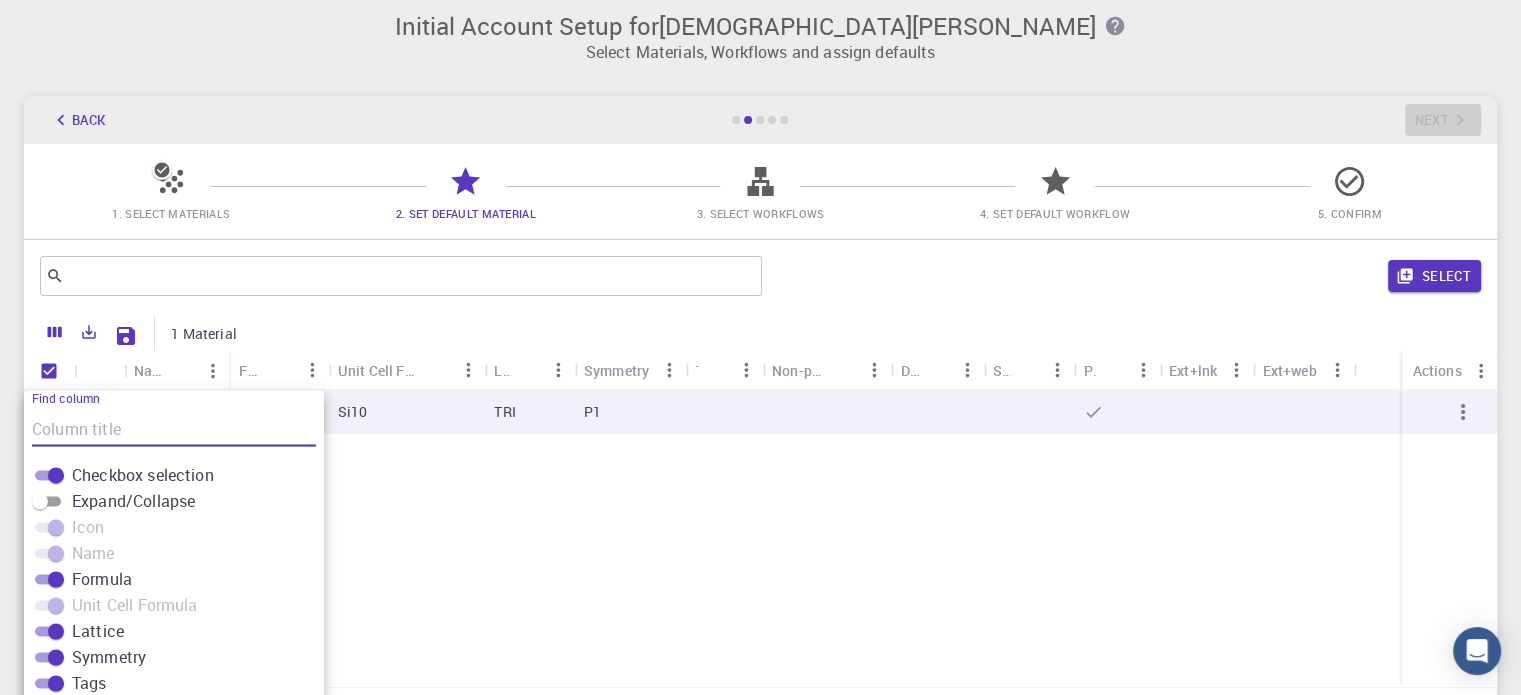 scroll, scrollTop: 157, scrollLeft: 0, axis: vertical 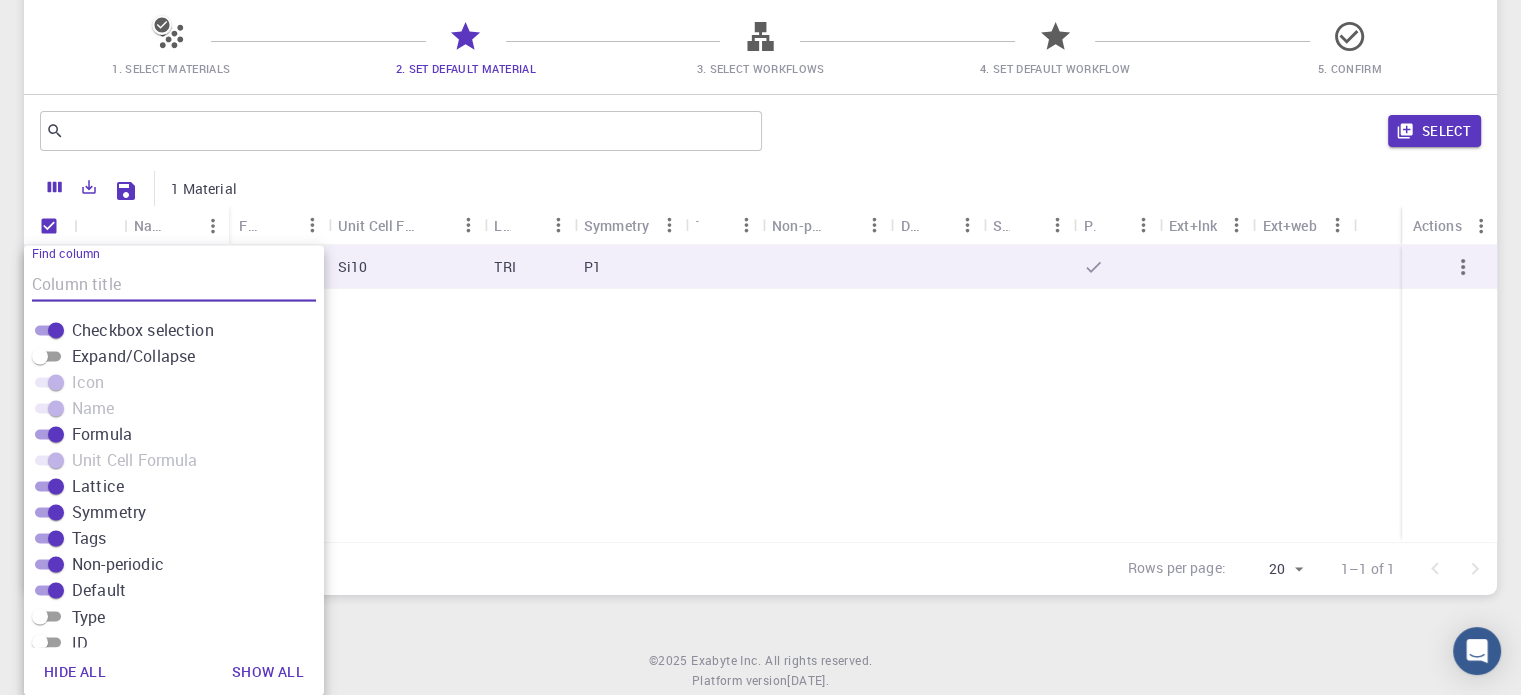 click on "Si (clone) Si Si10 TRI P1" at bounding box center (760, 393) 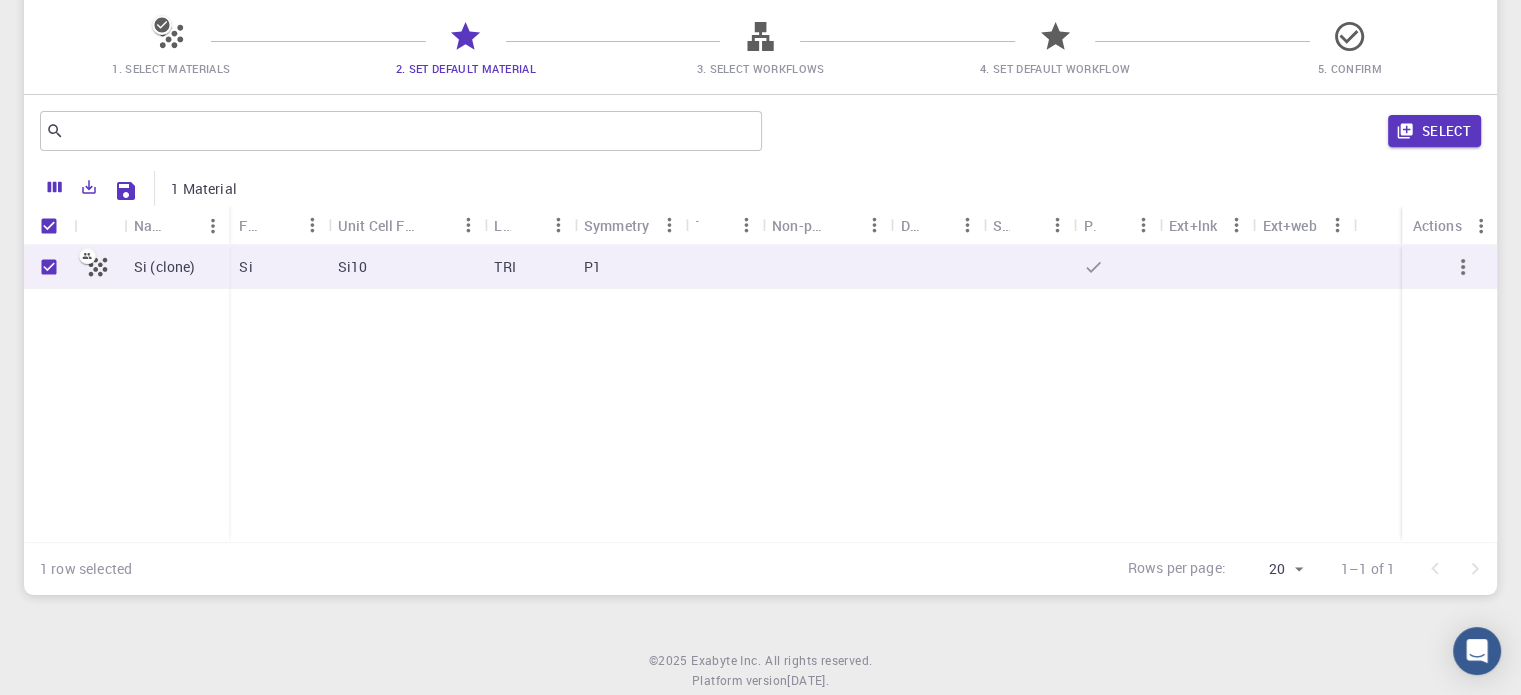 click 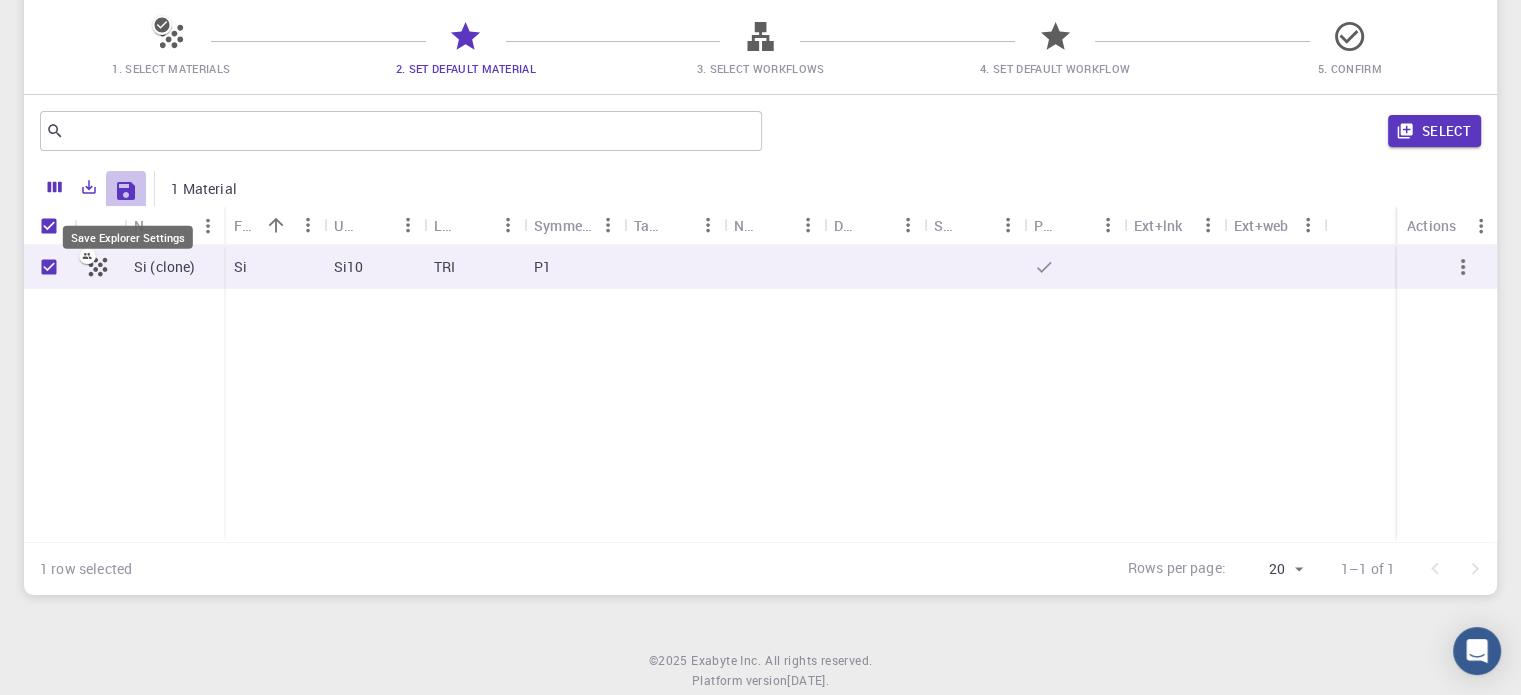 click 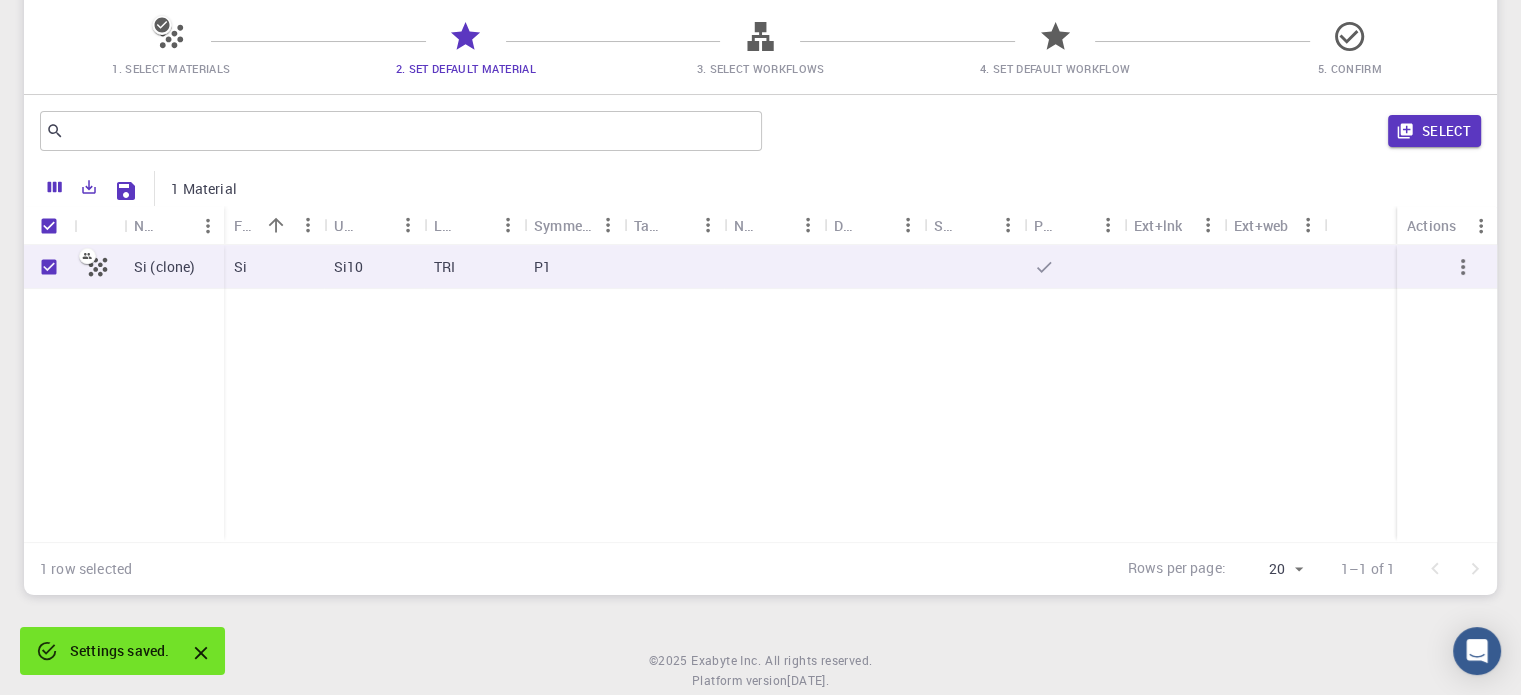 click on "Si (clone) Si Si10 TRI P1" at bounding box center [760, 393] 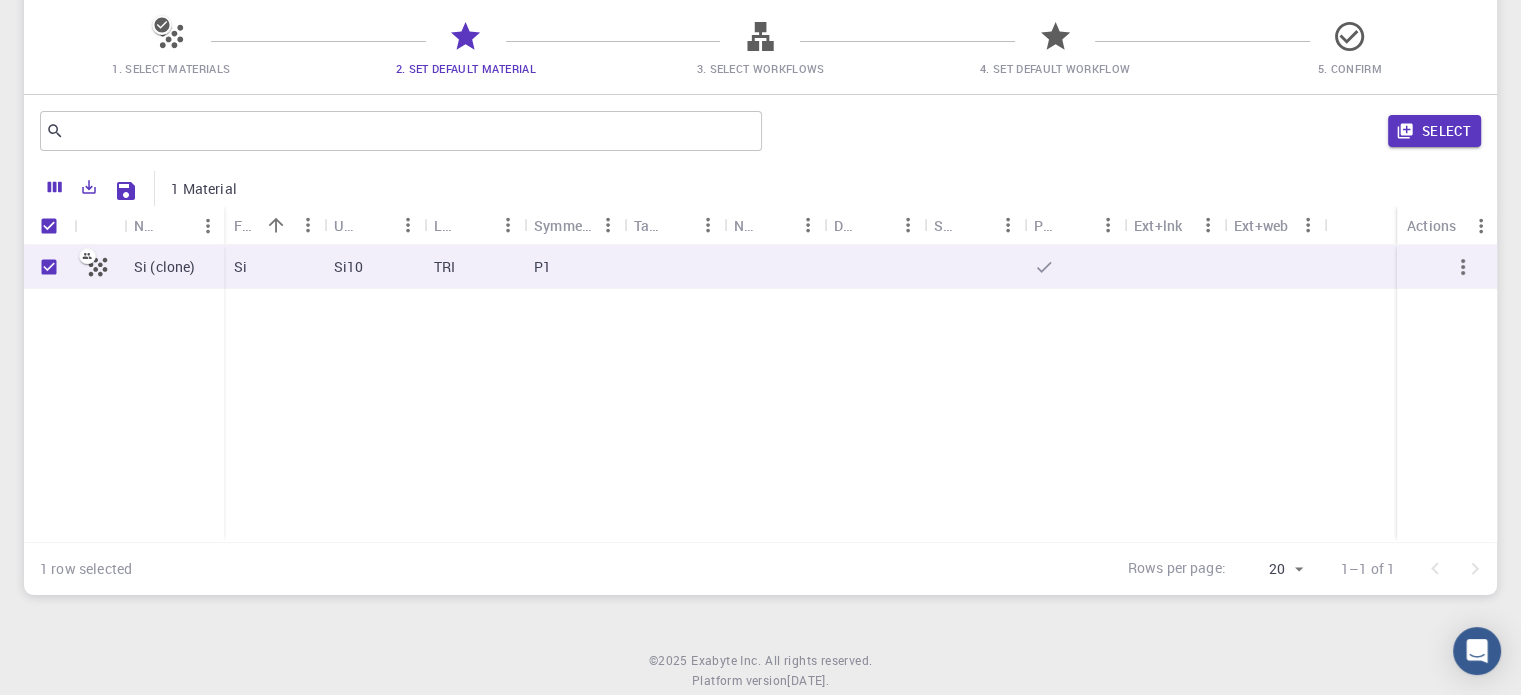 click on "2. Set Default Material" at bounding box center [466, 68] 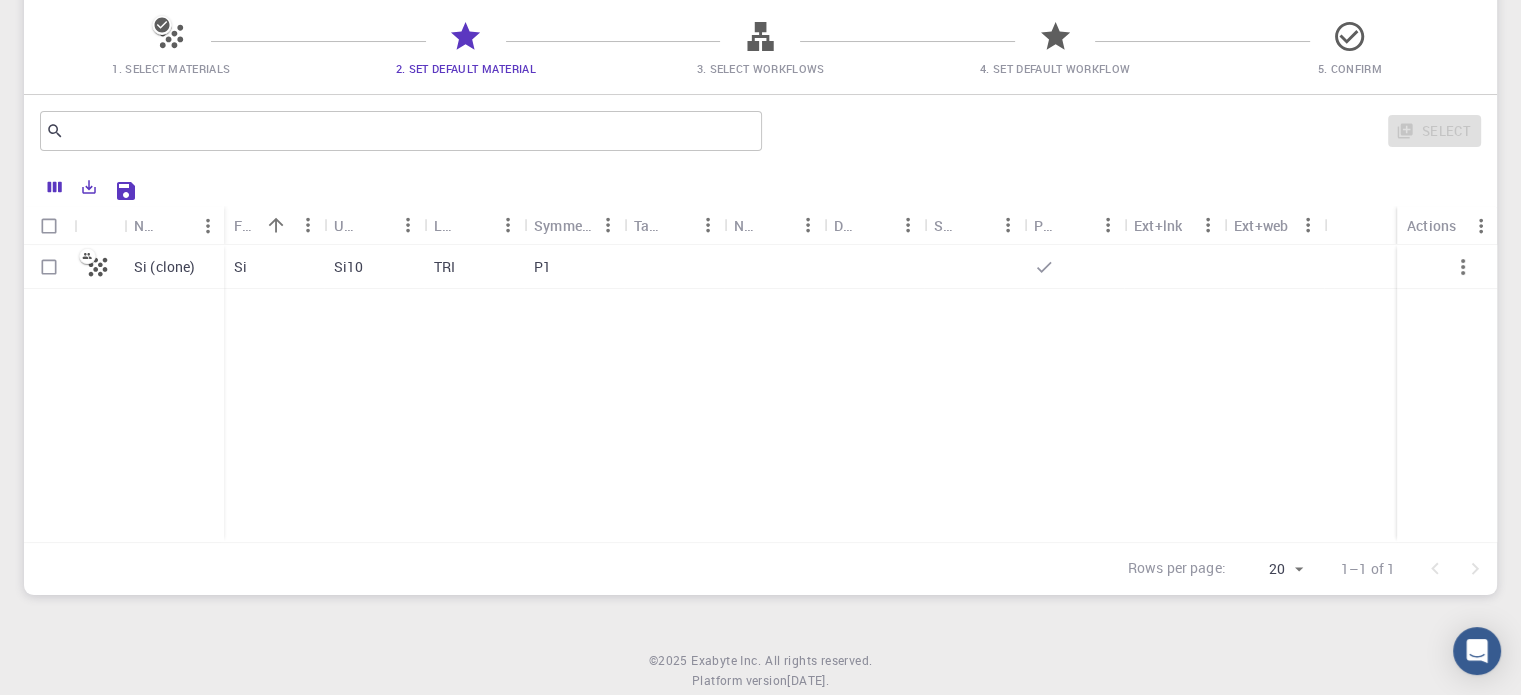 click at bounding box center (874, 267) 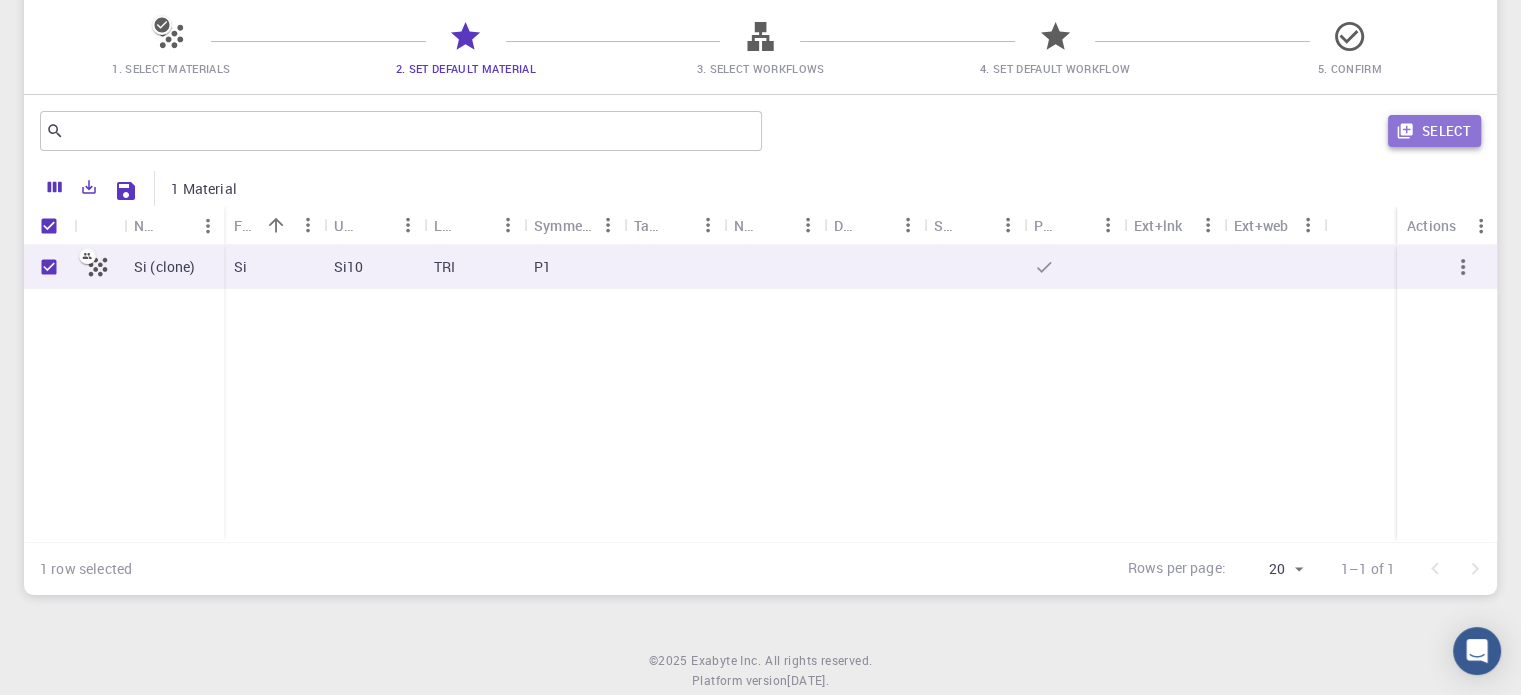click 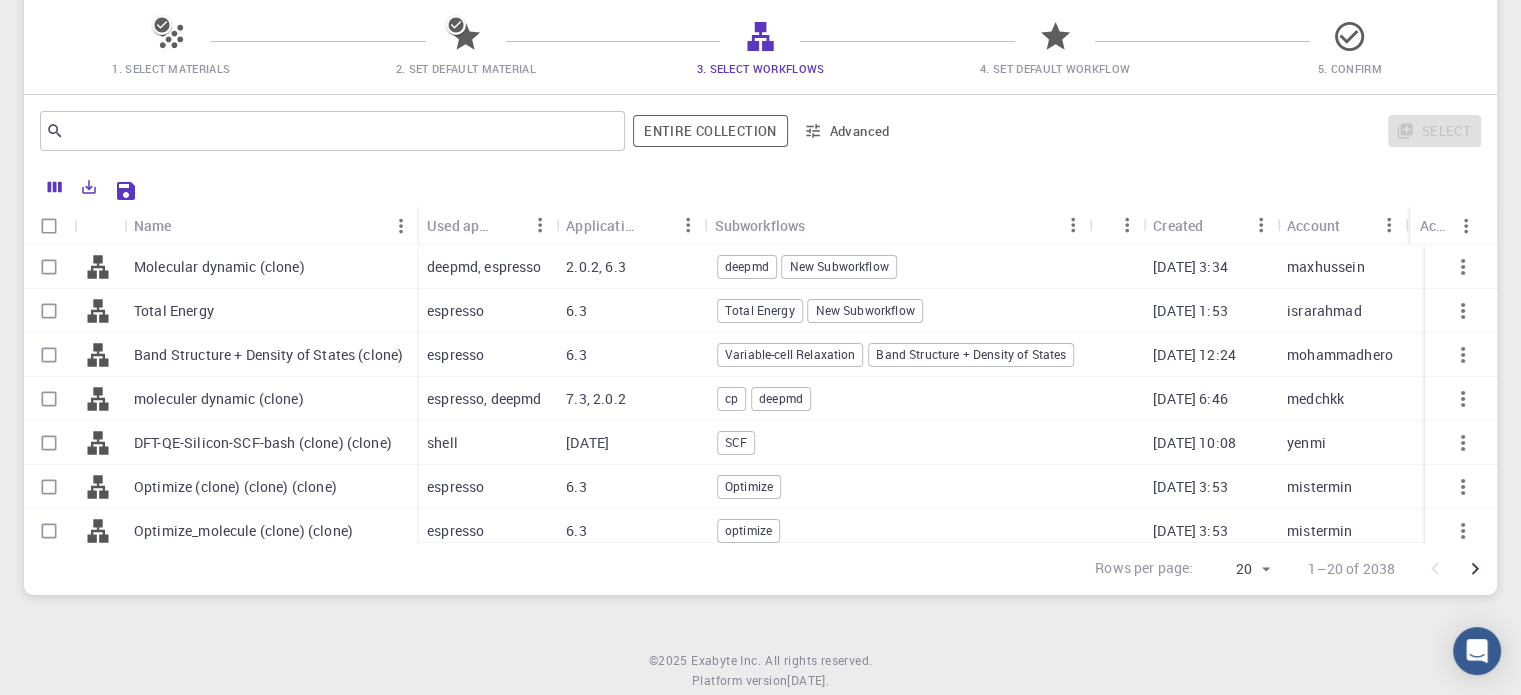 click on "SCF" at bounding box center (736, 442) 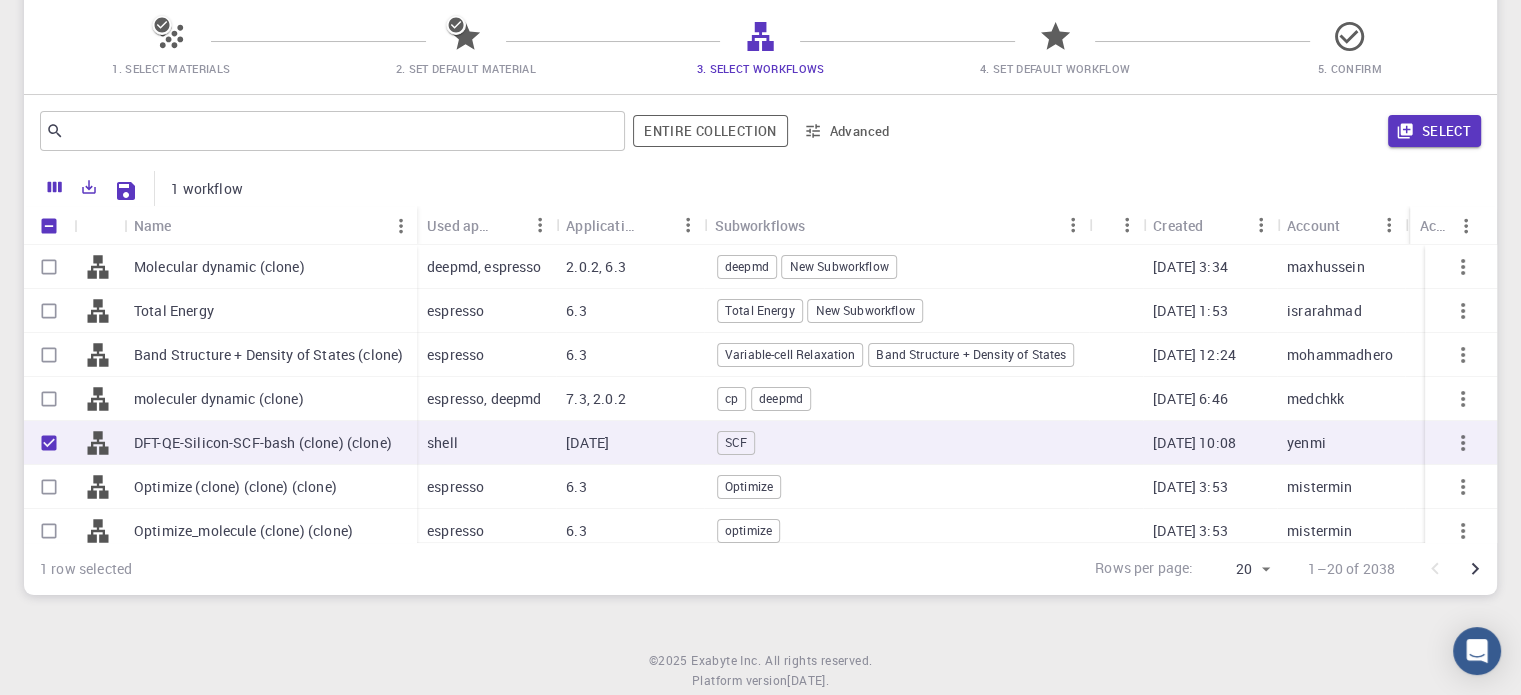 click on "SCF" at bounding box center [736, 442] 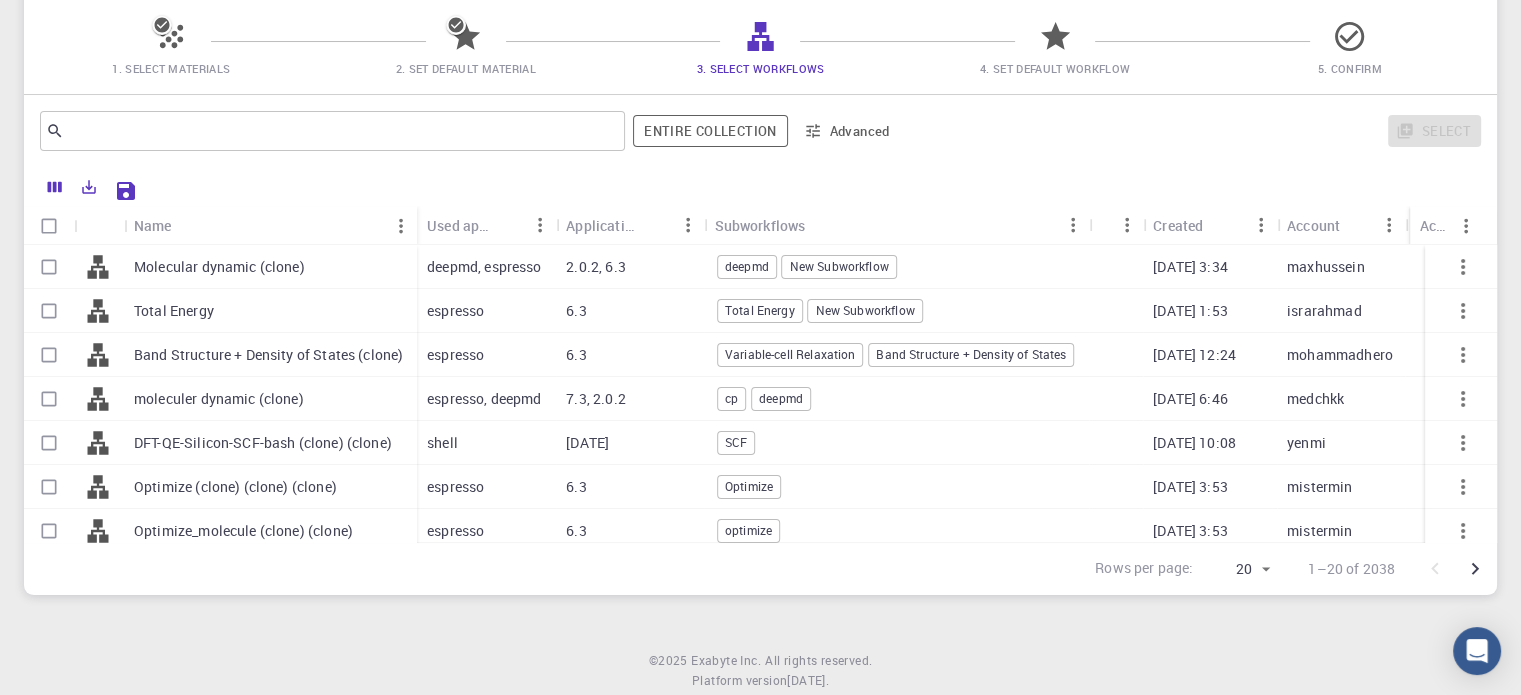 click on "6.3" at bounding box center [630, 355] 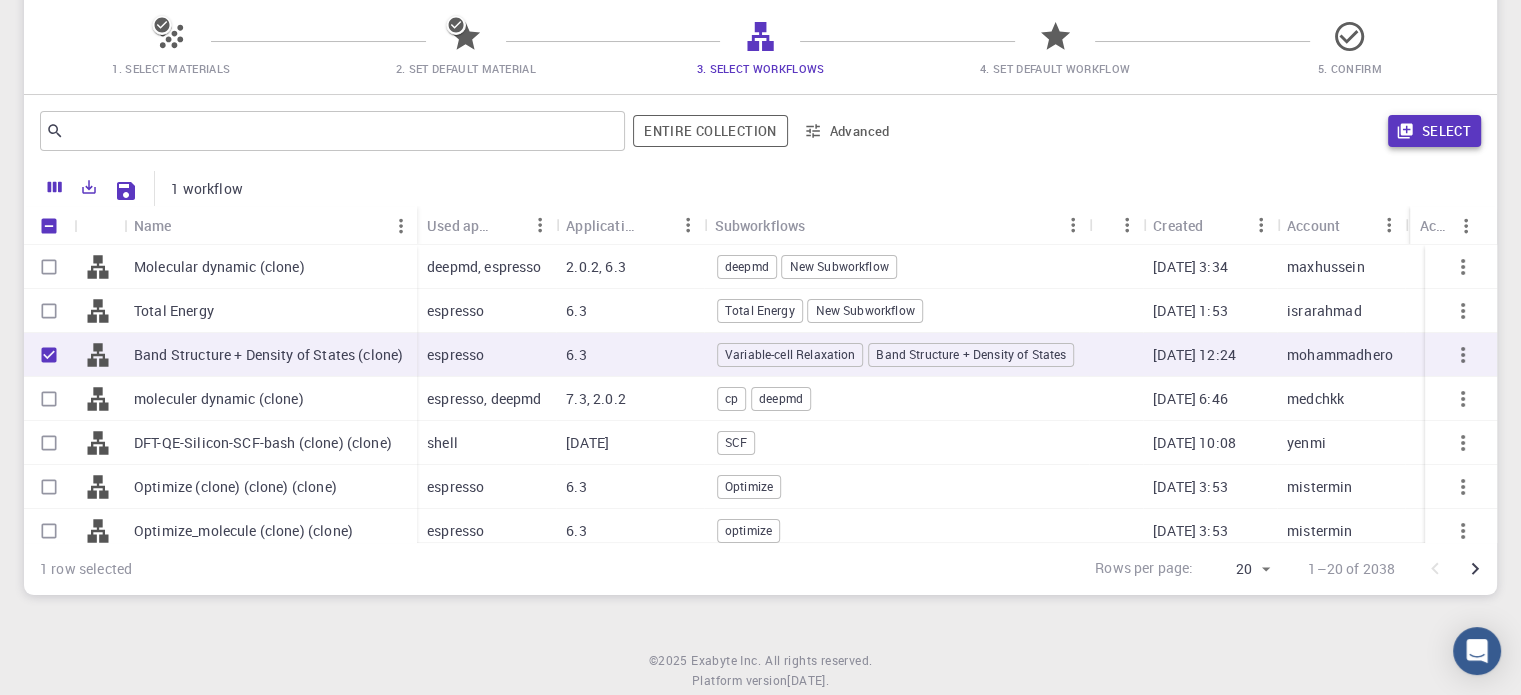 click 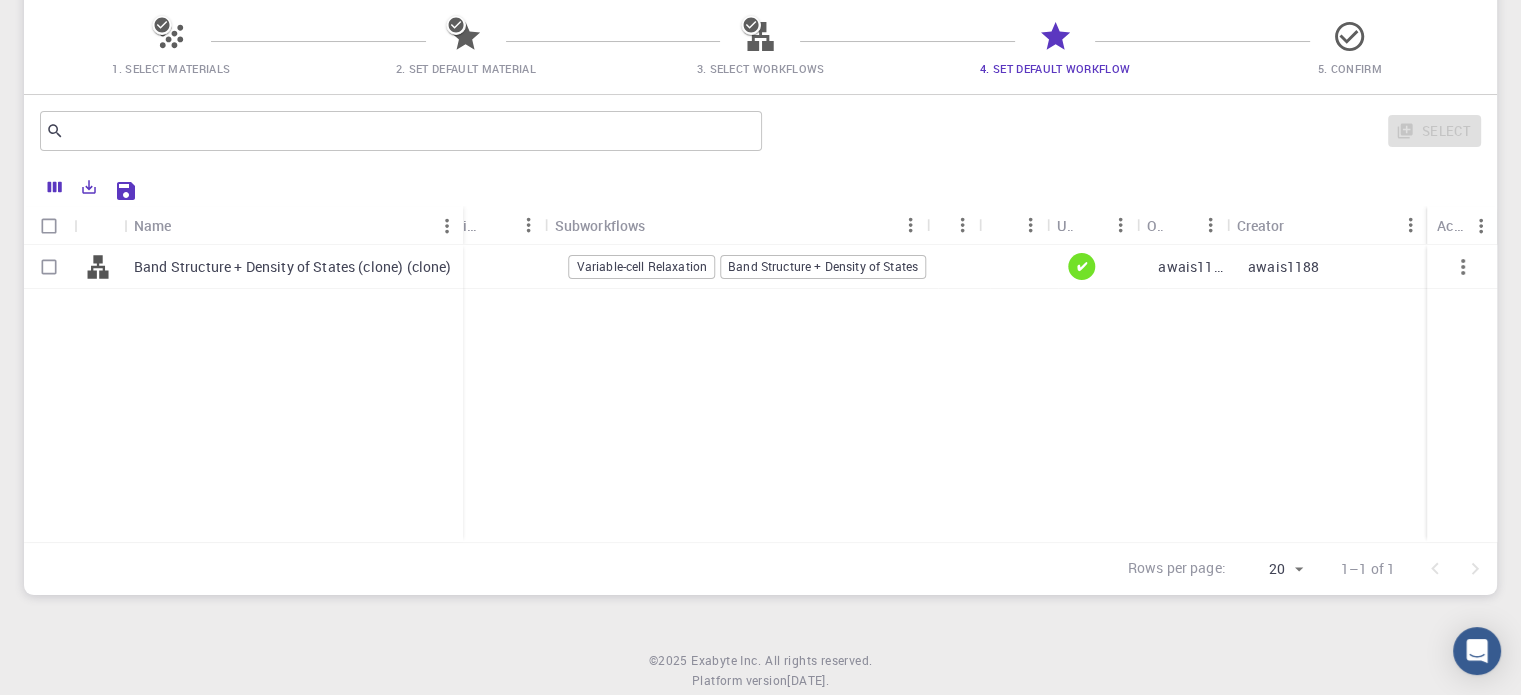 scroll, scrollTop: 0, scrollLeft: 193, axis: horizontal 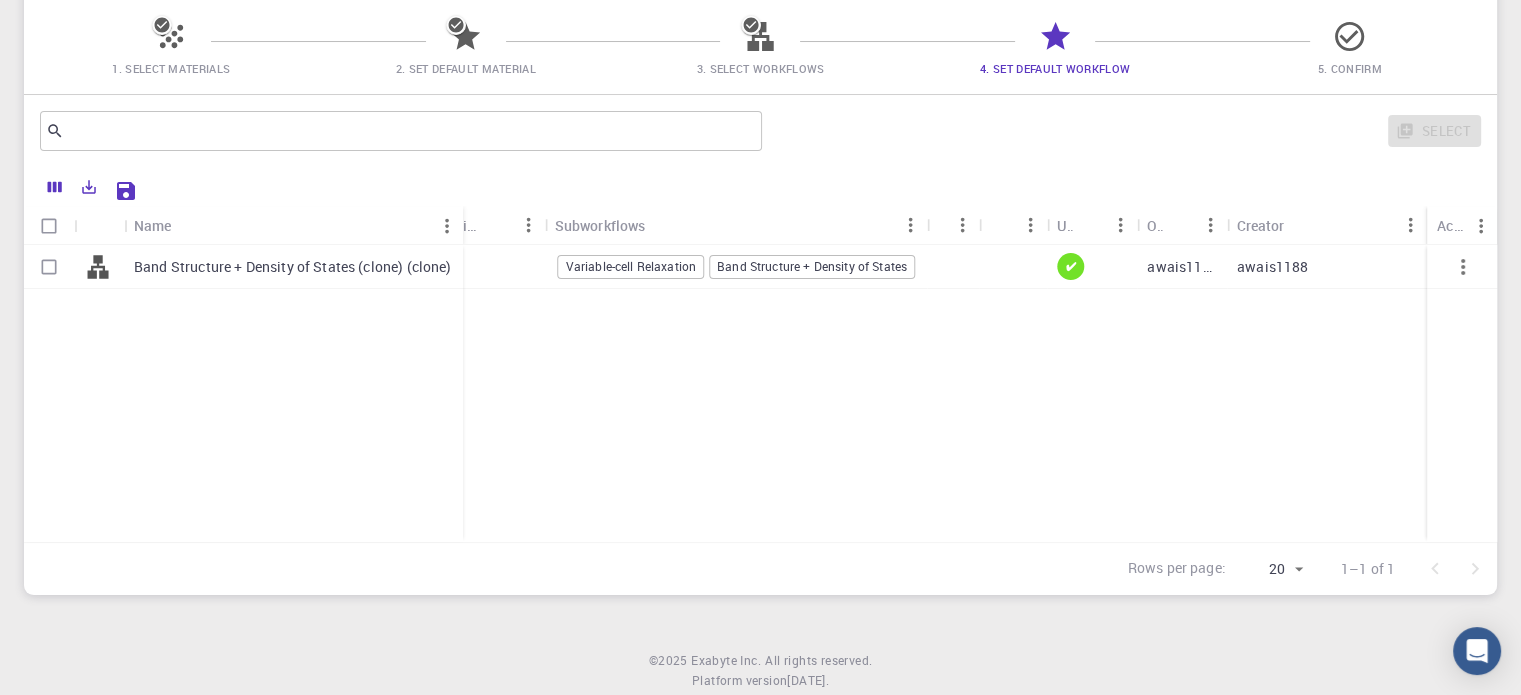 click on "Band Structure + Density of States" at bounding box center [812, 266] 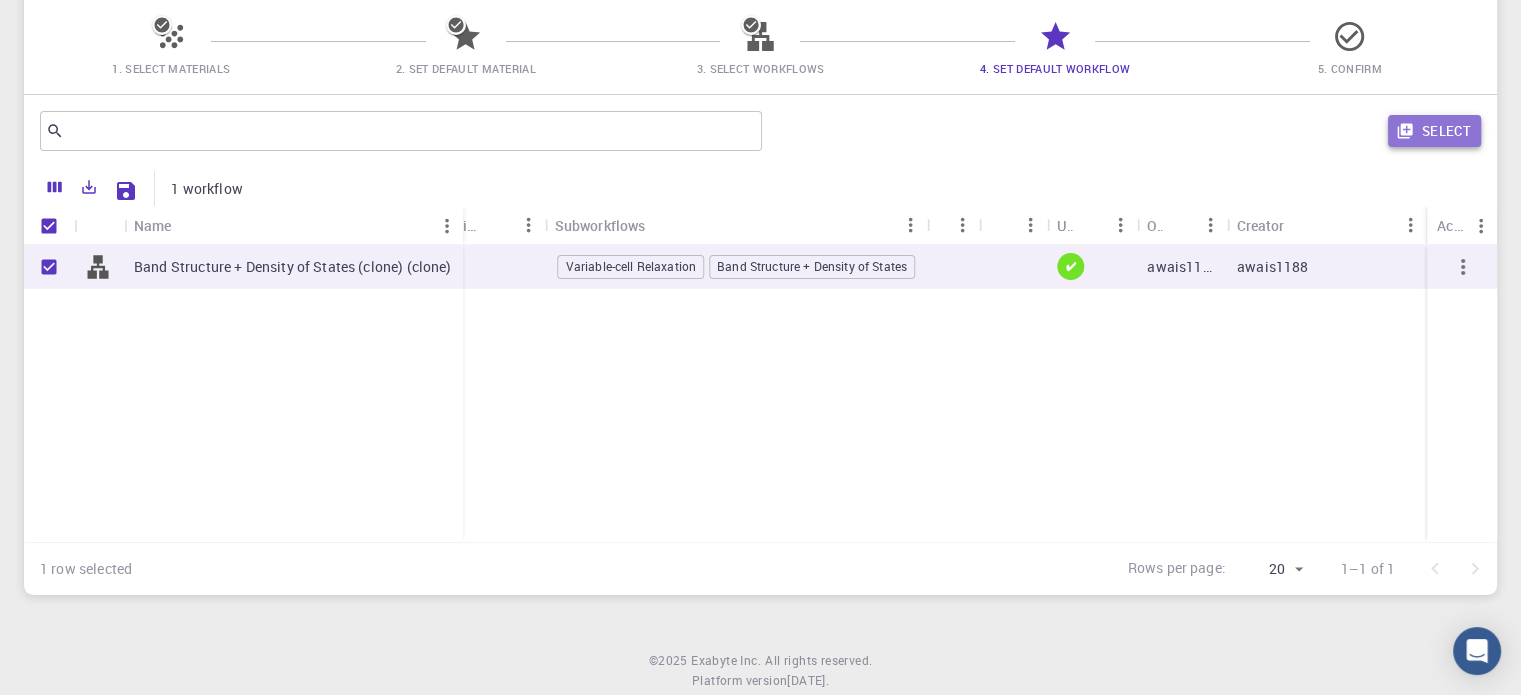 click on "Select" at bounding box center [1434, 131] 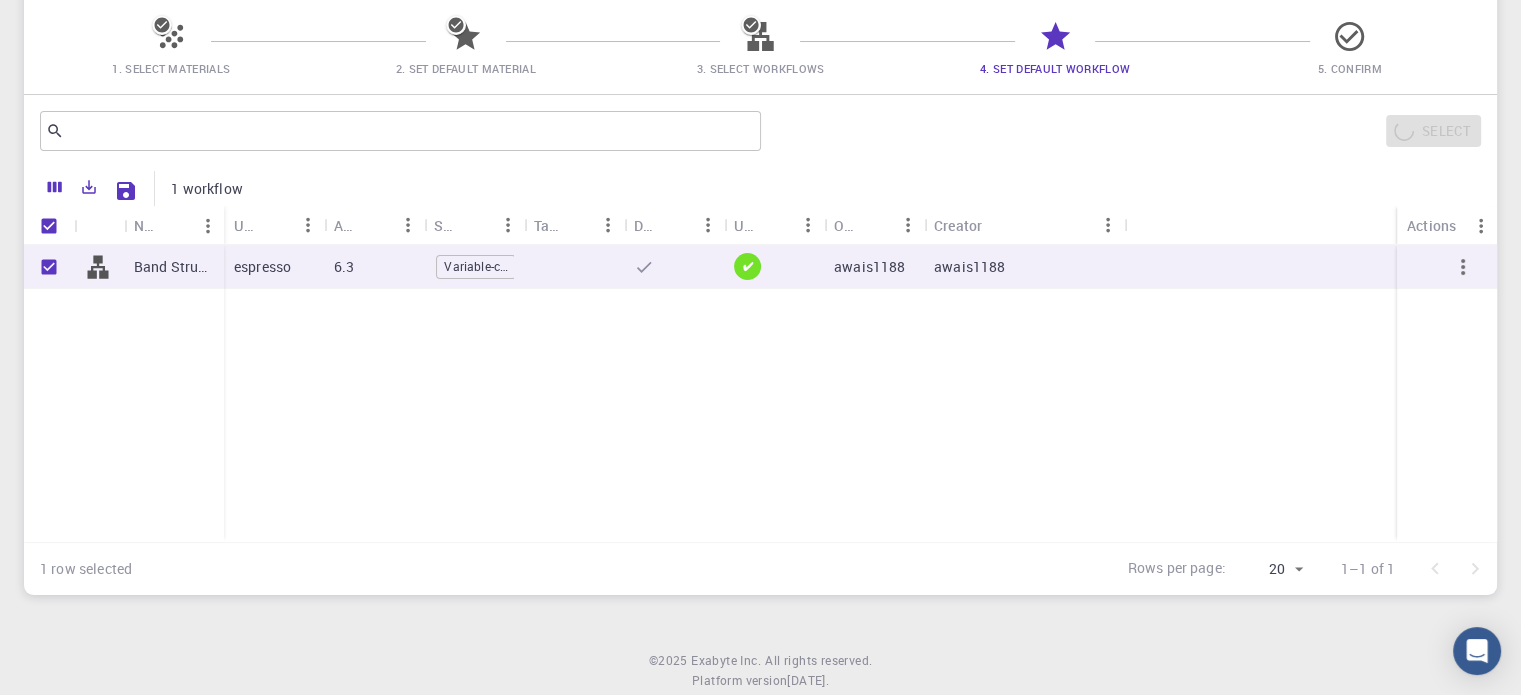 scroll, scrollTop: 0, scrollLeft: 0, axis: both 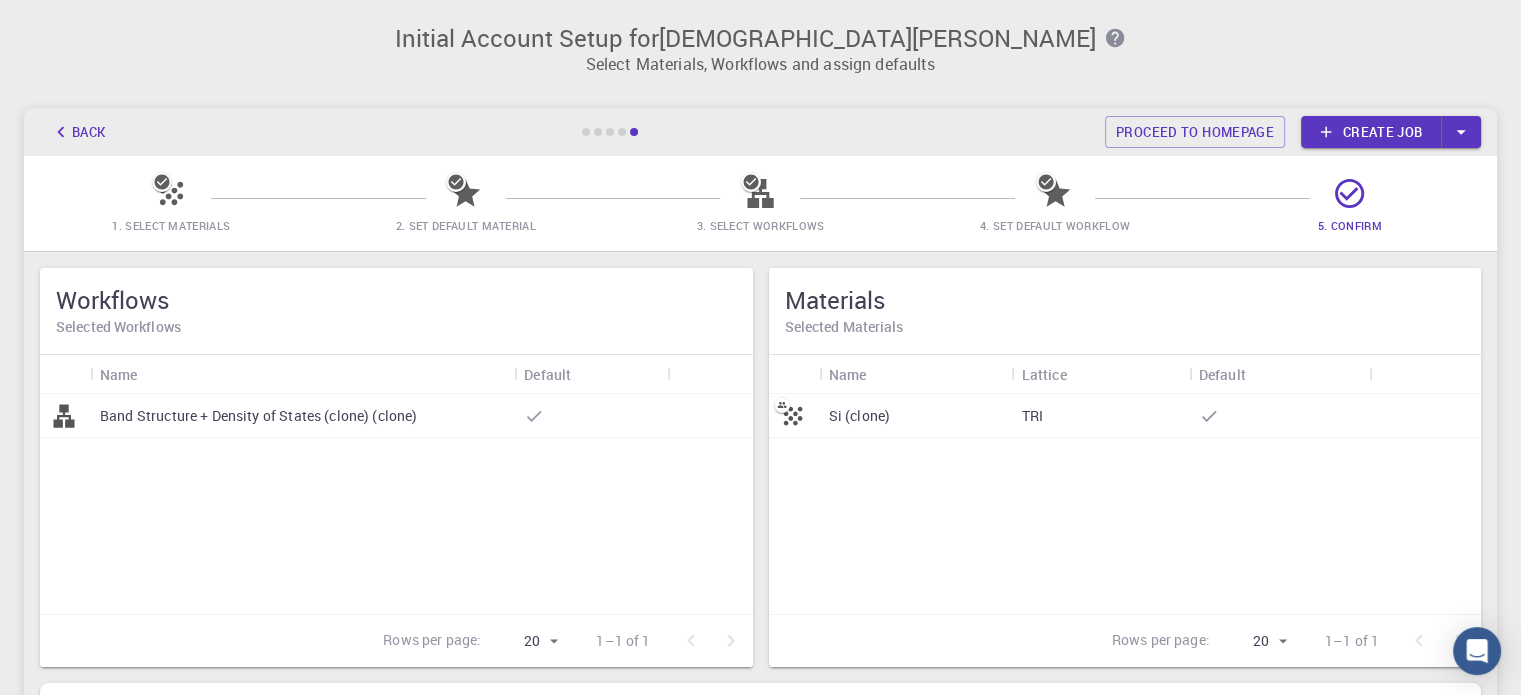 click on "TRI" at bounding box center [1099, 416] 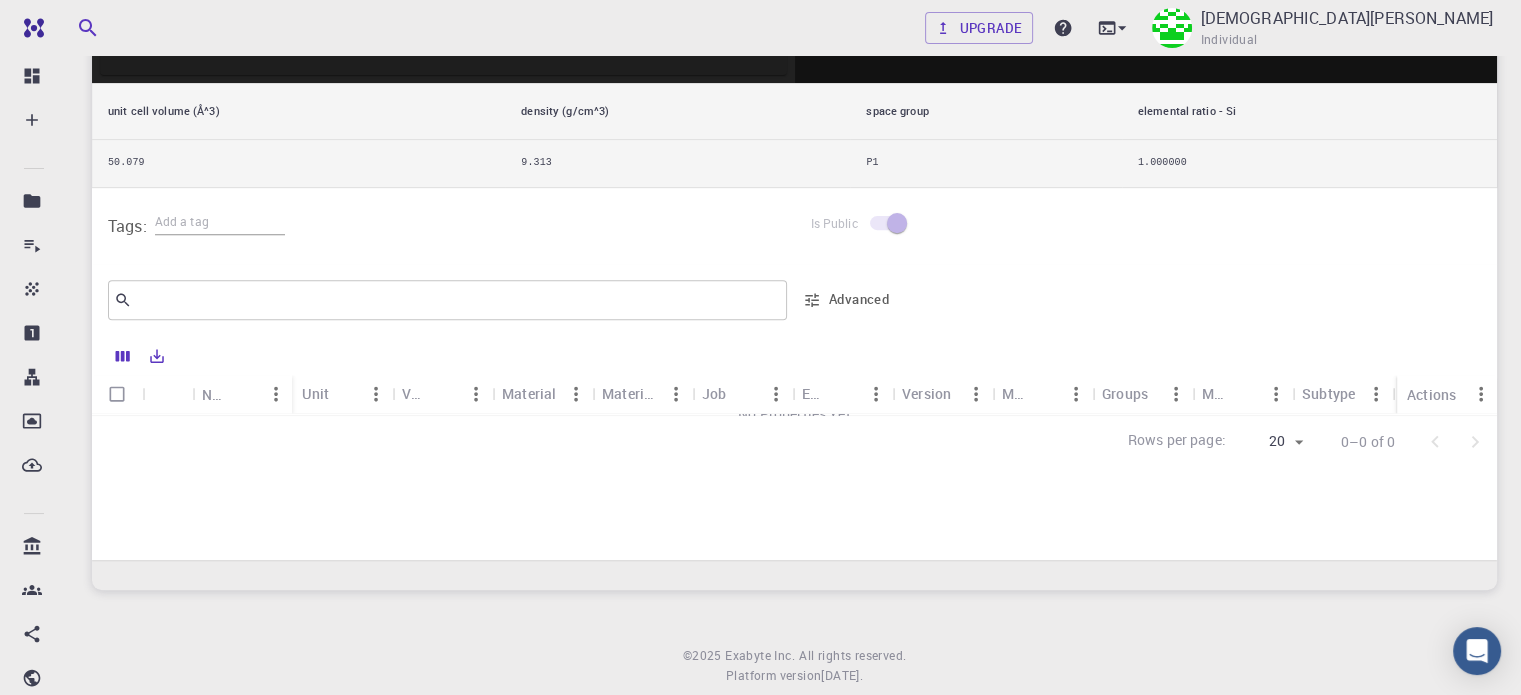 scroll, scrollTop: 779, scrollLeft: 0, axis: vertical 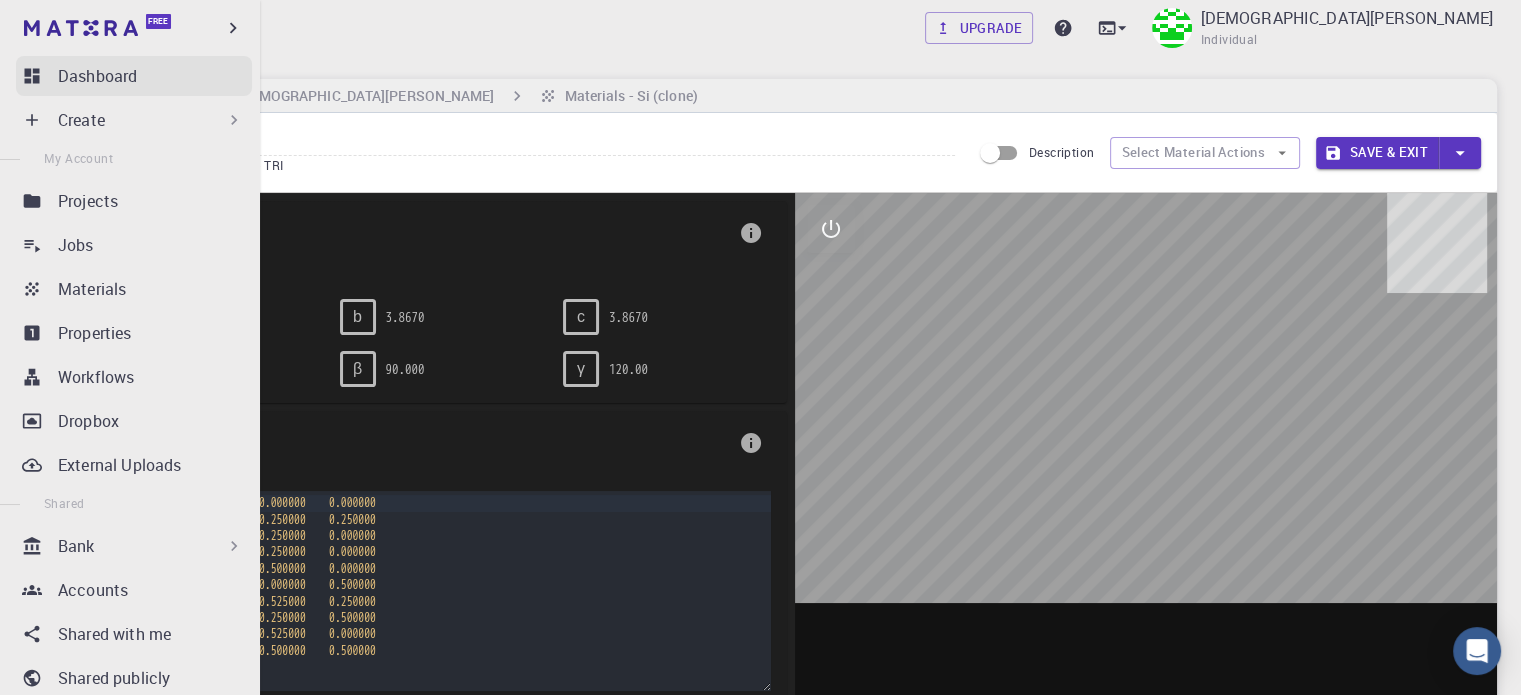click on "Dashboard" at bounding box center (97, 76) 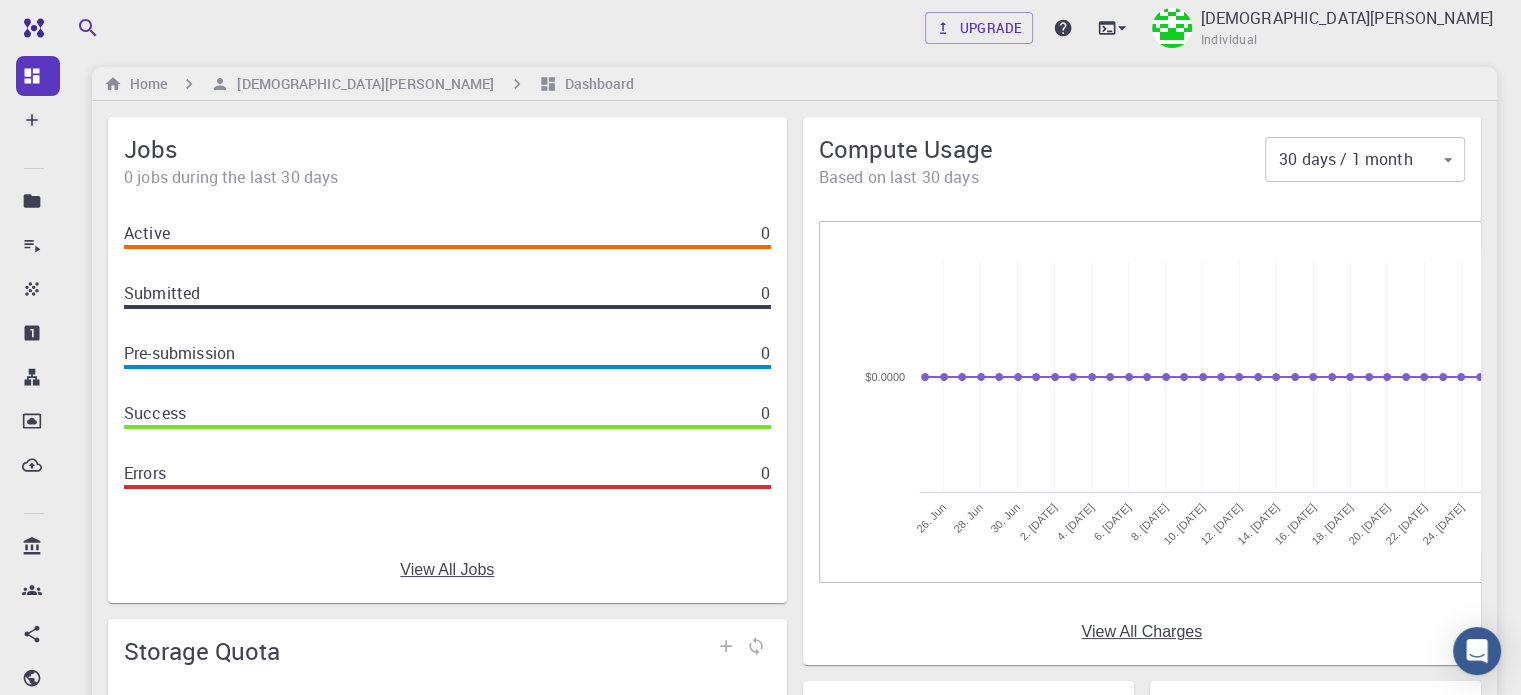 scroll, scrollTop: 0, scrollLeft: 0, axis: both 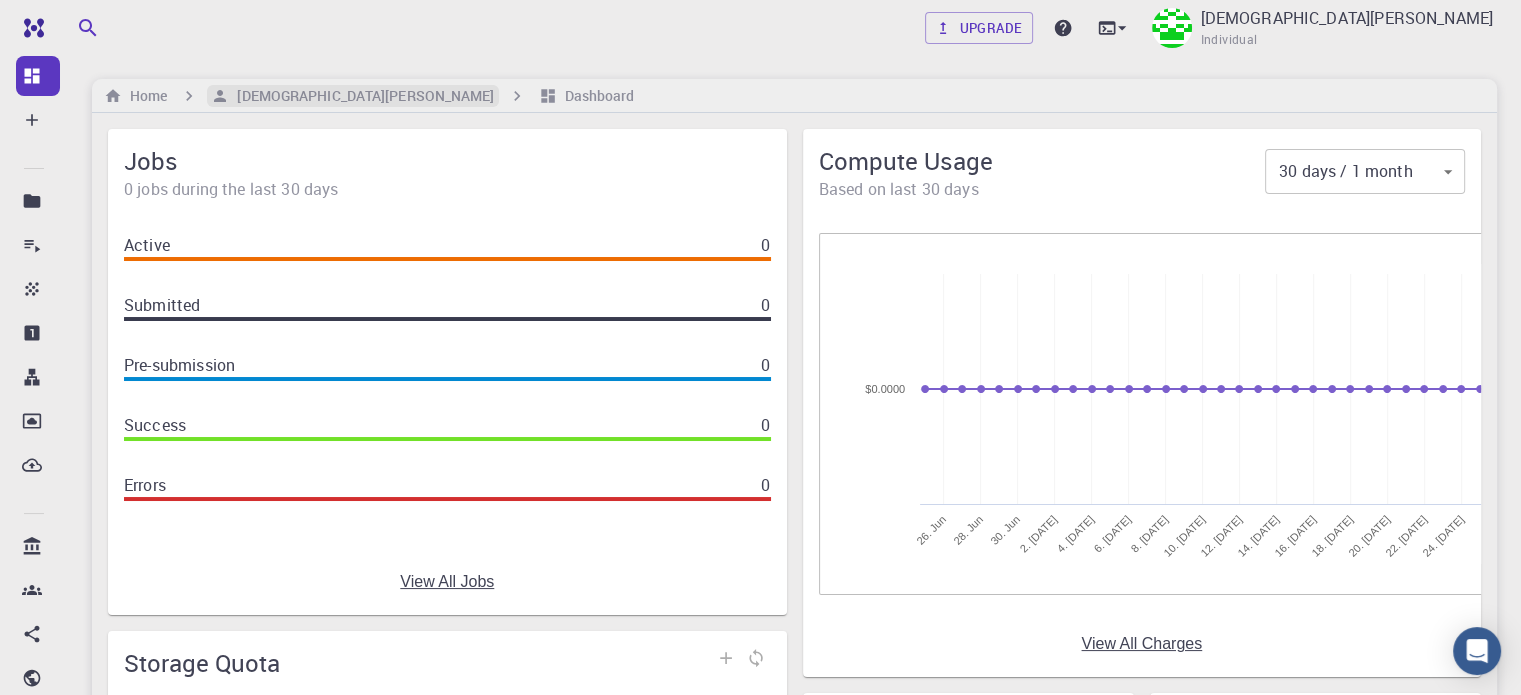 click on "[DEMOGRAPHIC_DATA][PERSON_NAME]" at bounding box center (361, 96) 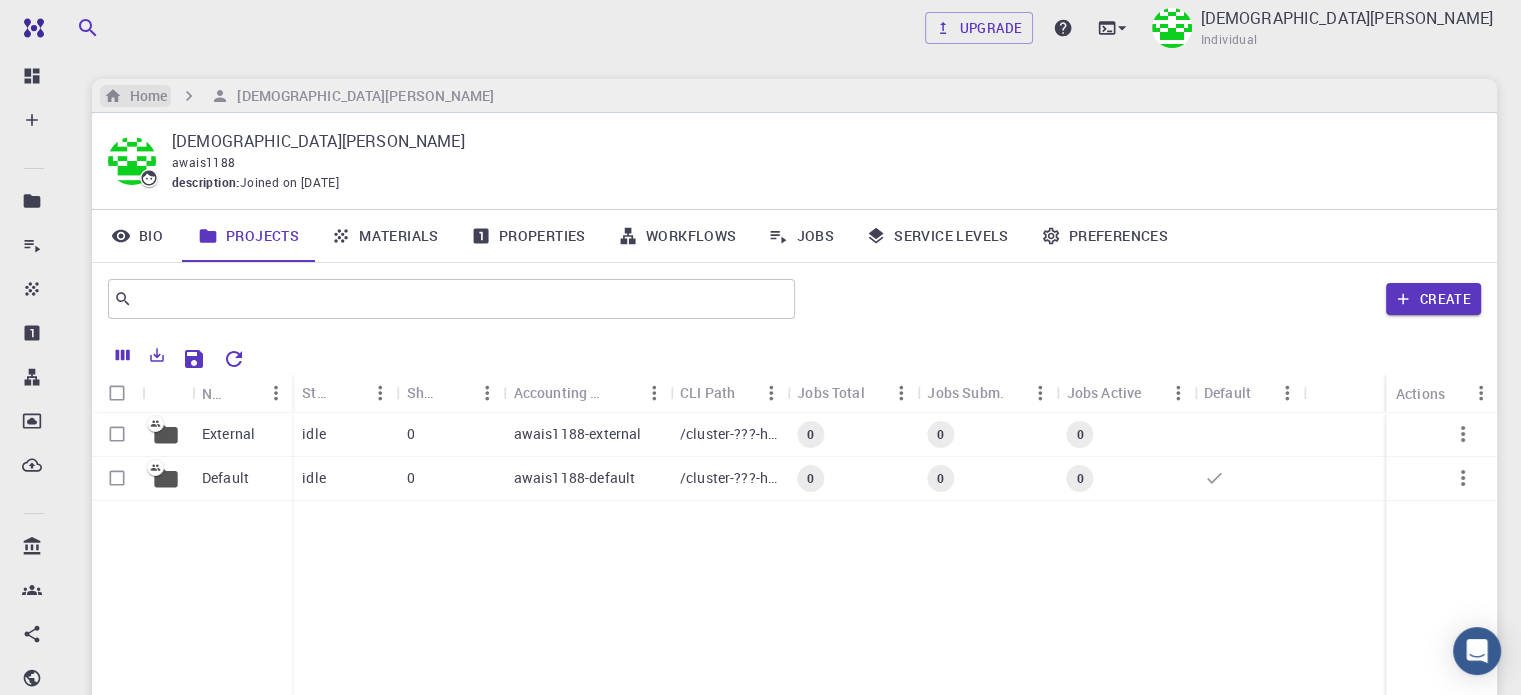 click on "Home" at bounding box center [144, 96] 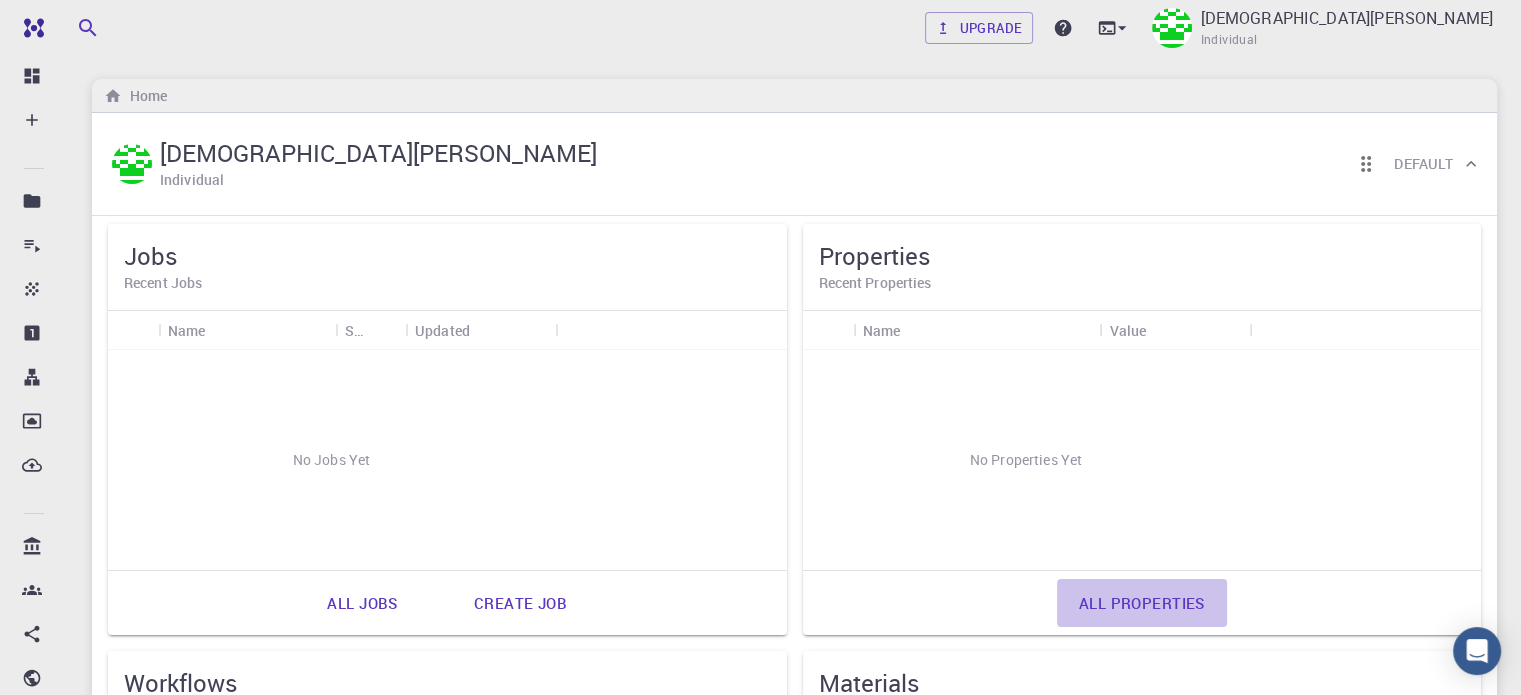 click on "All properties" at bounding box center (1142, 603) 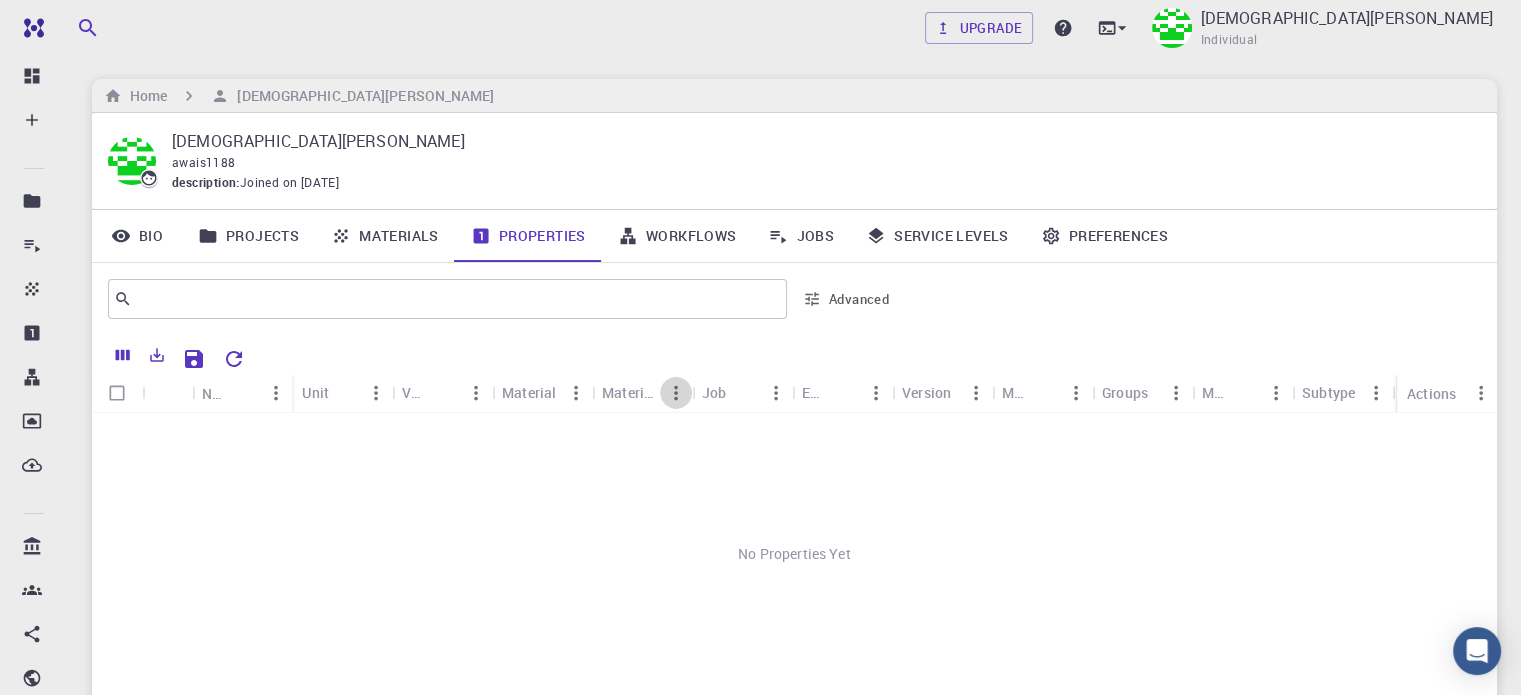 click 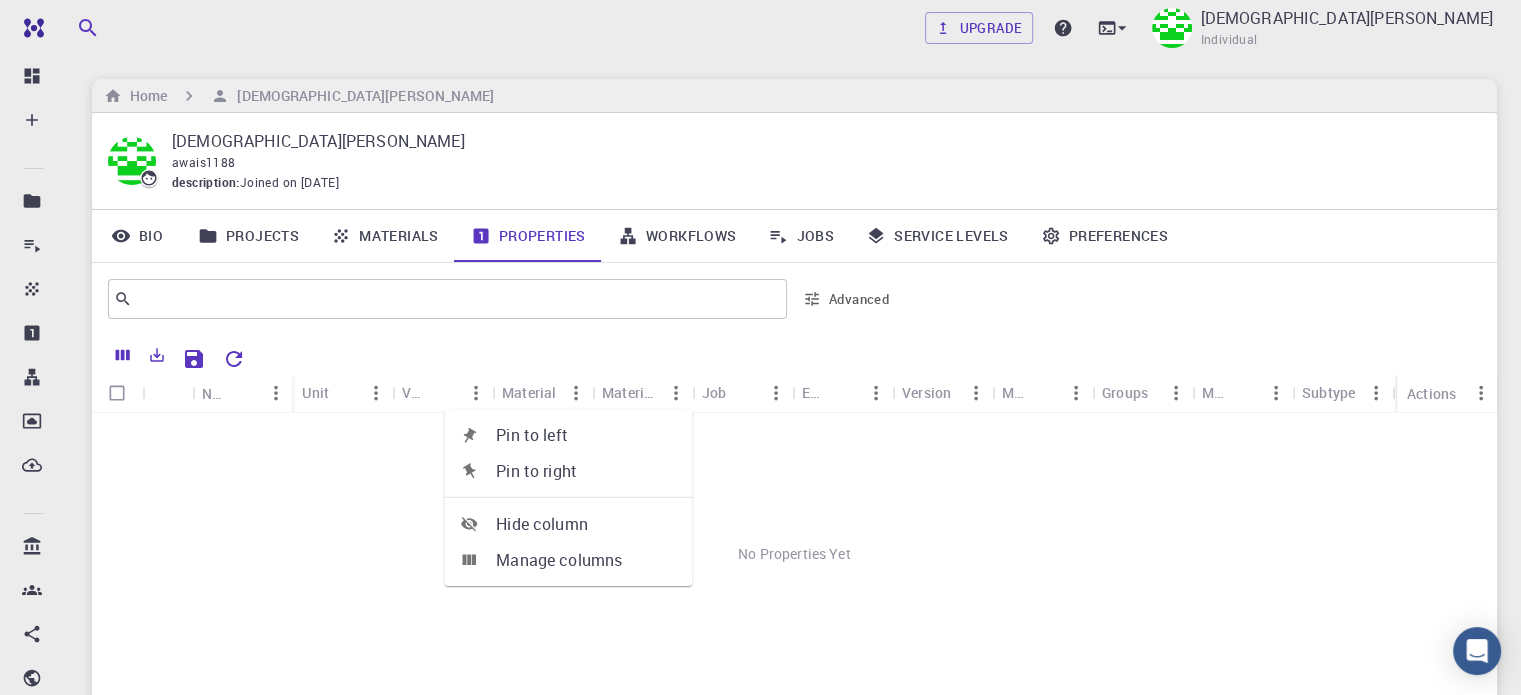 click on "No Properties Yet" at bounding box center [794, 554] 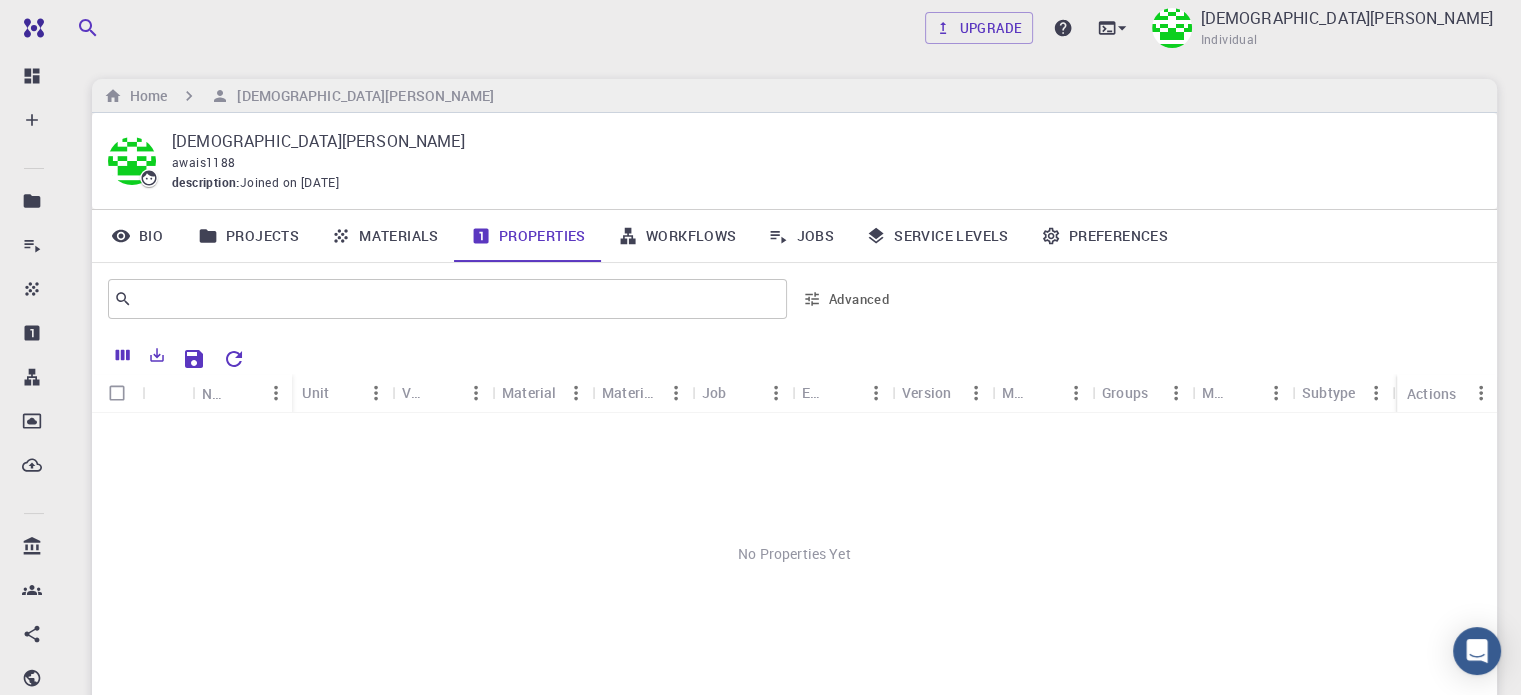 click on "Projects" at bounding box center [248, 236] 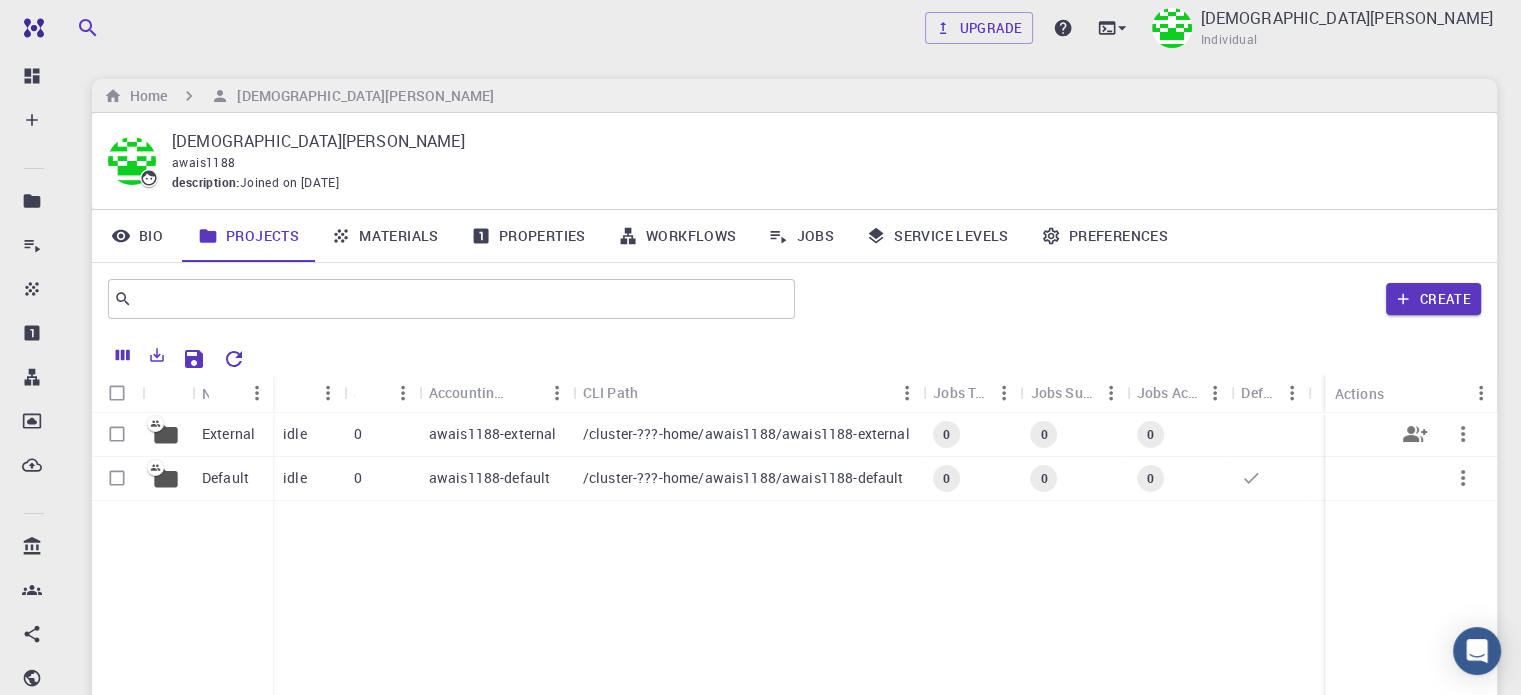 click 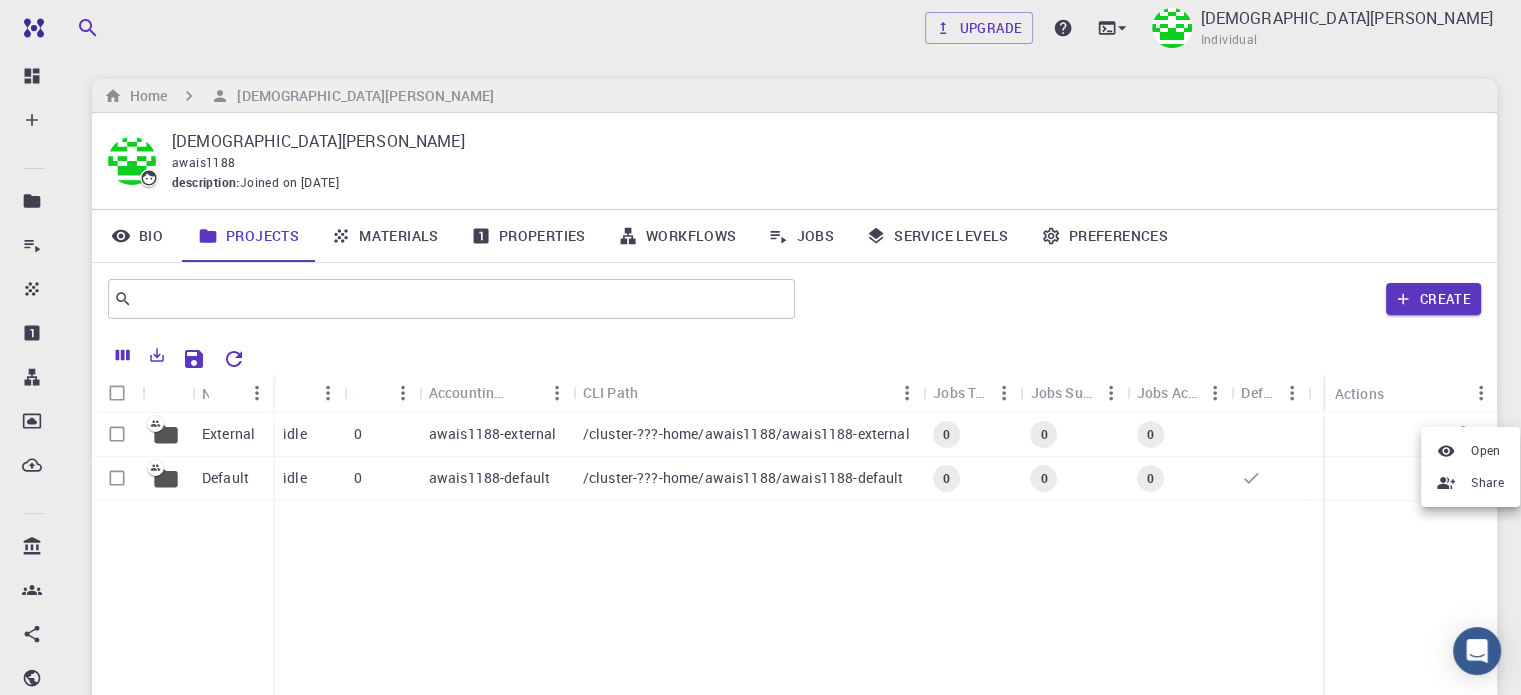 click at bounding box center [760, 347] 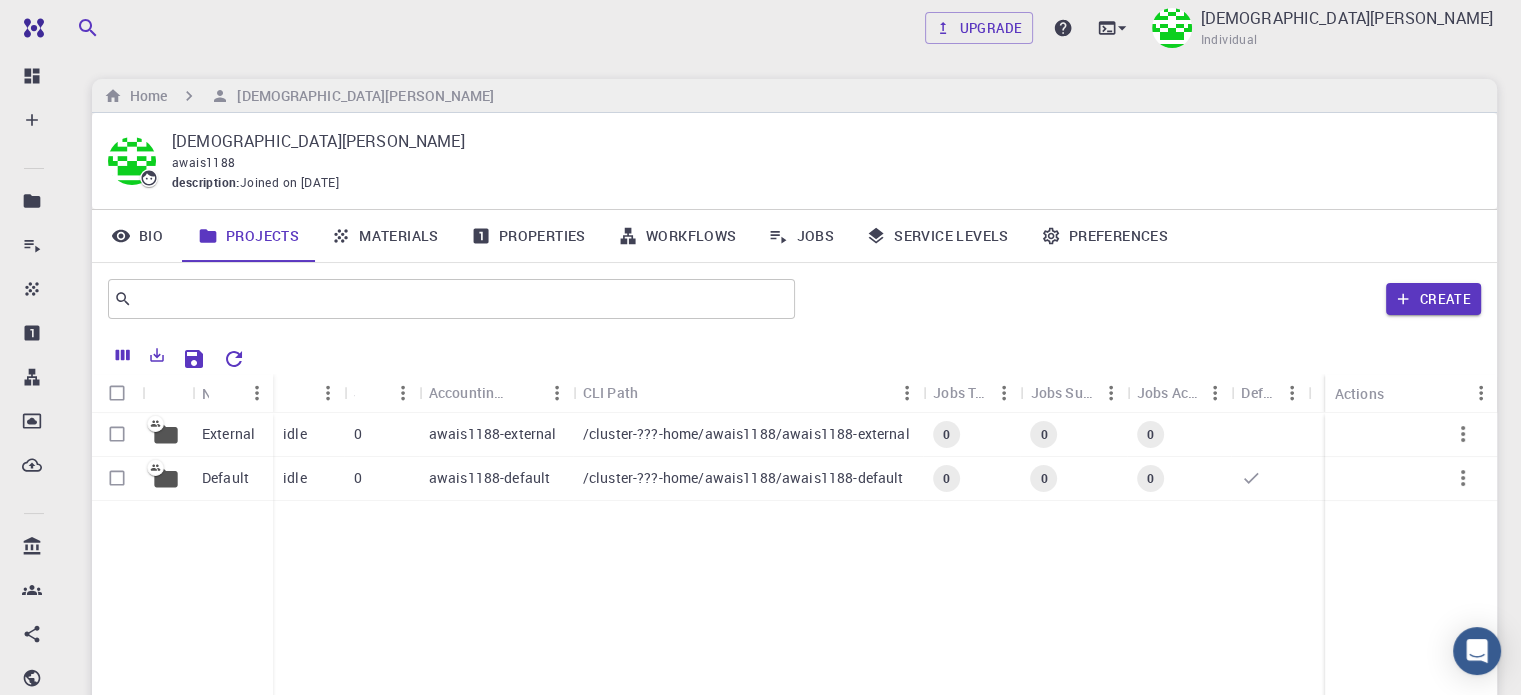 click on "External Default idle 0 awais1188-external /cluster-???-home/awais1188/awais1188-external 0 0 0 idle 0 awais1188-default /cluster-???-home/awais1188/awais1188-default 0 0 0" at bounding box center [794, 561] 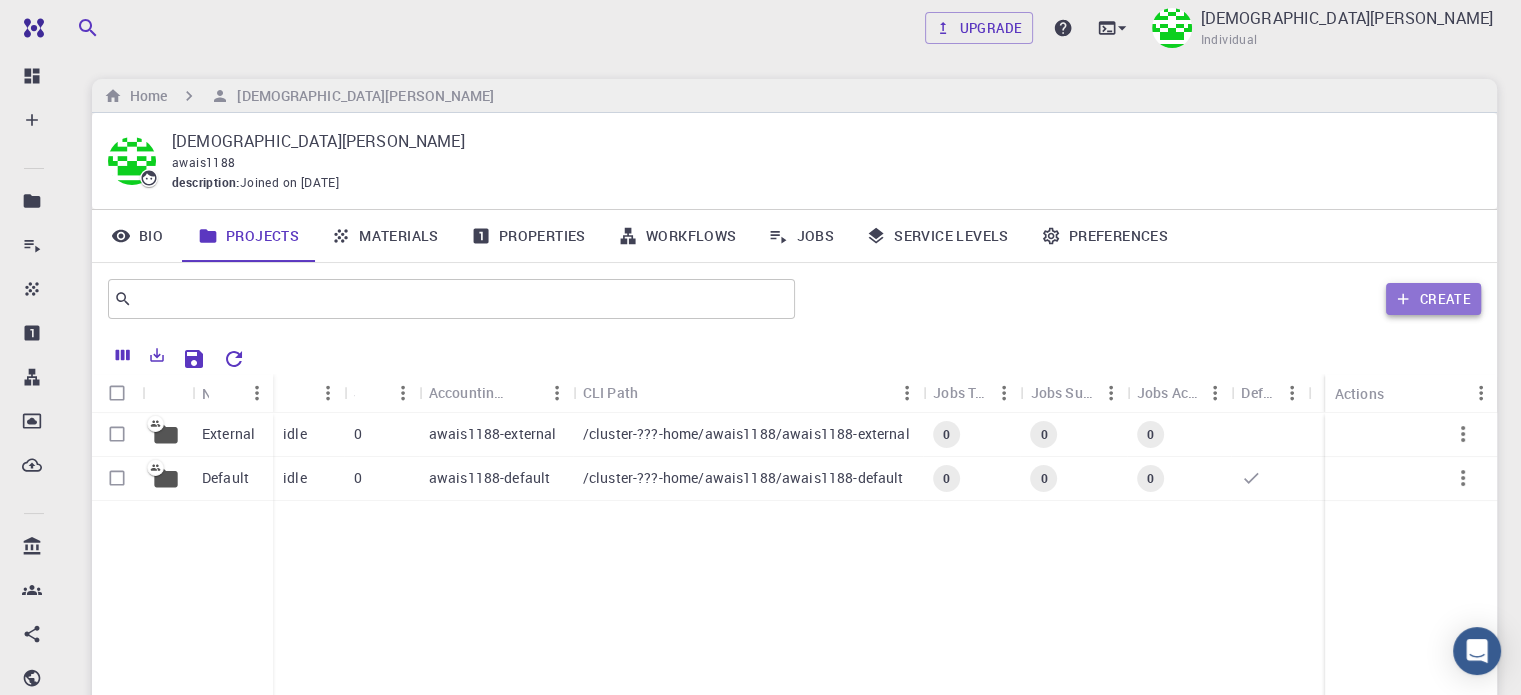 click on "Create" at bounding box center [1433, 299] 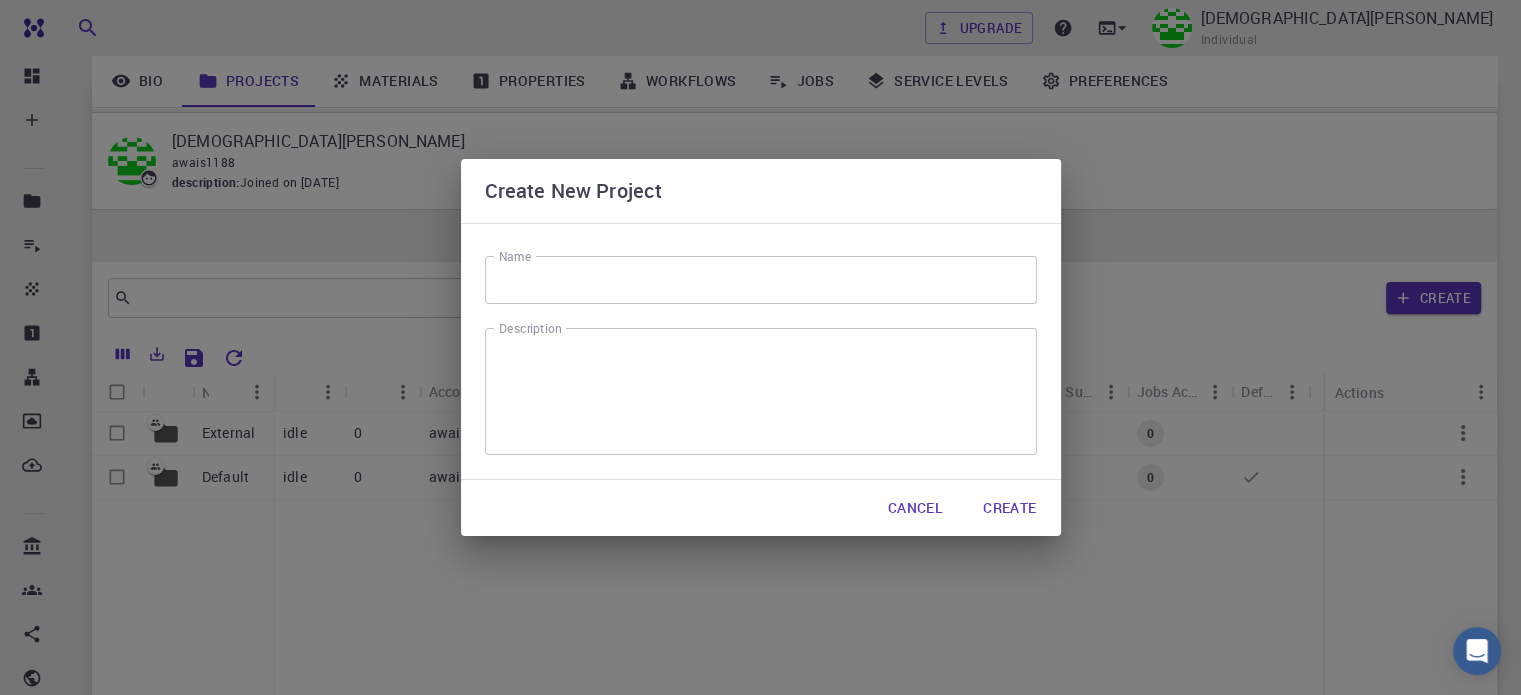 scroll, scrollTop: 222, scrollLeft: 0, axis: vertical 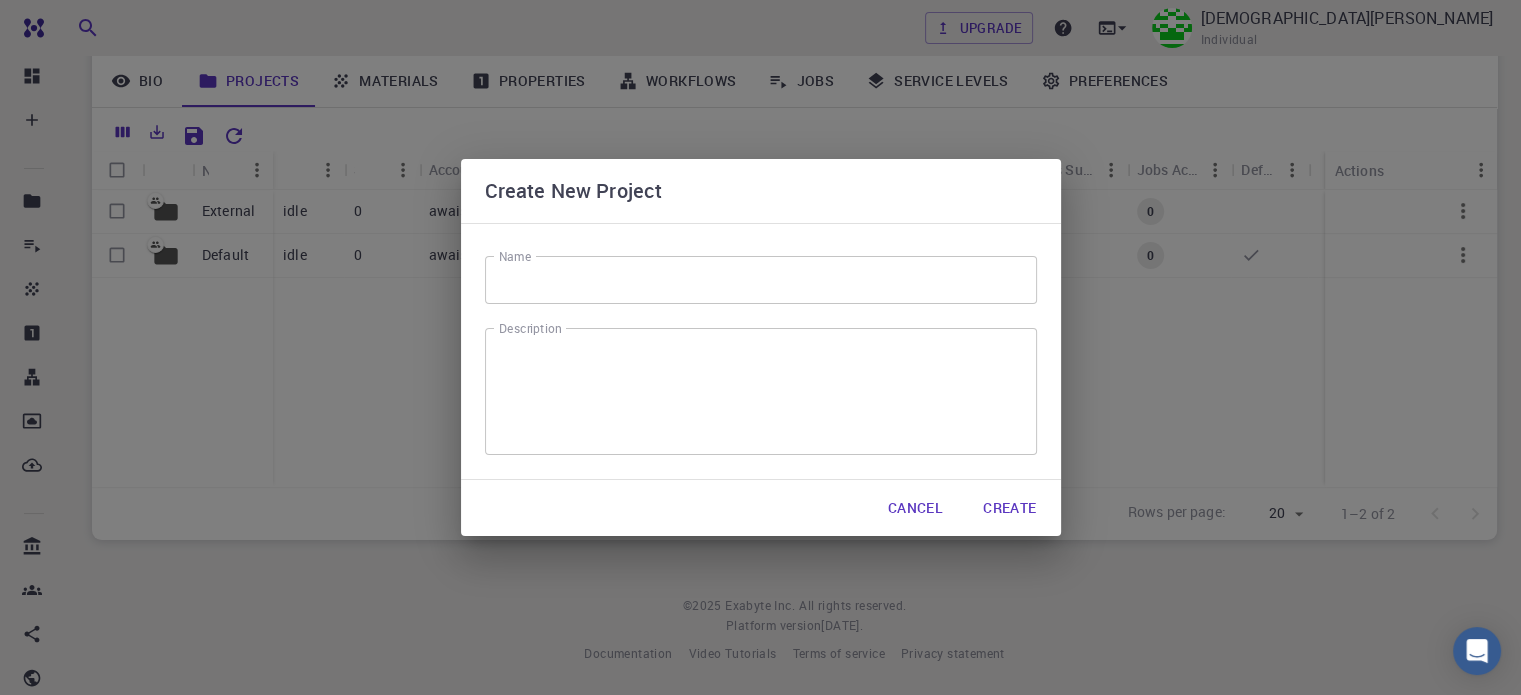 click on "Name" at bounding box center (761, 280) 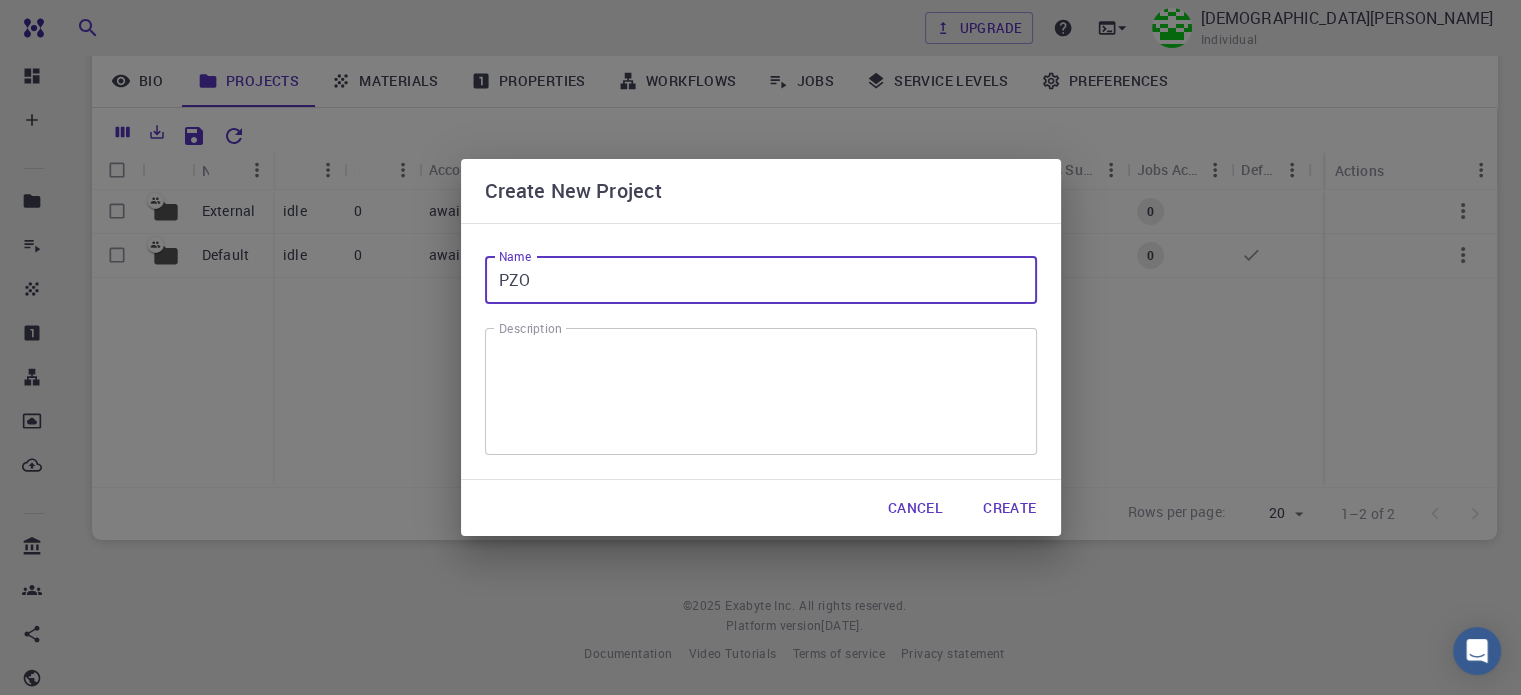 type on "PZO" 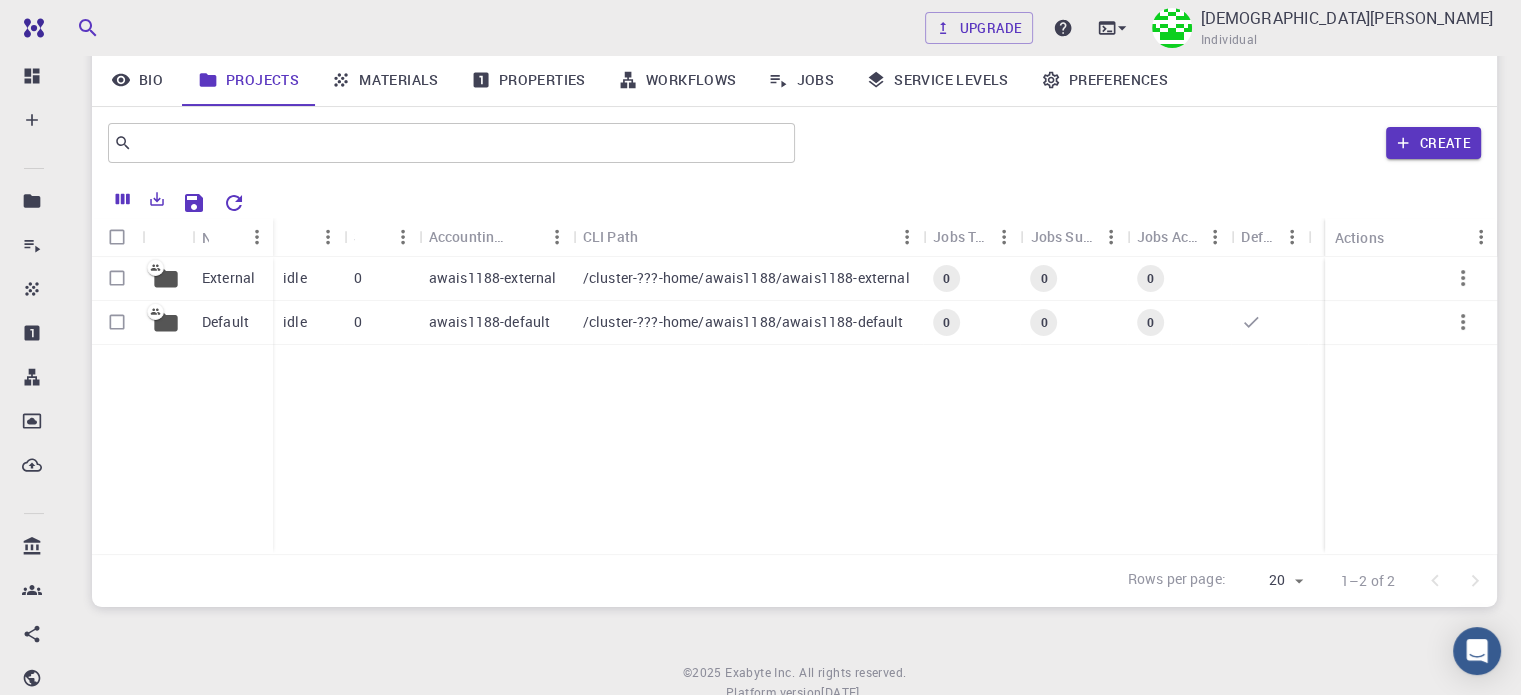 scroll, scrollTop: 122, scrollLeft: 0, axis: vertical 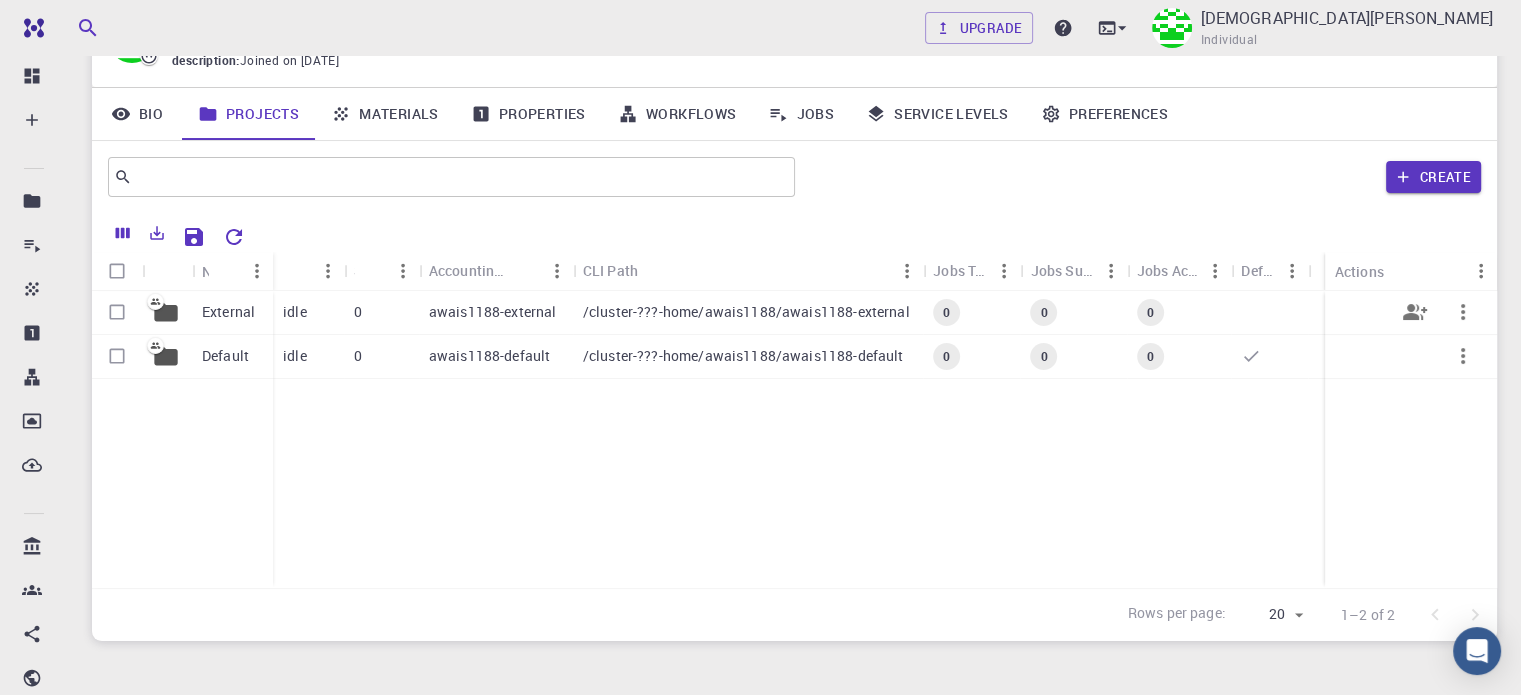 click 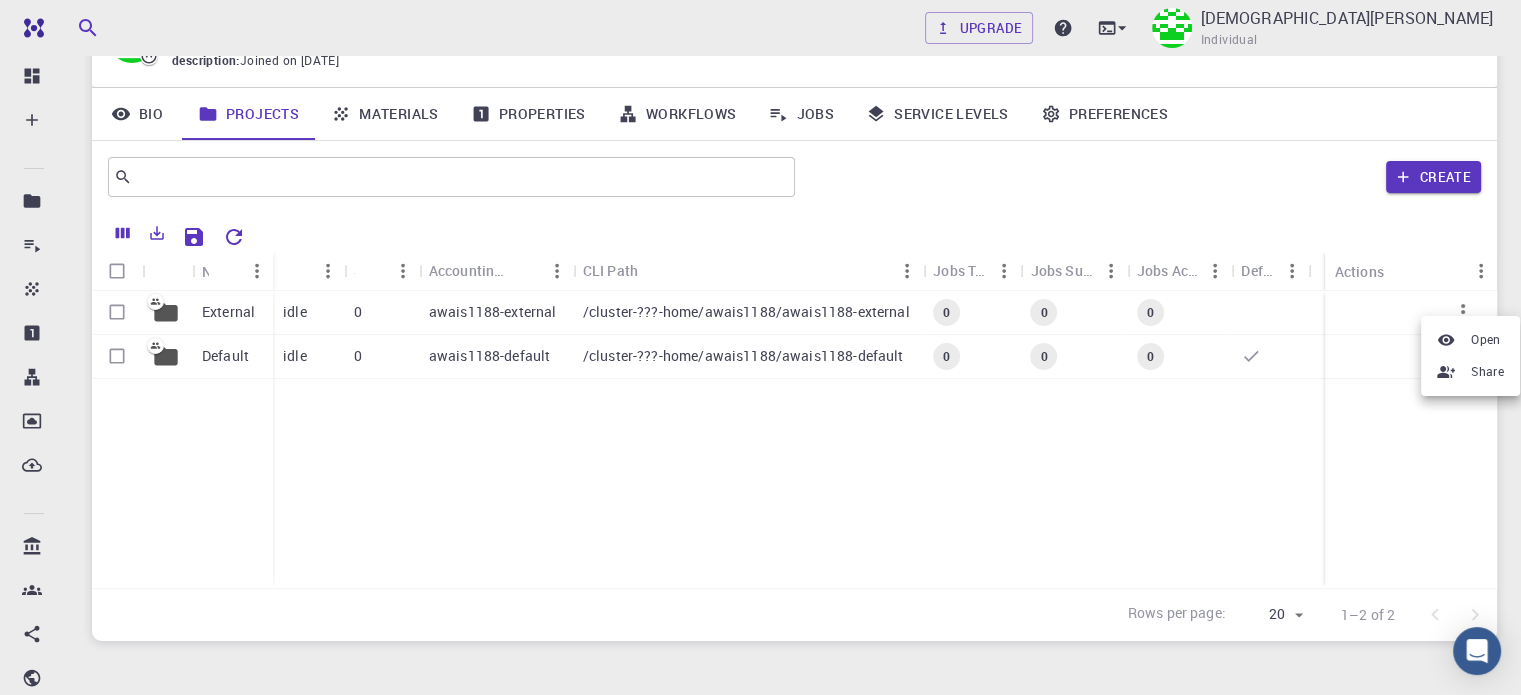 click at bounding box center (760, 347) 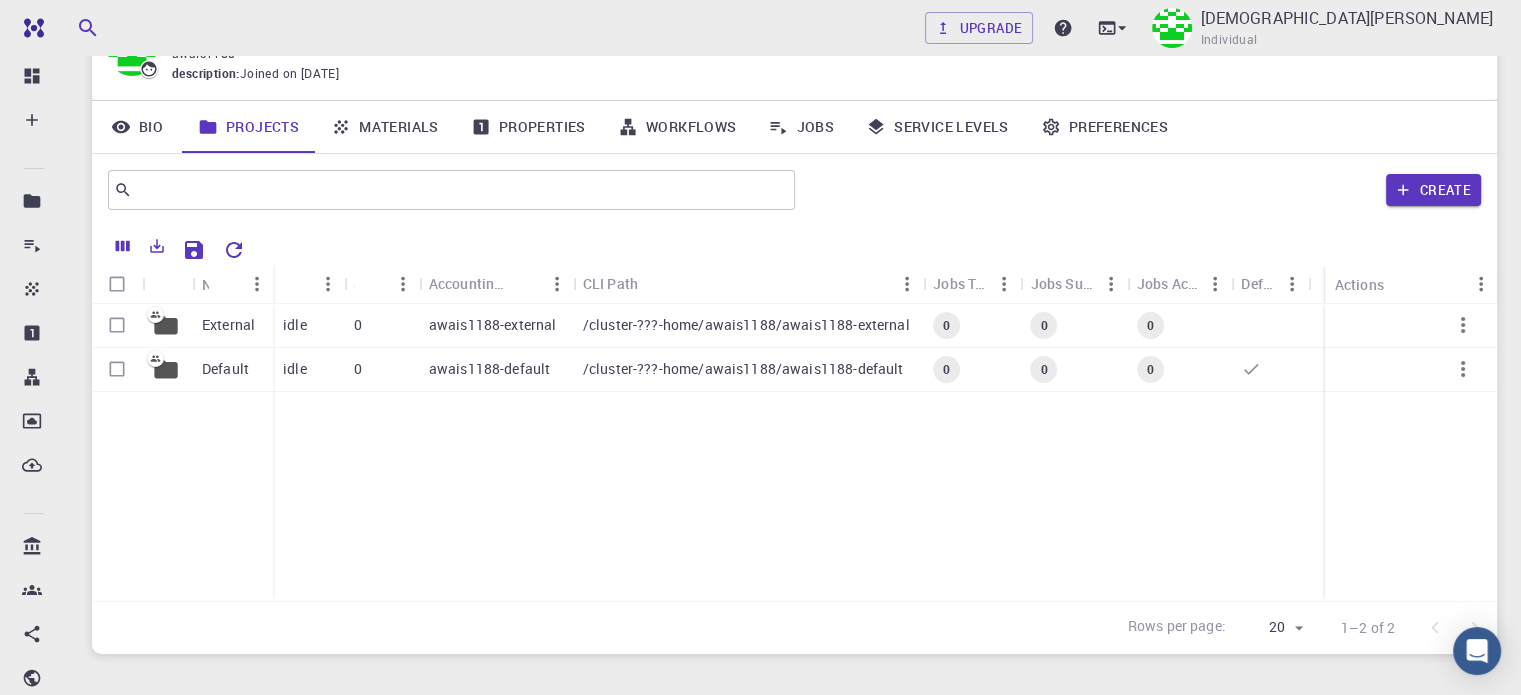scroll, scrollTop: 0, scrollLeft: 0, axis: both 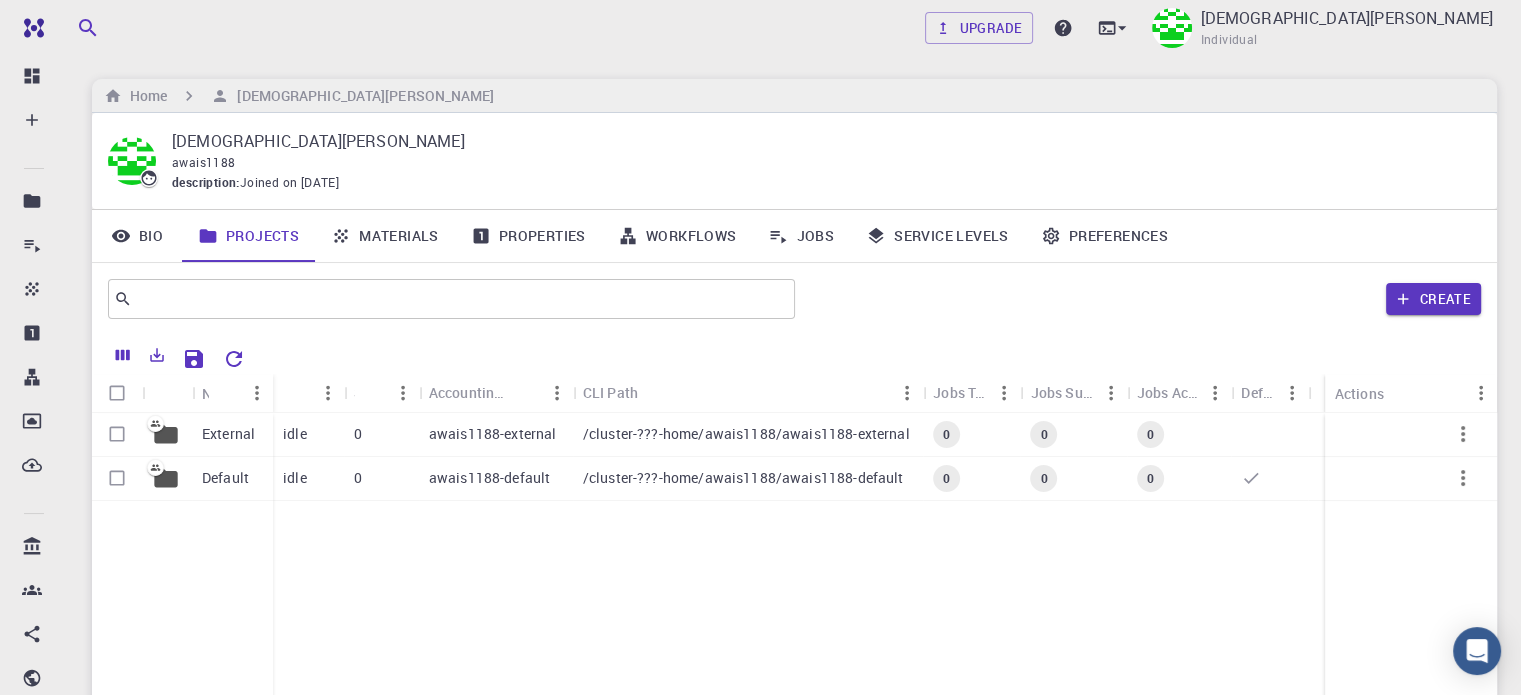 click on "Bio" at bounding box center (137, 236) 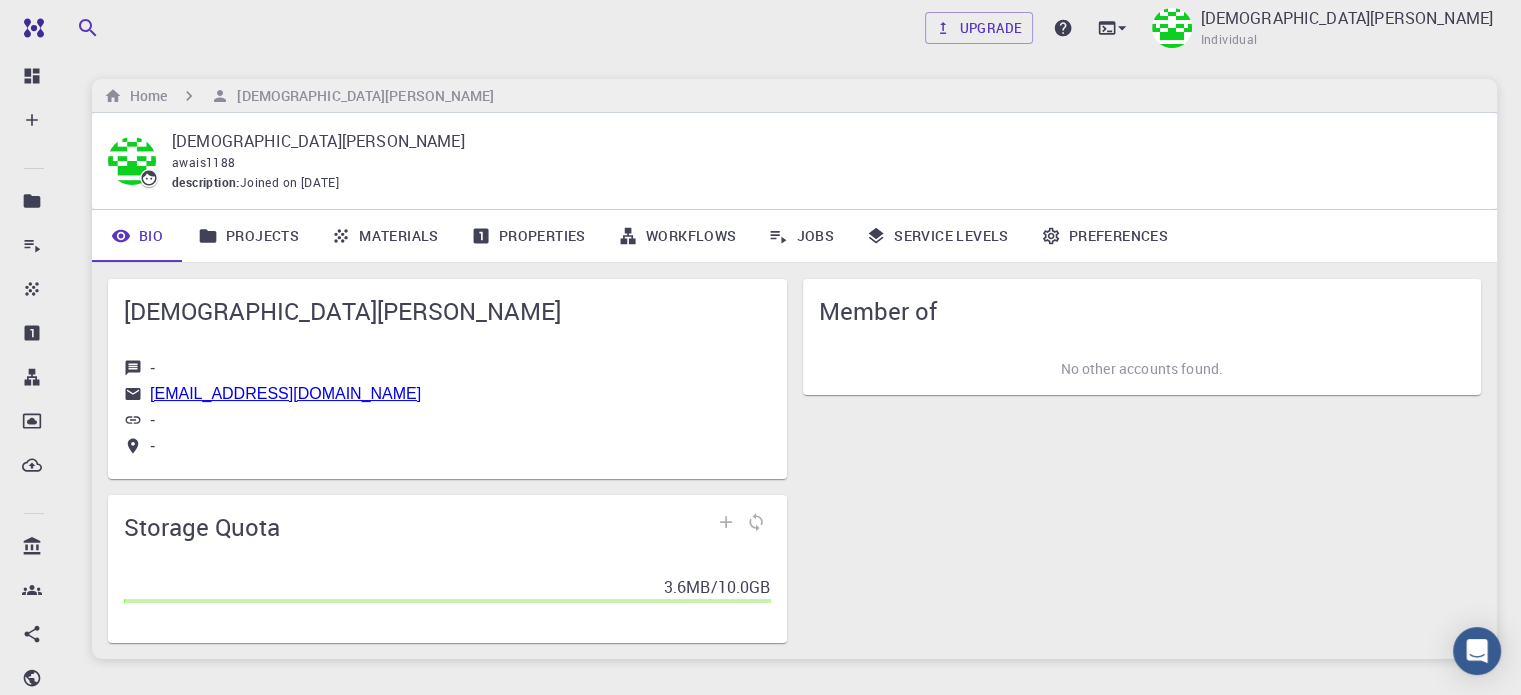click on "Bio" at bounding box center (137, 236) 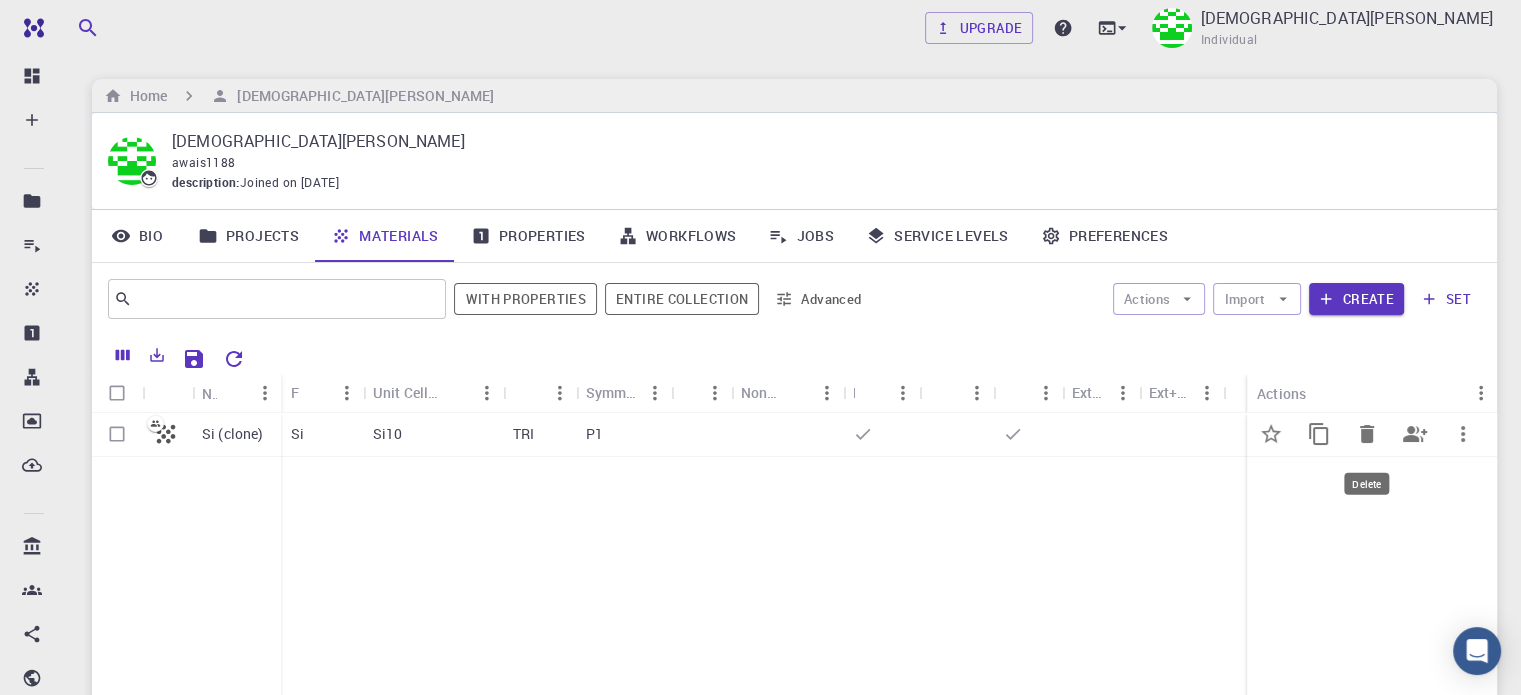 click 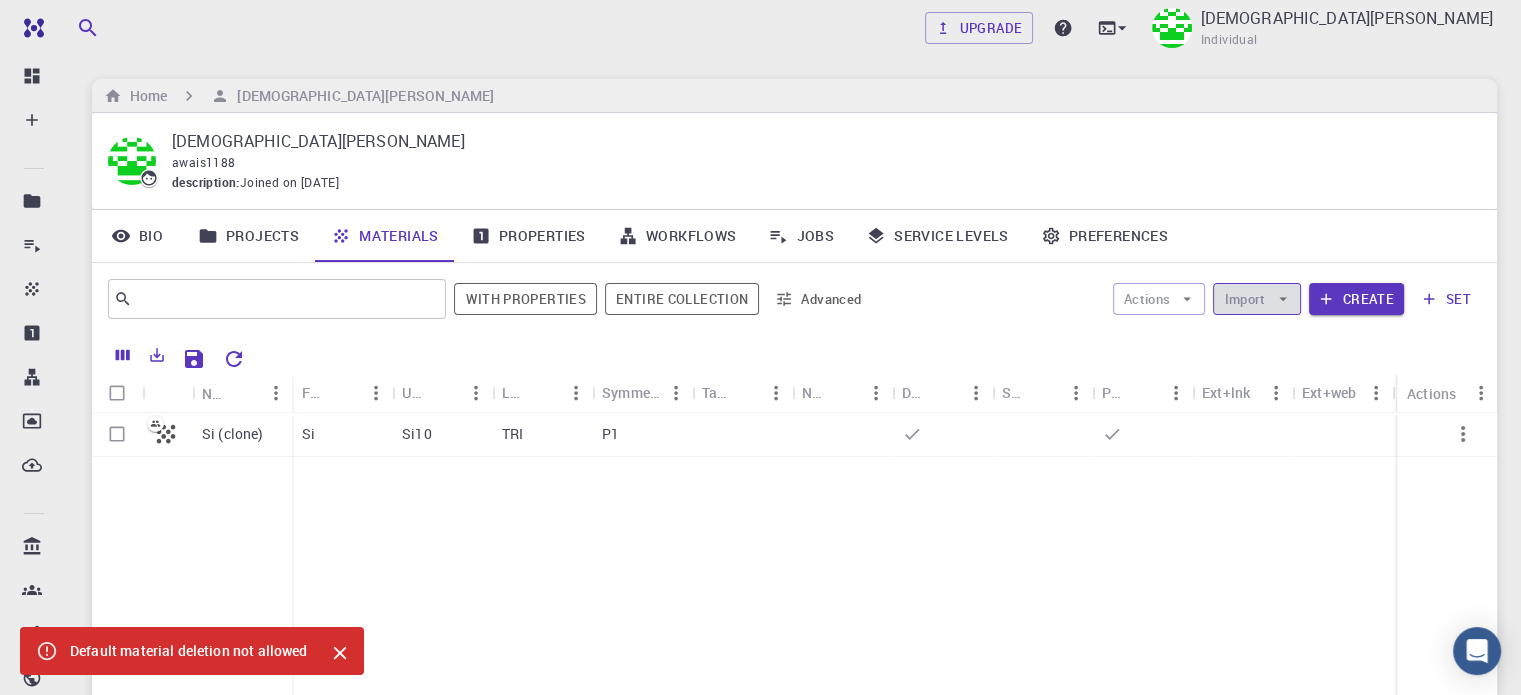 click 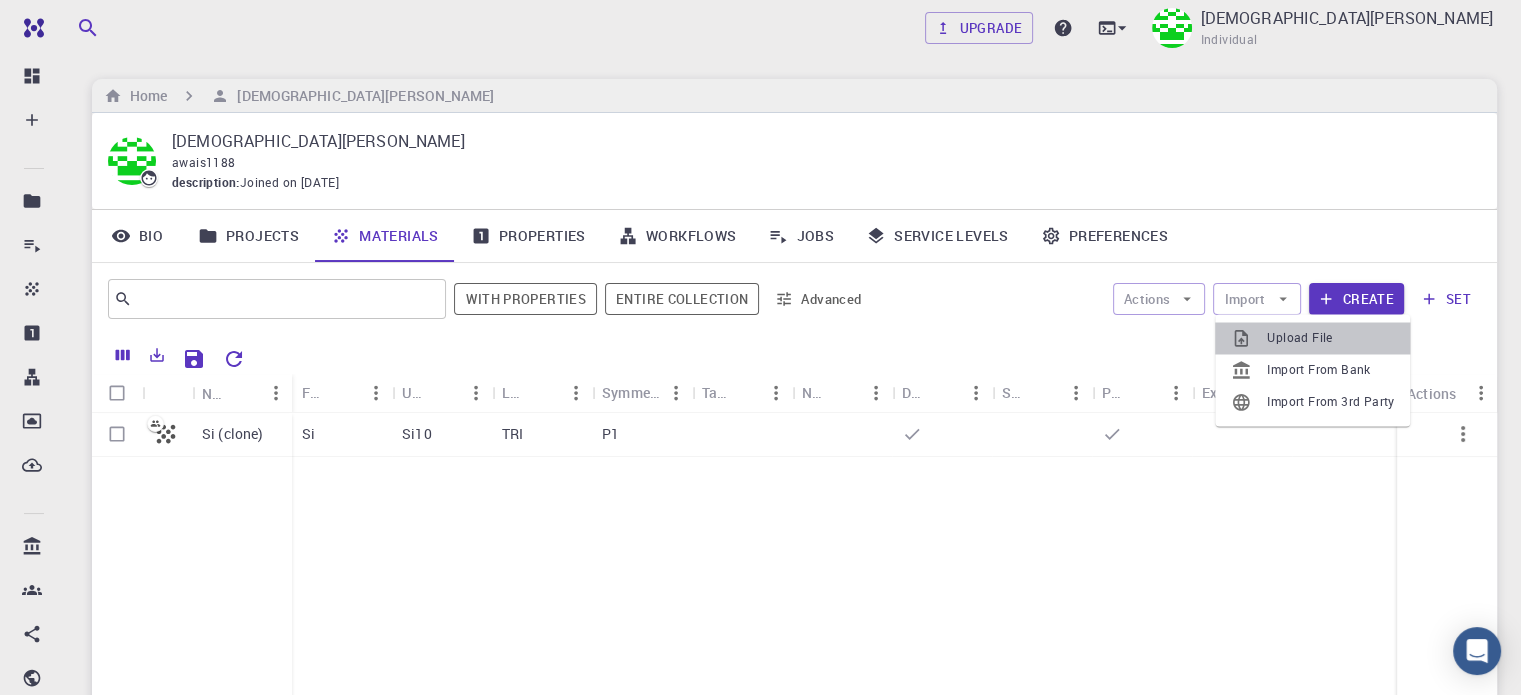 click on "Upload File" at bounding box center (1330, 338) 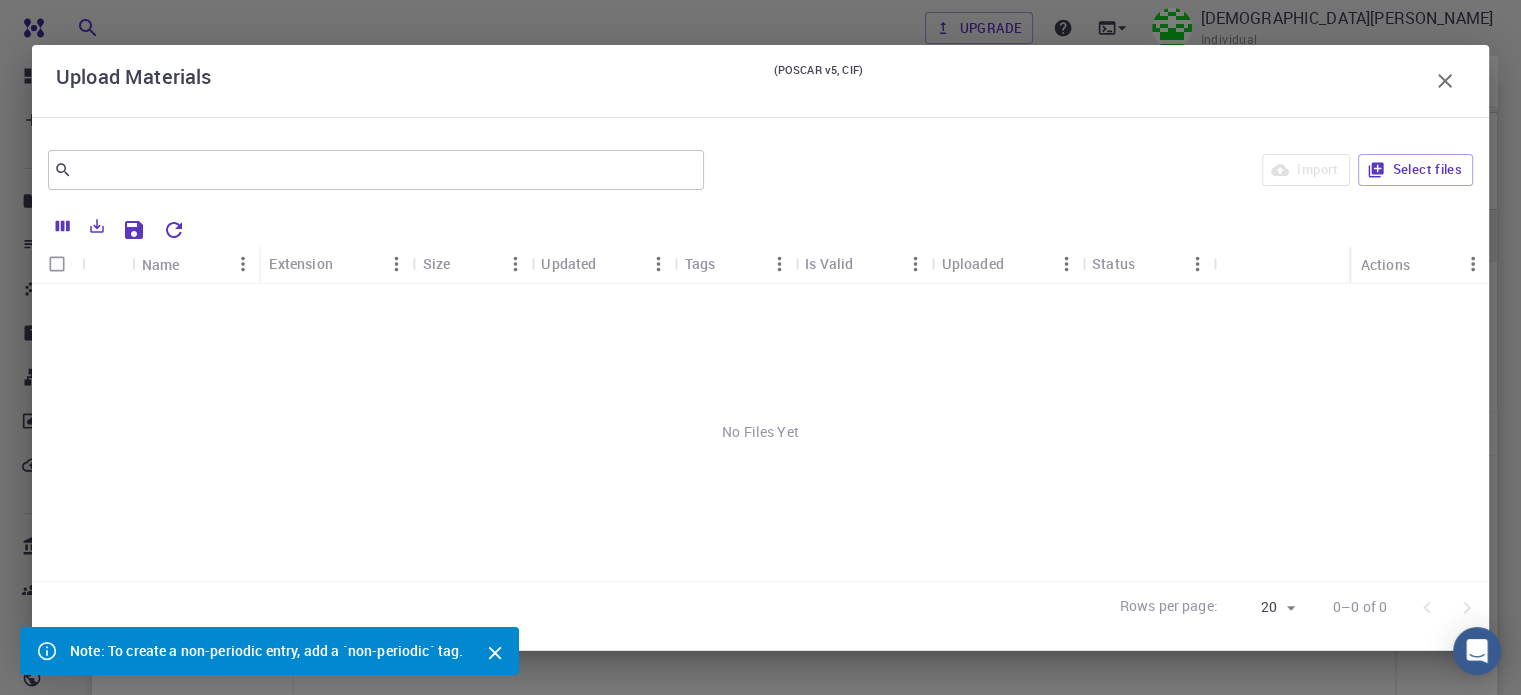 scroll, scrollTop: 222, scrollLeft: 0, axis: vertical 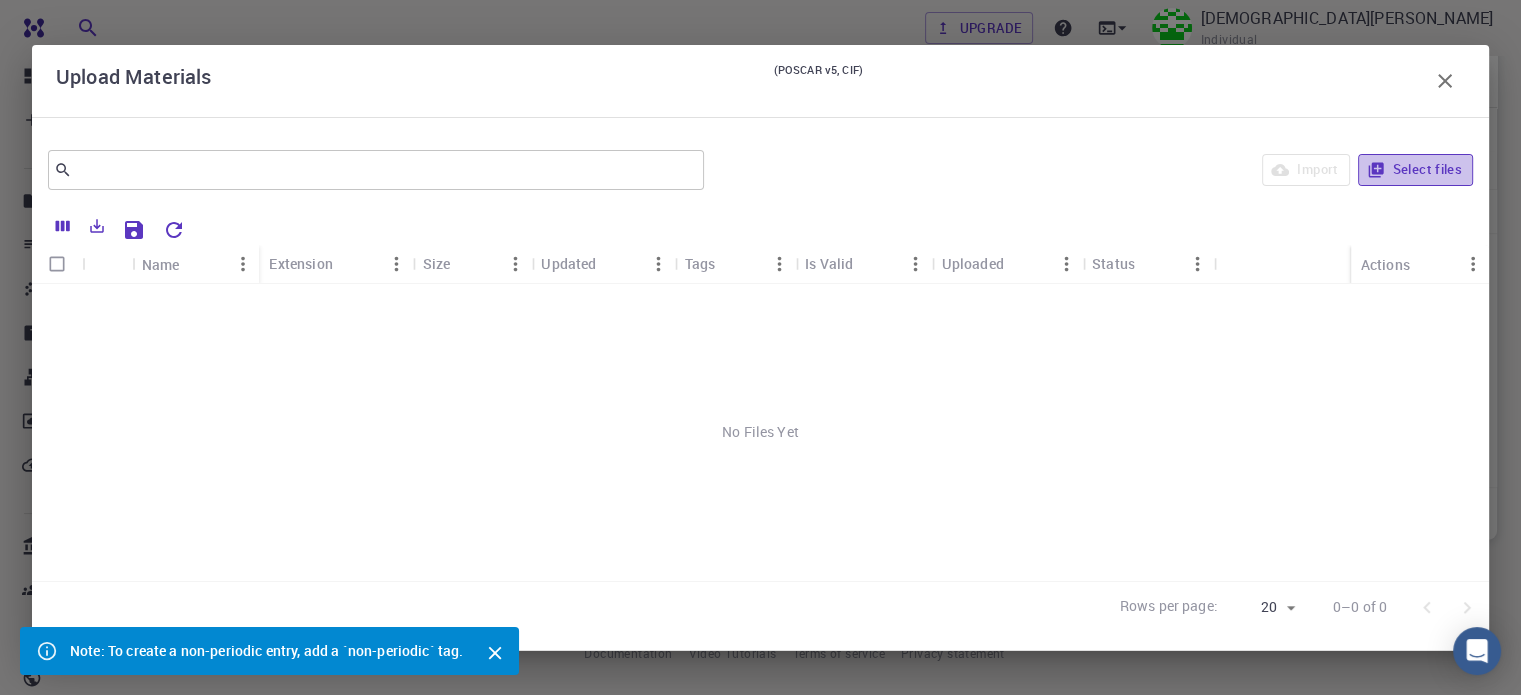 click on "Select files" at bounding box center (1415, 170) 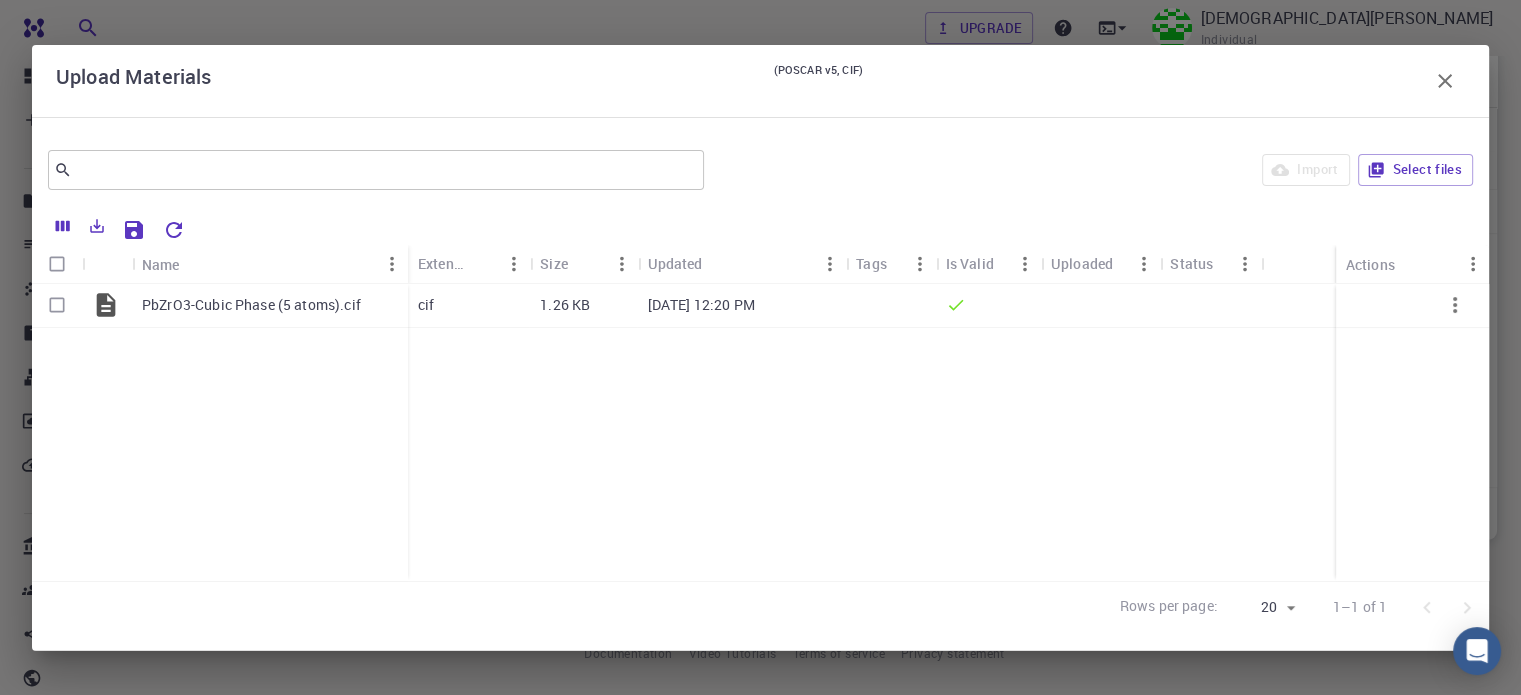 scroll, scrollTop: 22, scrollLeft: 0, axis: vertical 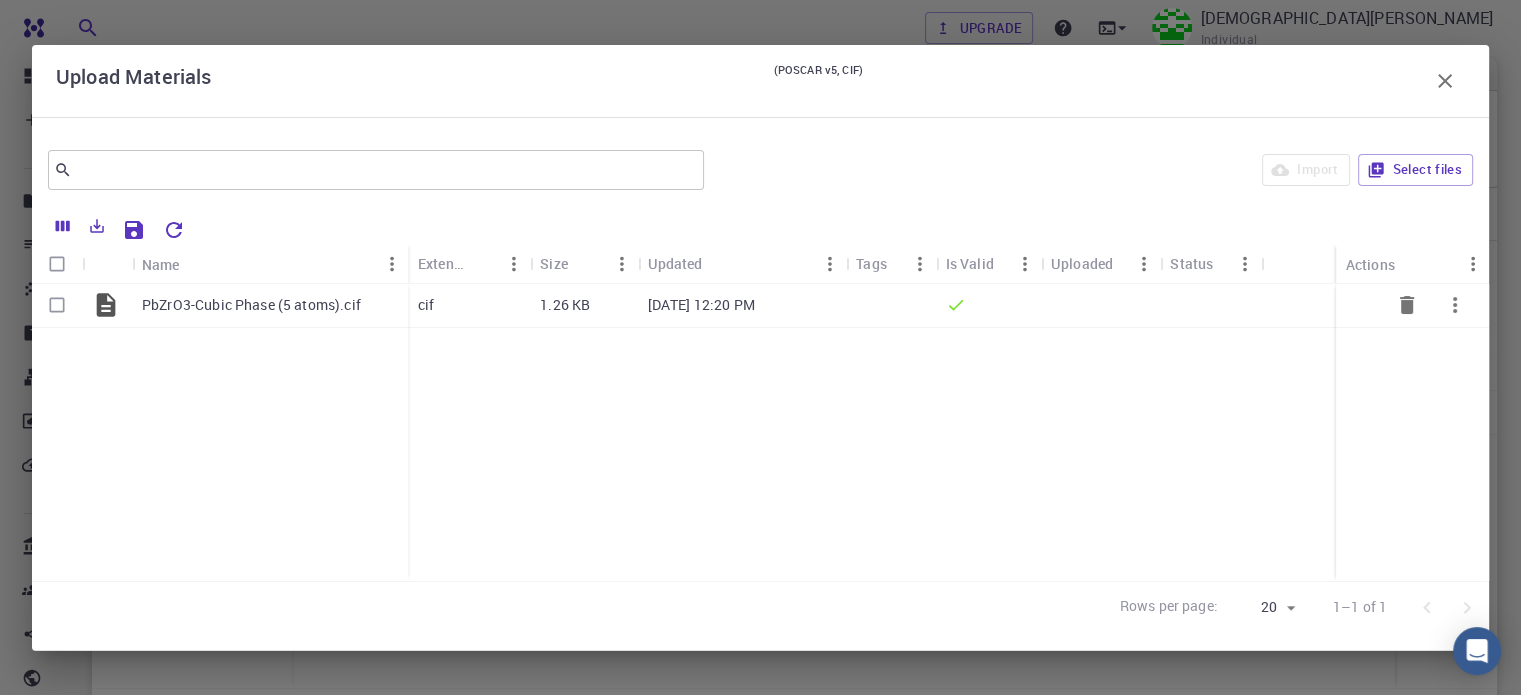 click at bounding box center [1210, 306] 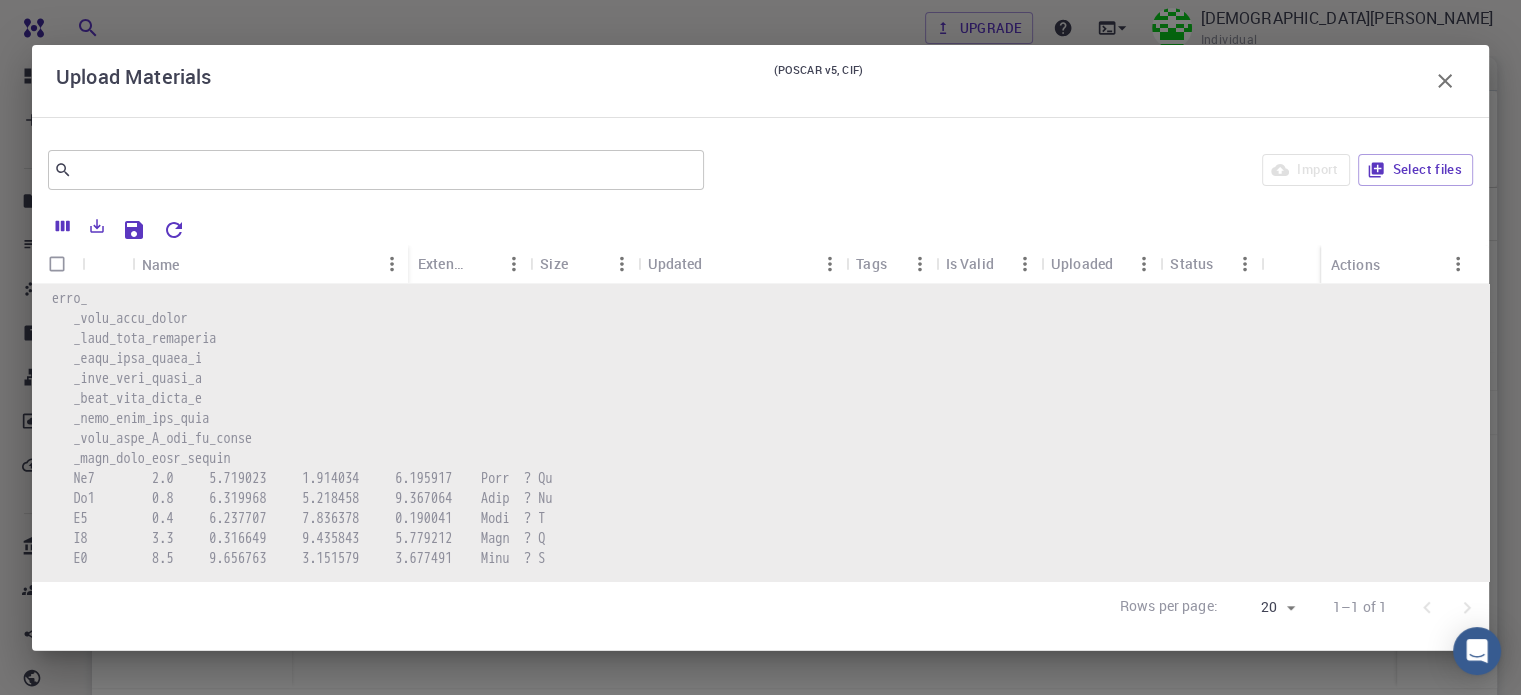 scroll, scrollTop: 515, scrollLeft: 0, axis: vertical 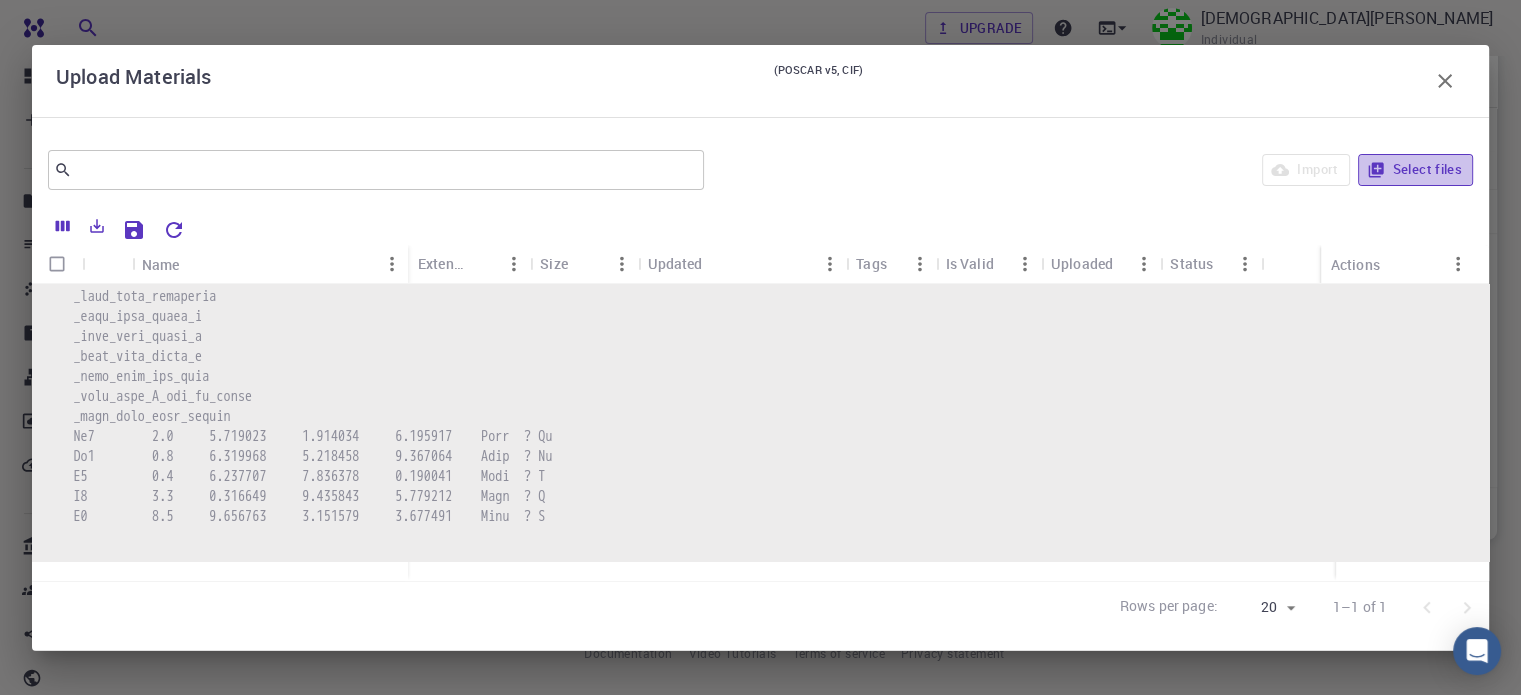 click on "Select files" at bounding box center (1415, 170) 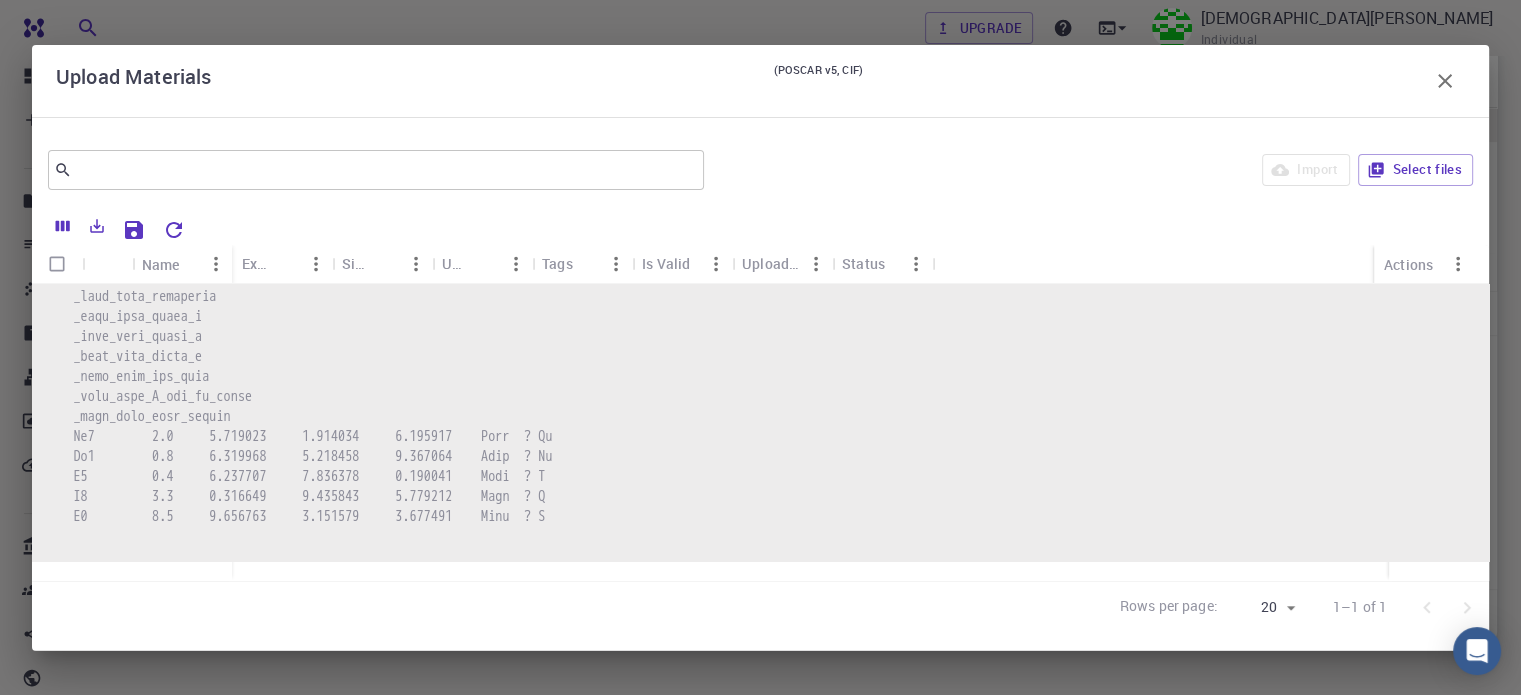 scroll, scrollTop: 0, scrollLeft: 0, axis: both 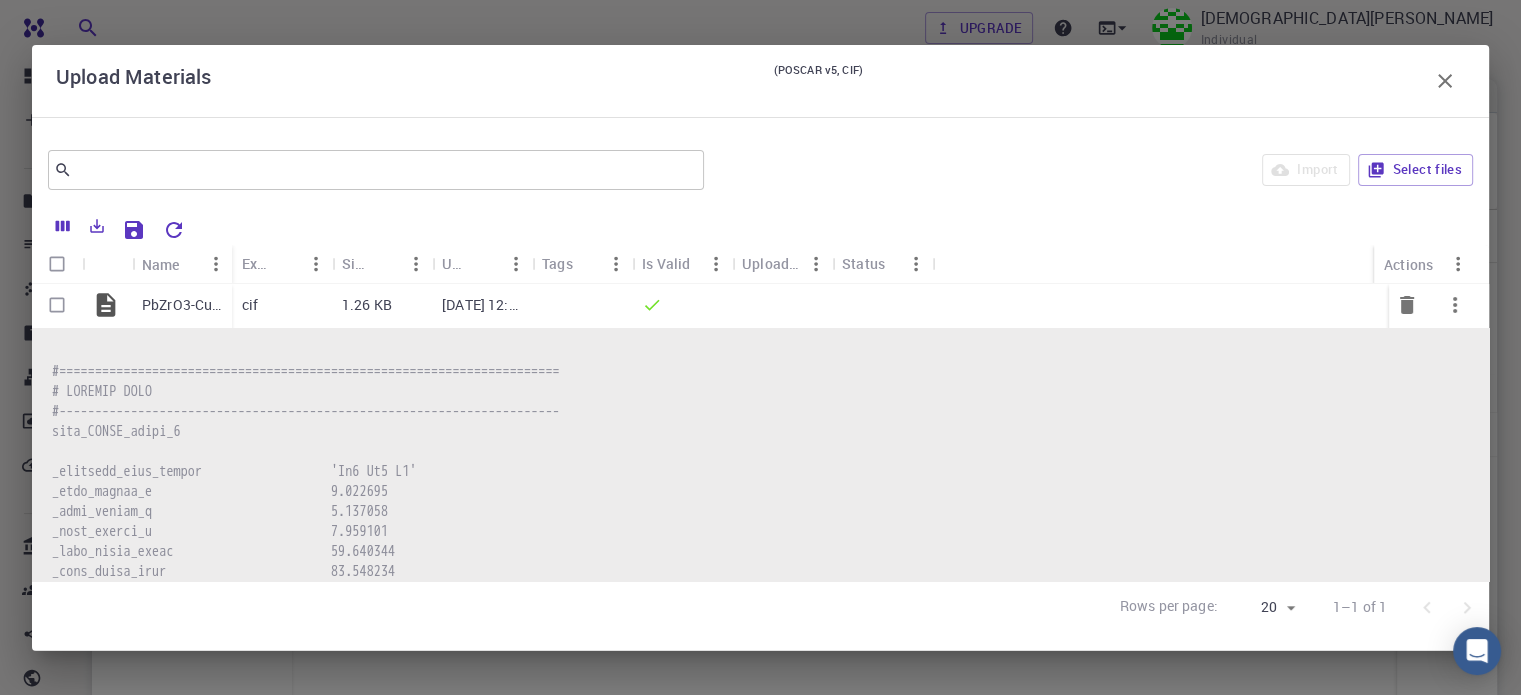 click on "[DATE] 12:20 PM" at bounding box center [482, 305] 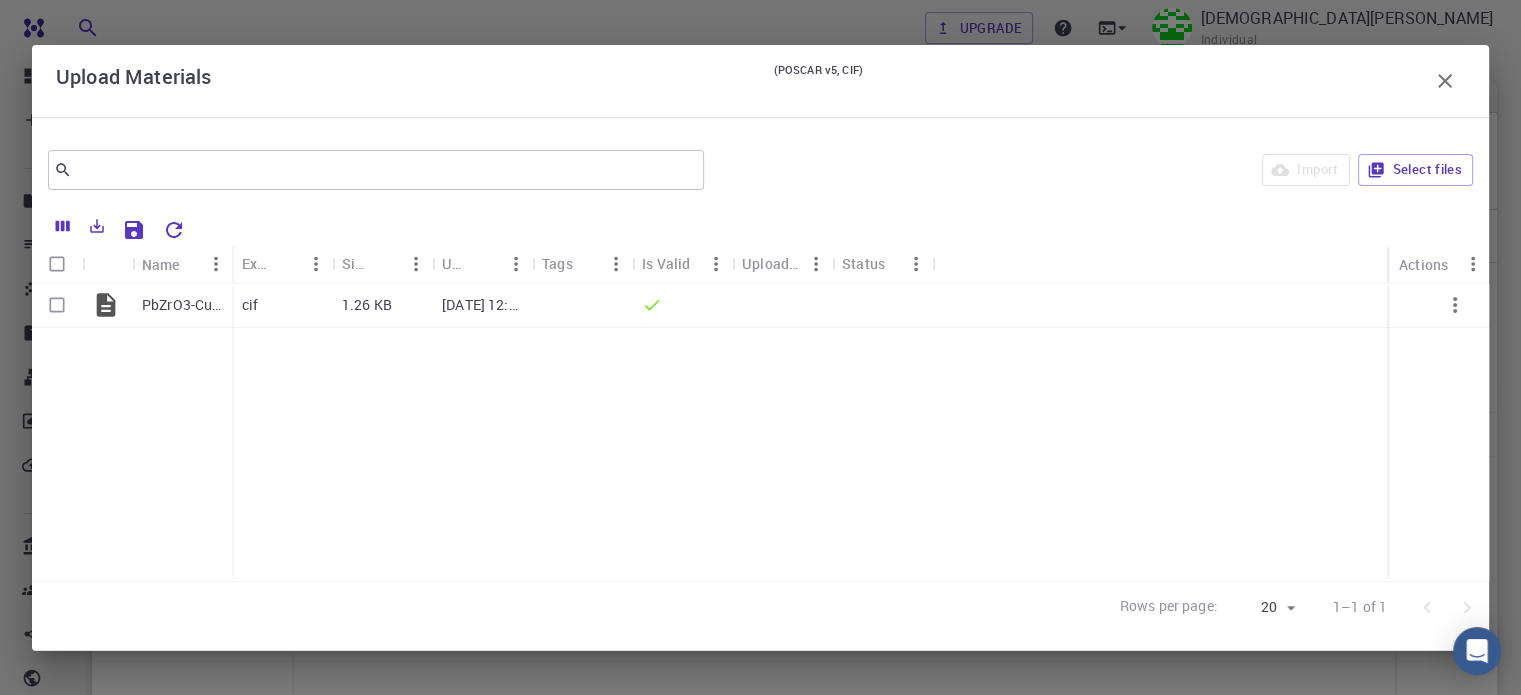 click 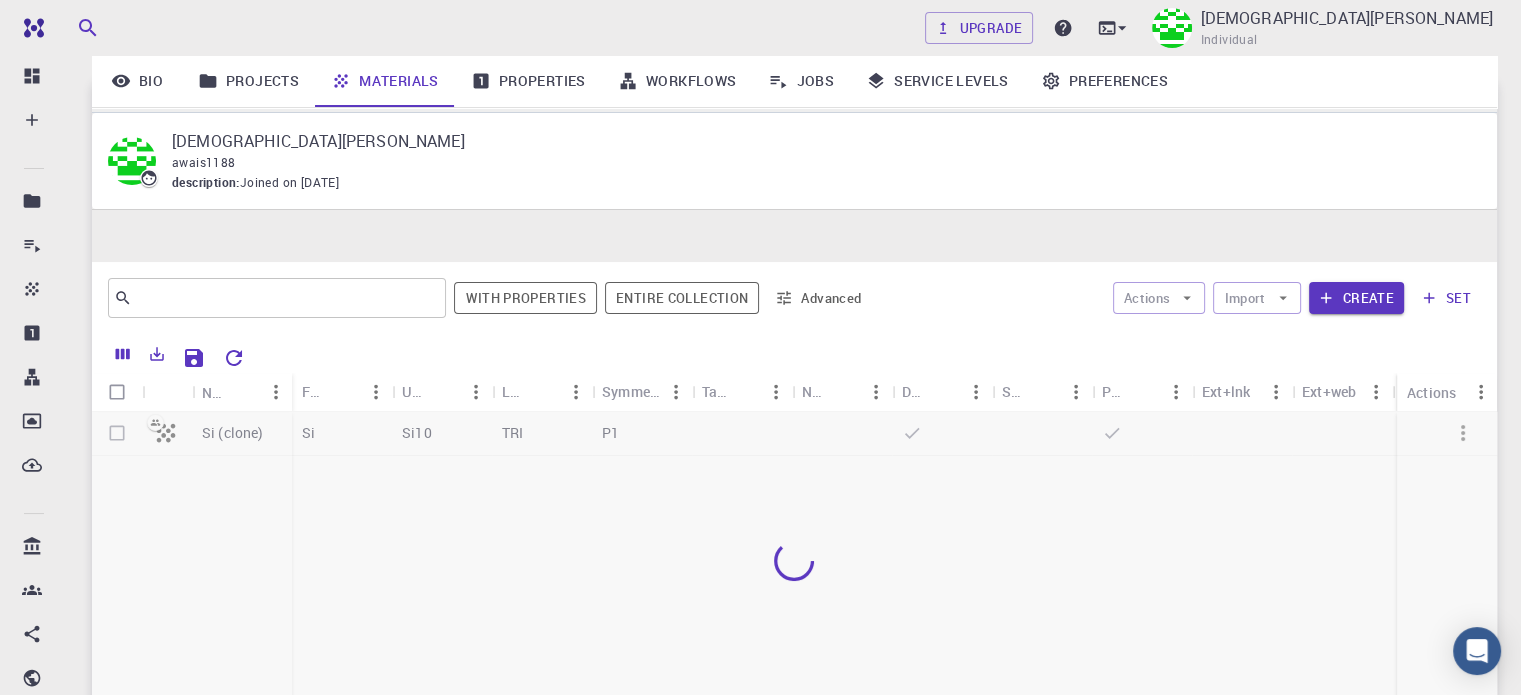 scroll, scrollTop: 222, scrollLeft: 0, axis: vertical 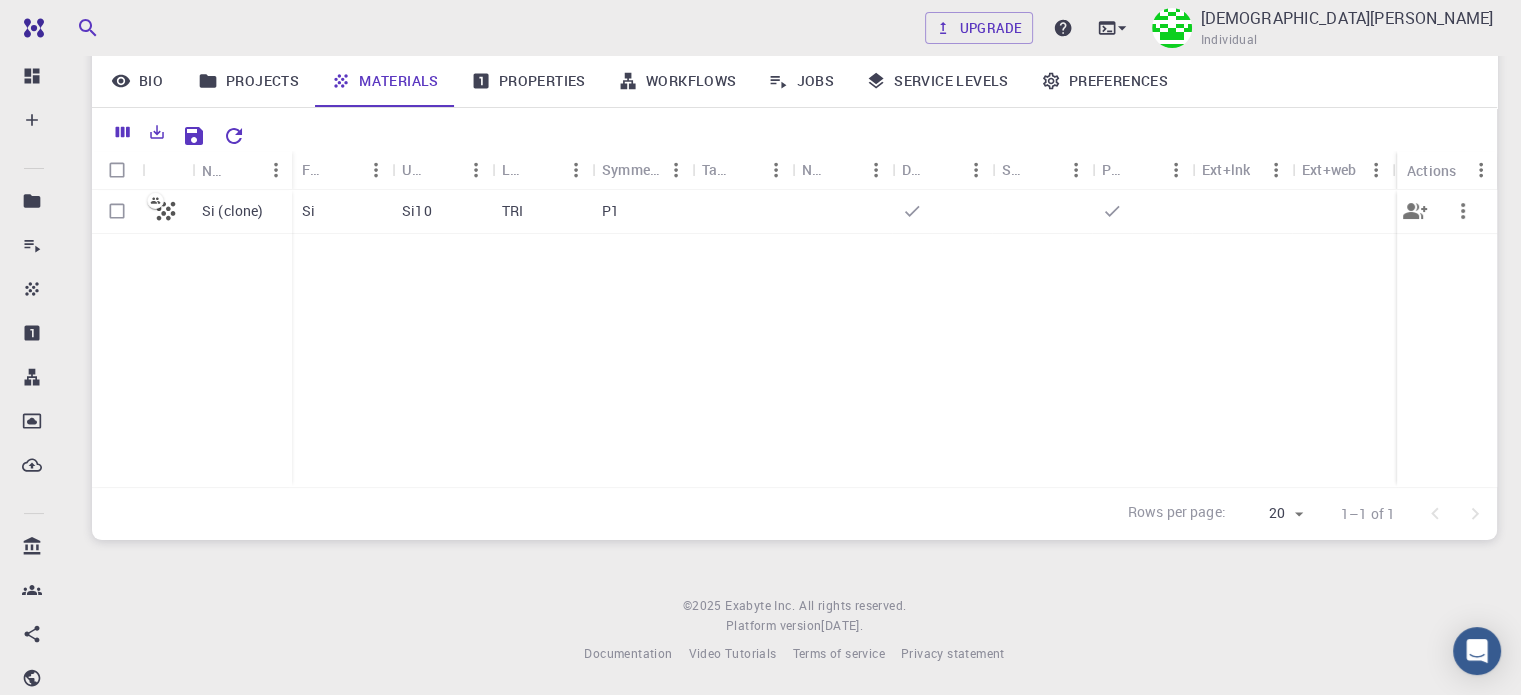 click 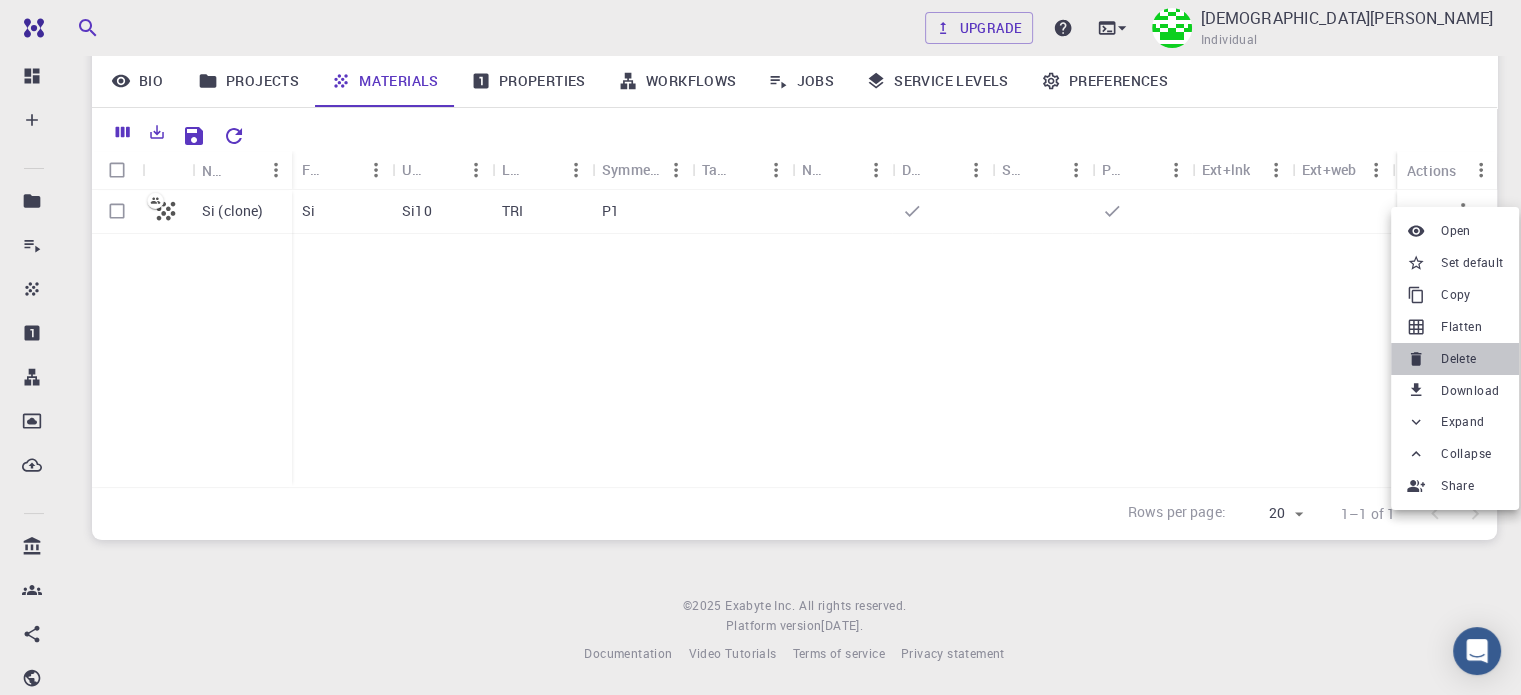 click at bounding box center (1420, 359) 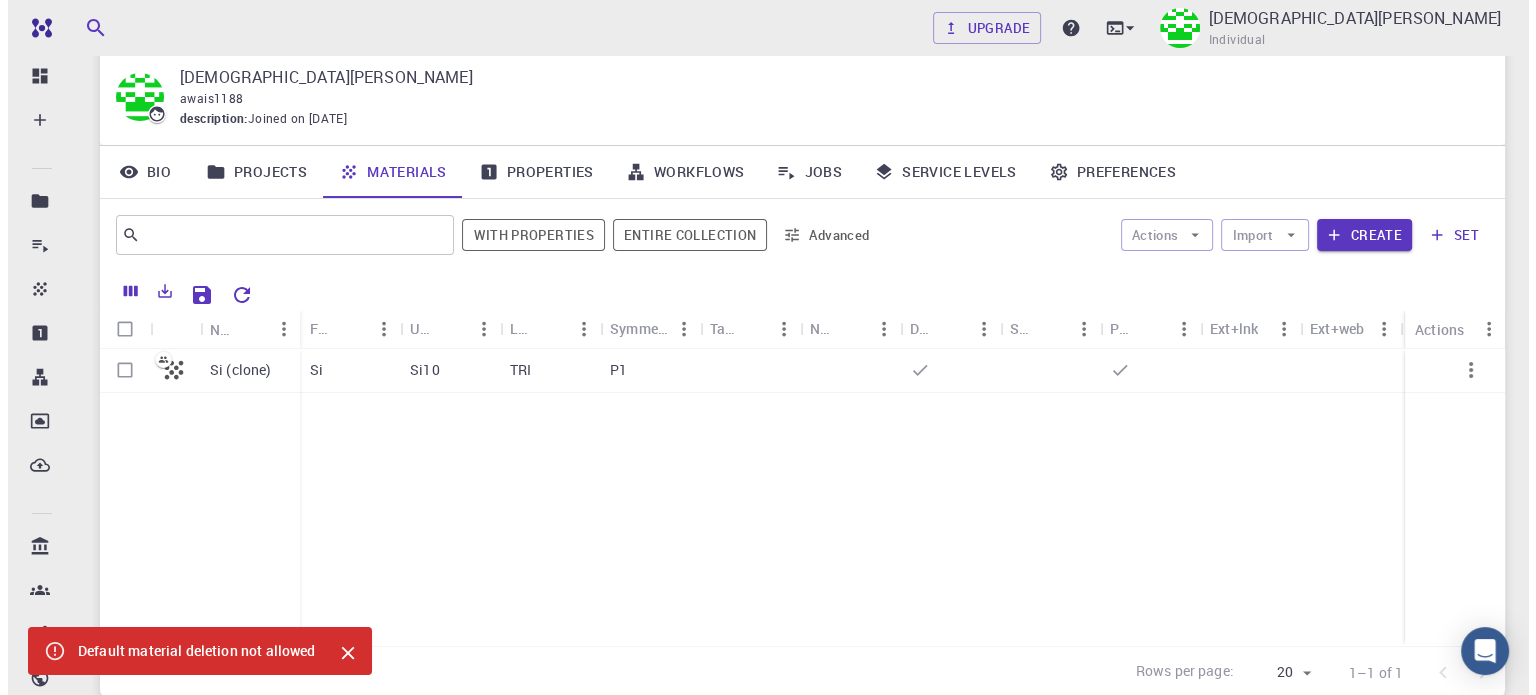 scroll, scrollTop: 0, scrollLeft: 0, axis: both 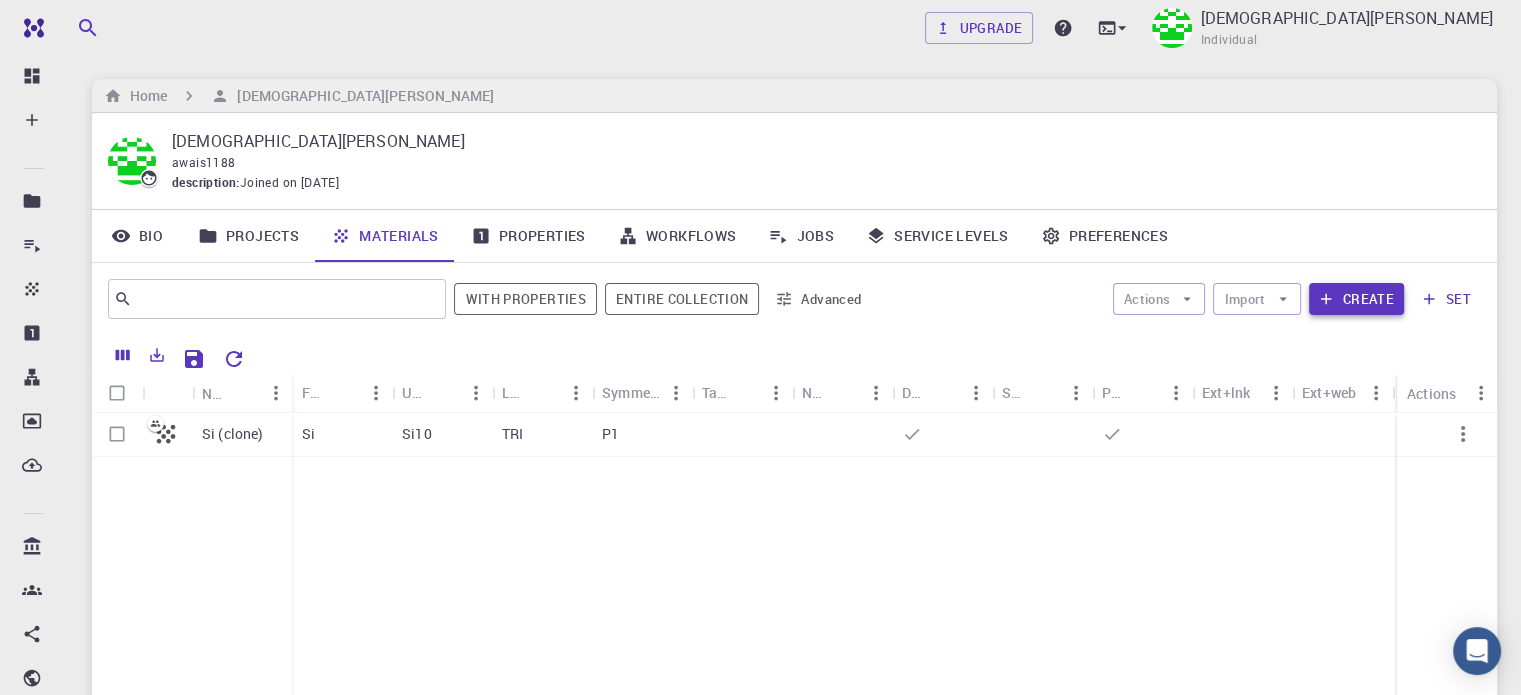 click on "Create" at bounding box center [1356, 299] 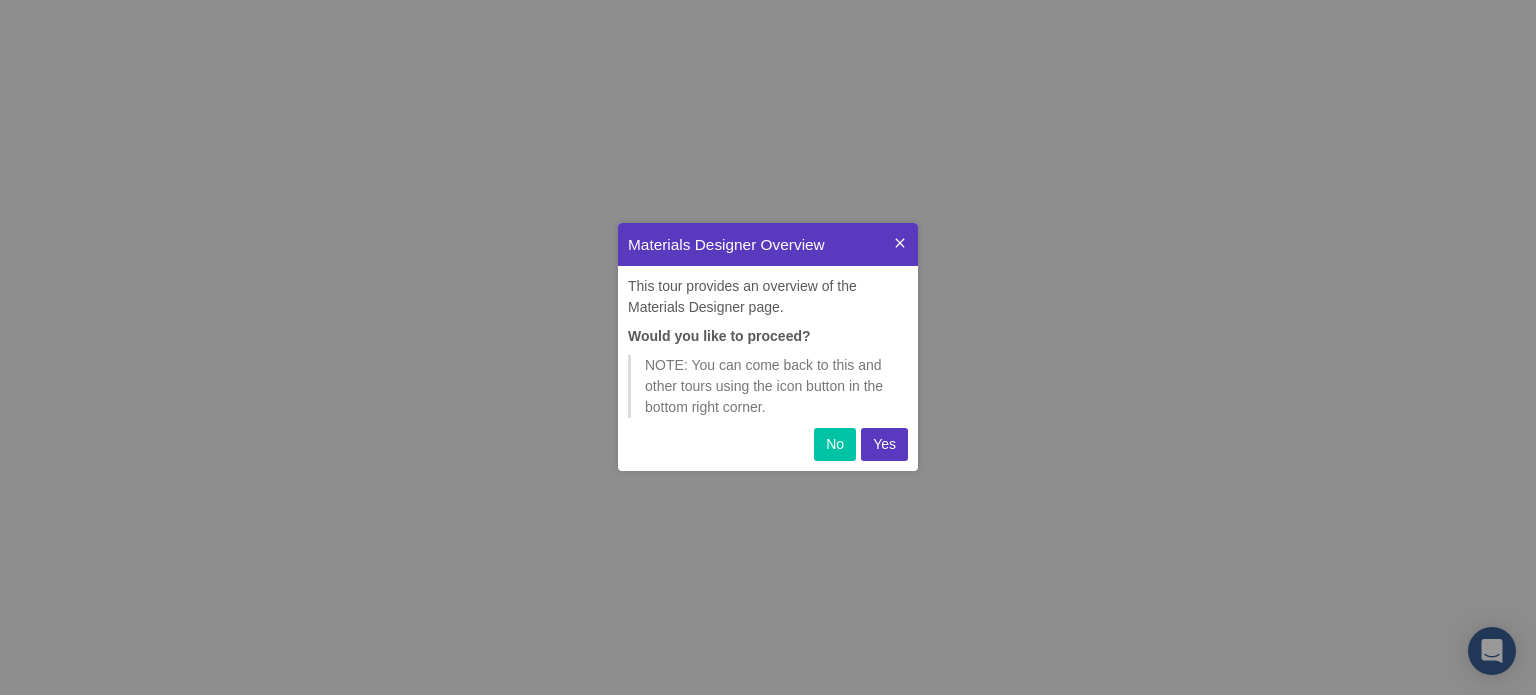 scroll, scrollTop: 0, scrollLeft: 0, axis: both 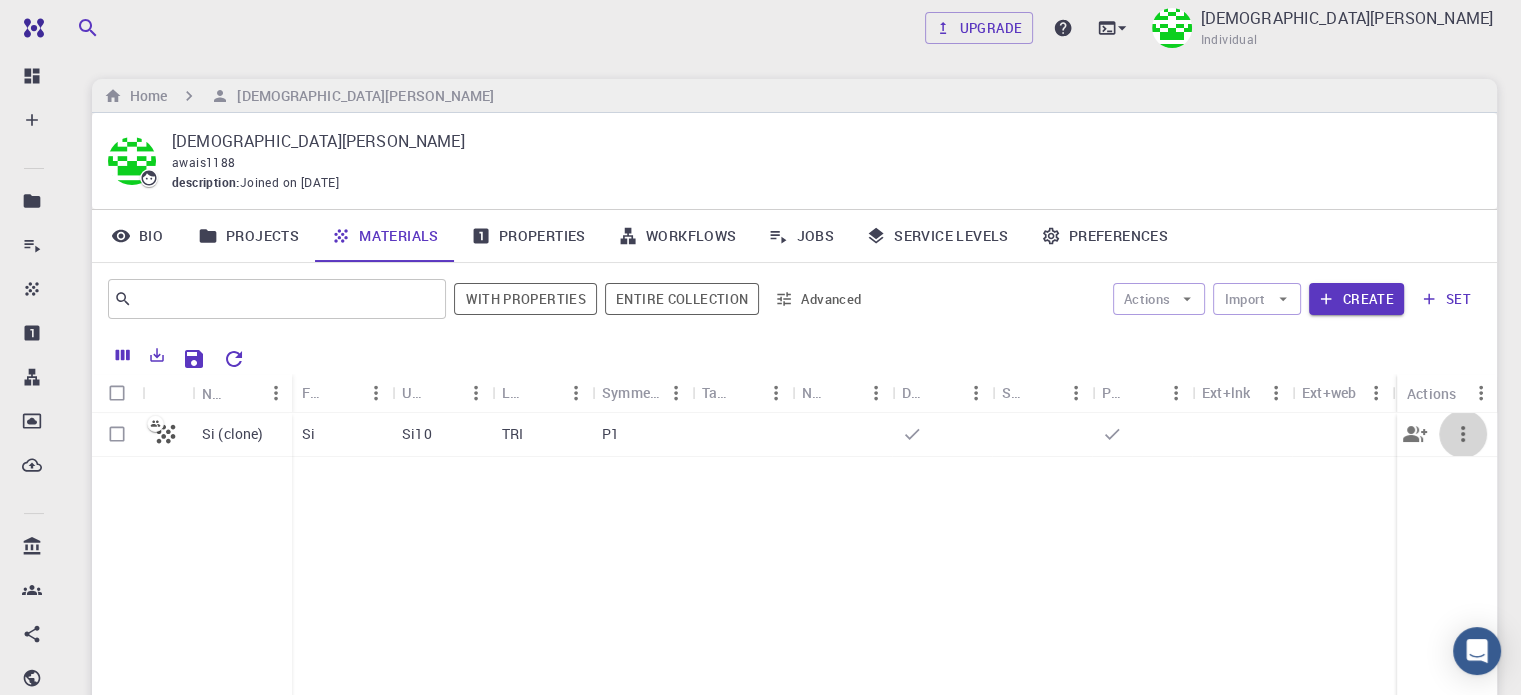click 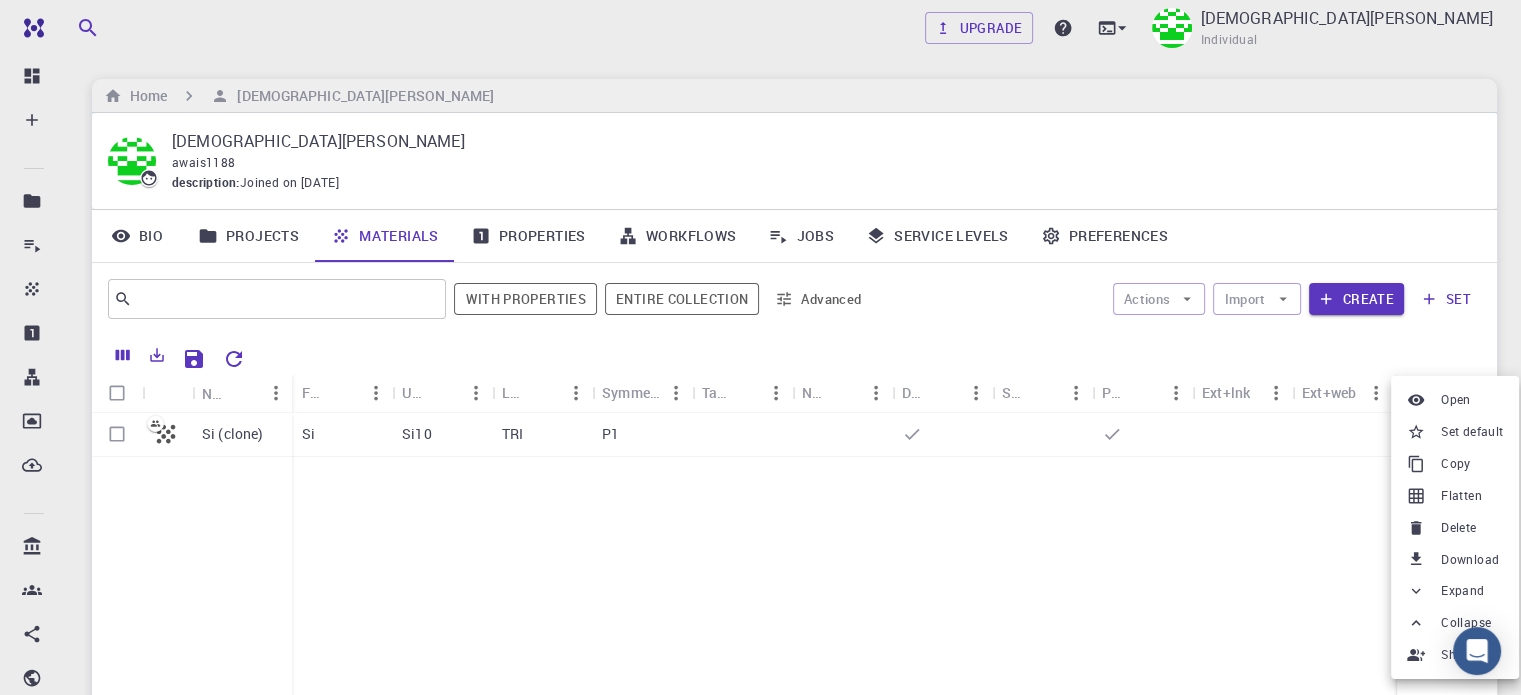 click on "Delete" at bounding box center (1458, 528) 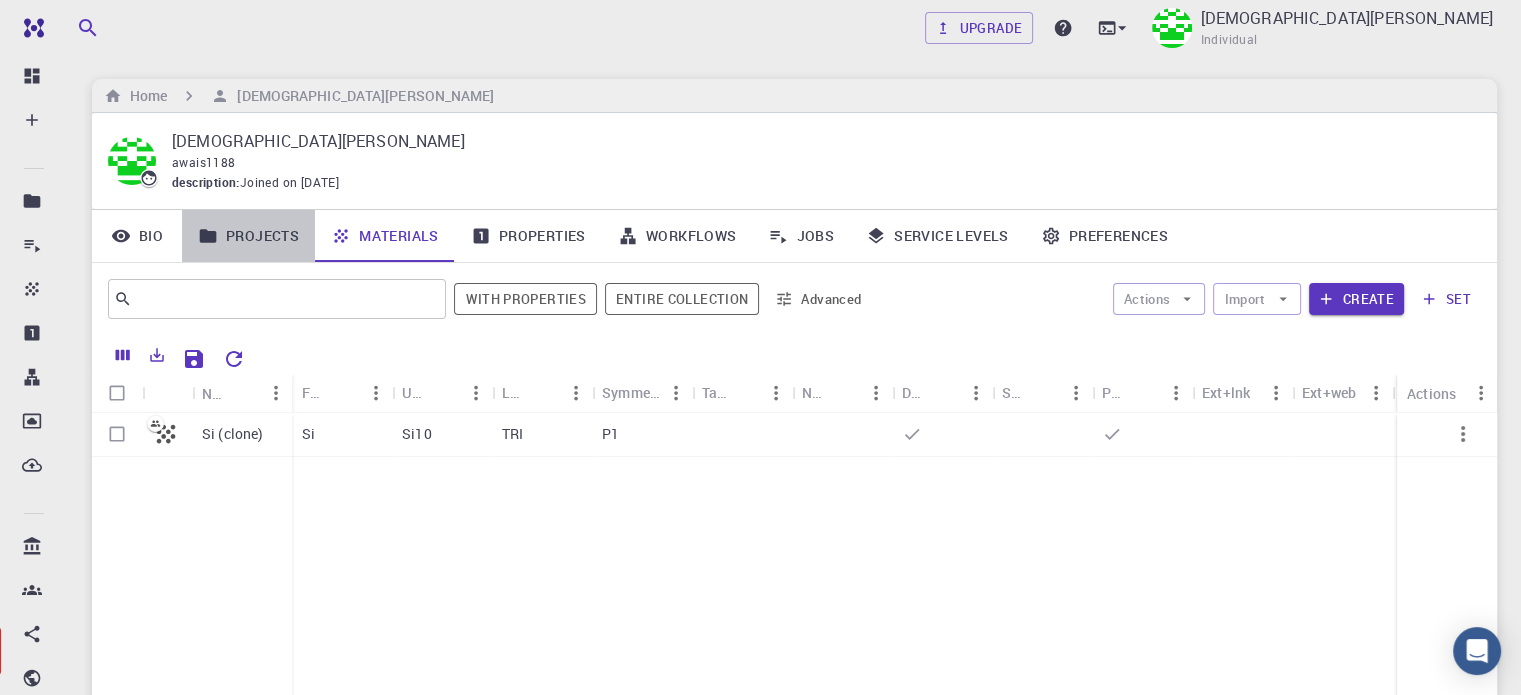click on "Projects" at bounding box center (248, 236) 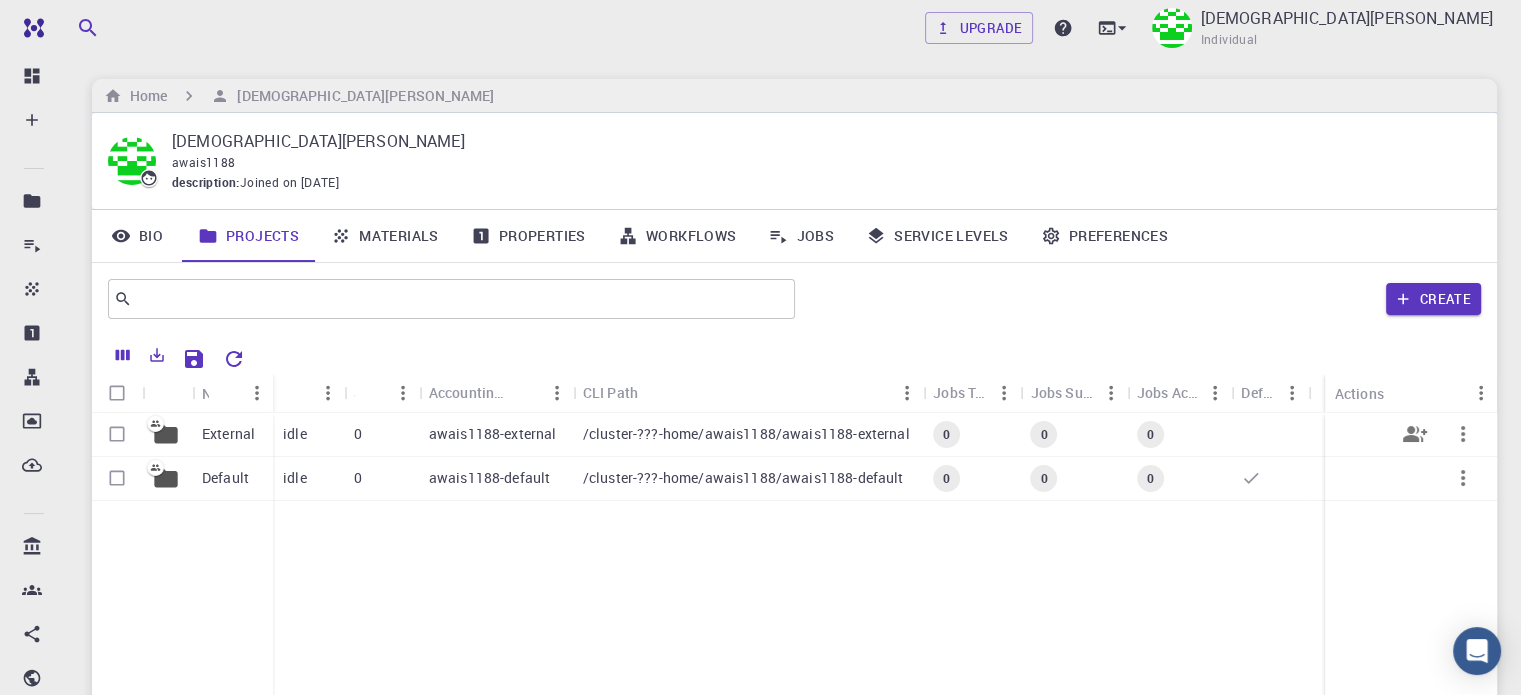 click 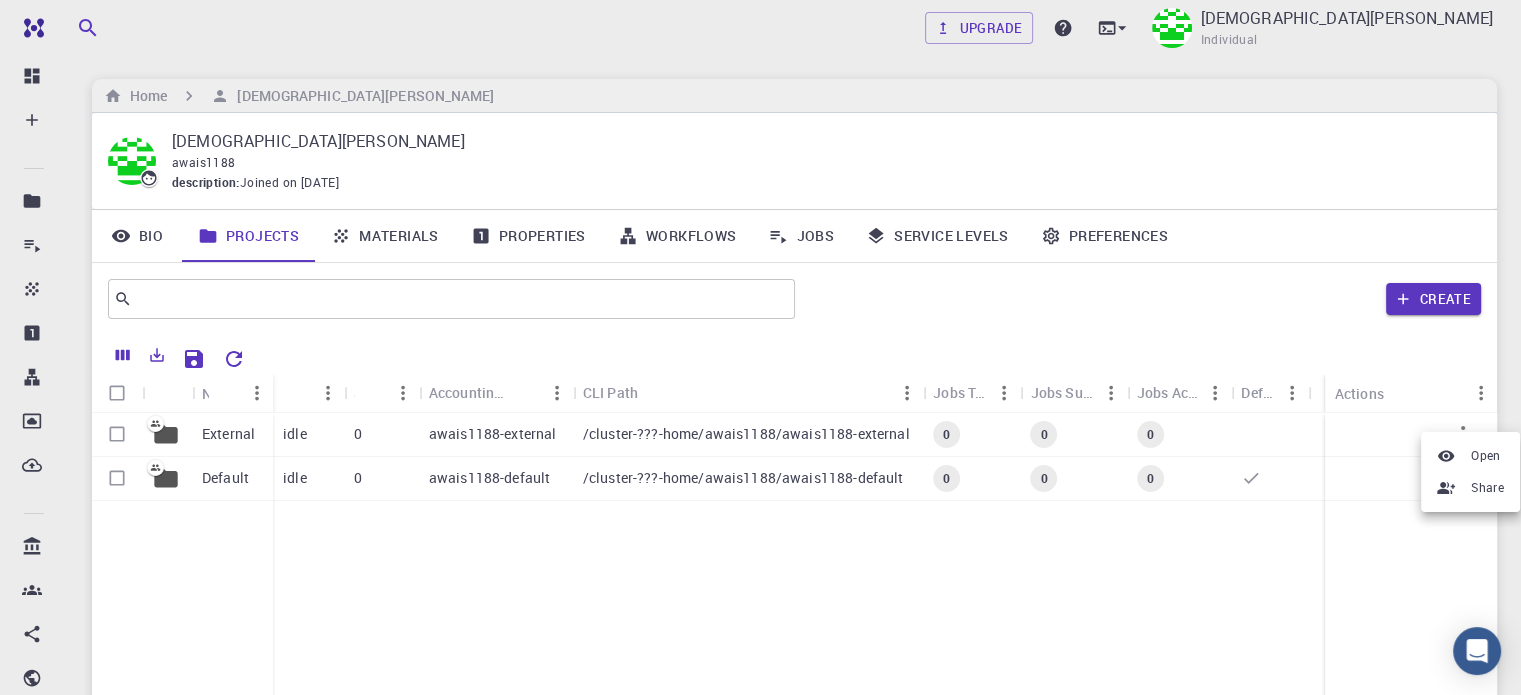 click at bounding box center [760, 347] 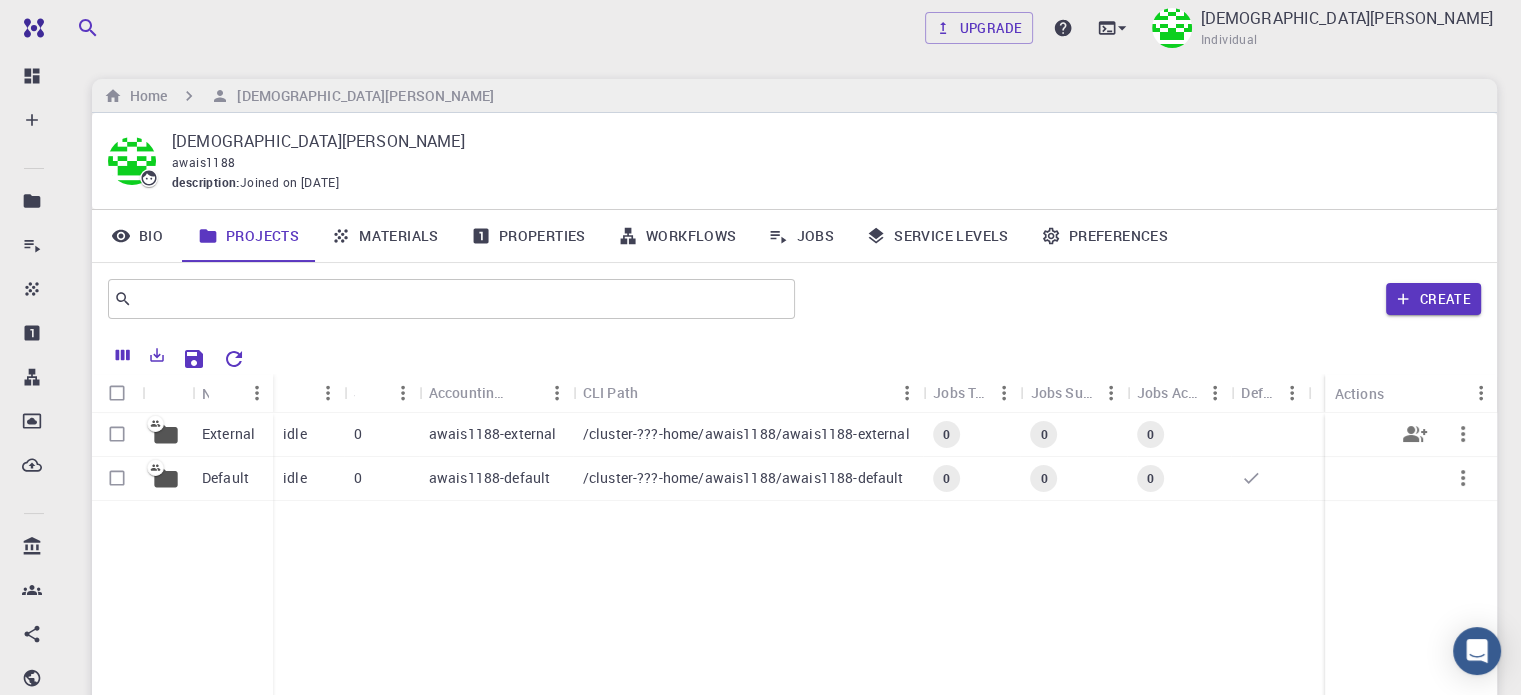 click on "External" at bounding box center (228, 434) 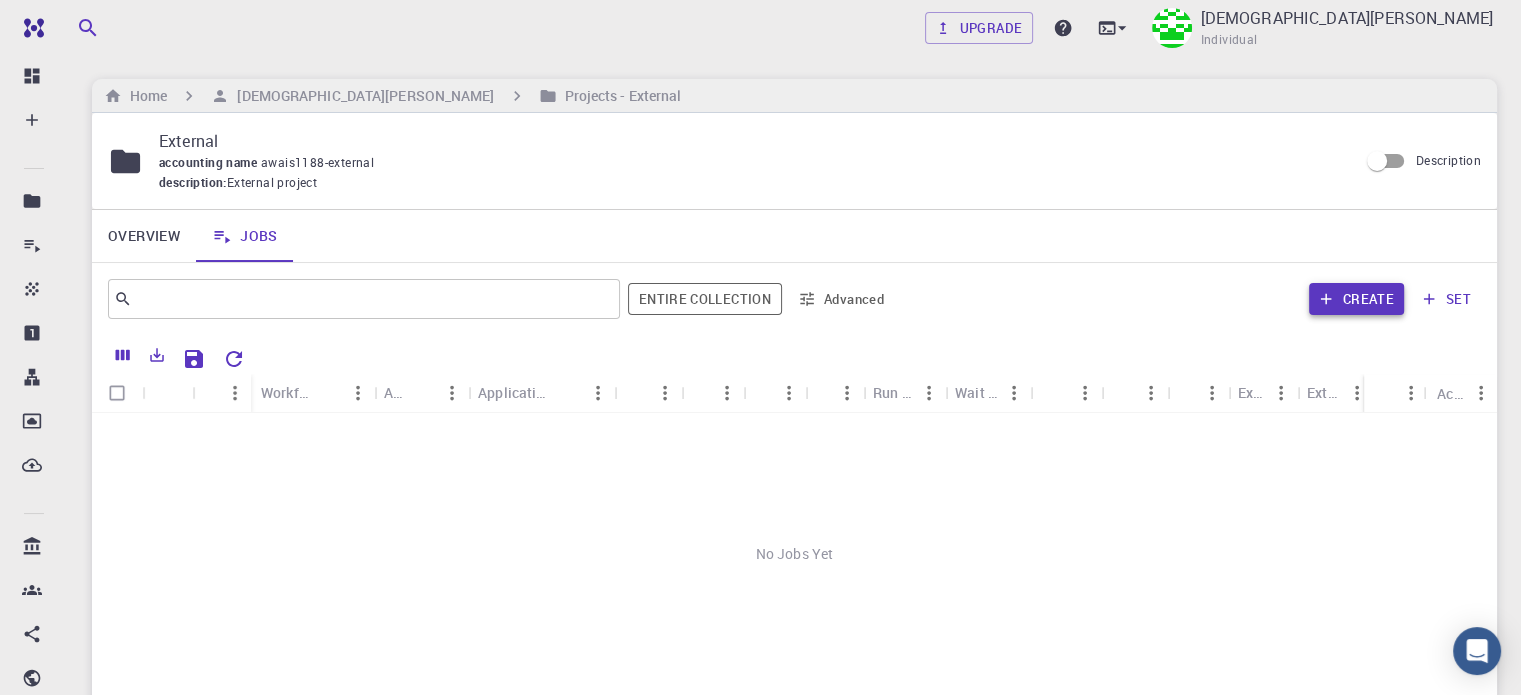 click 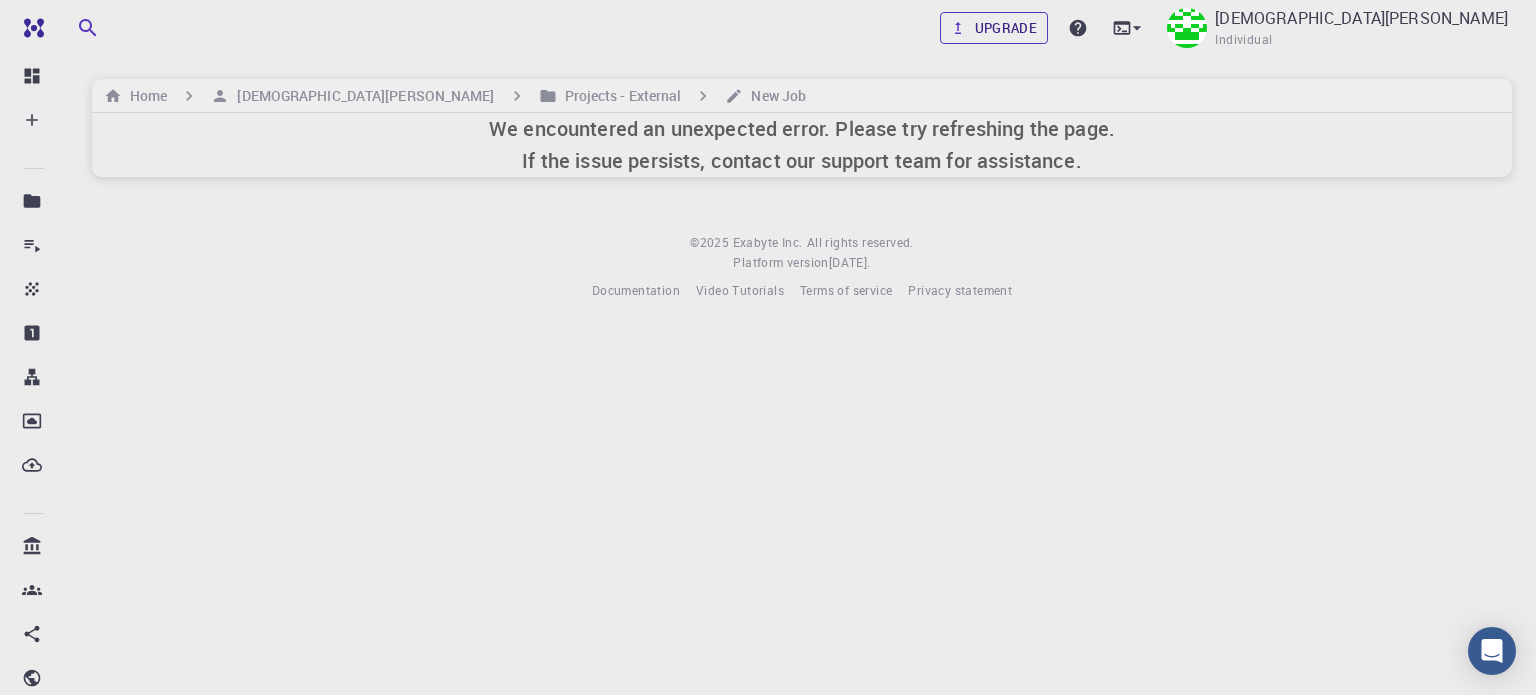 click on "Upgrade" at bounding box center (994, 28) 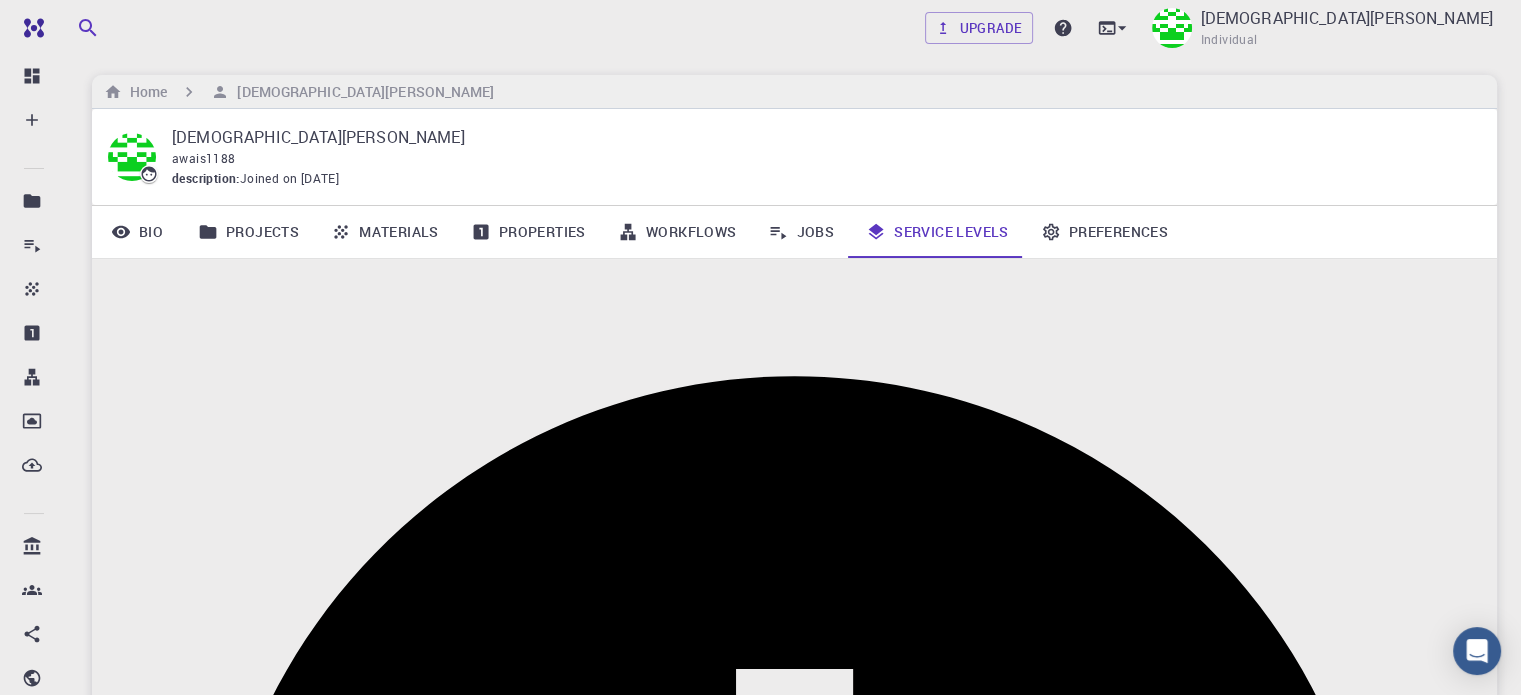 scroll, scrollTop: 0, scrollLeft: 0, axis: both 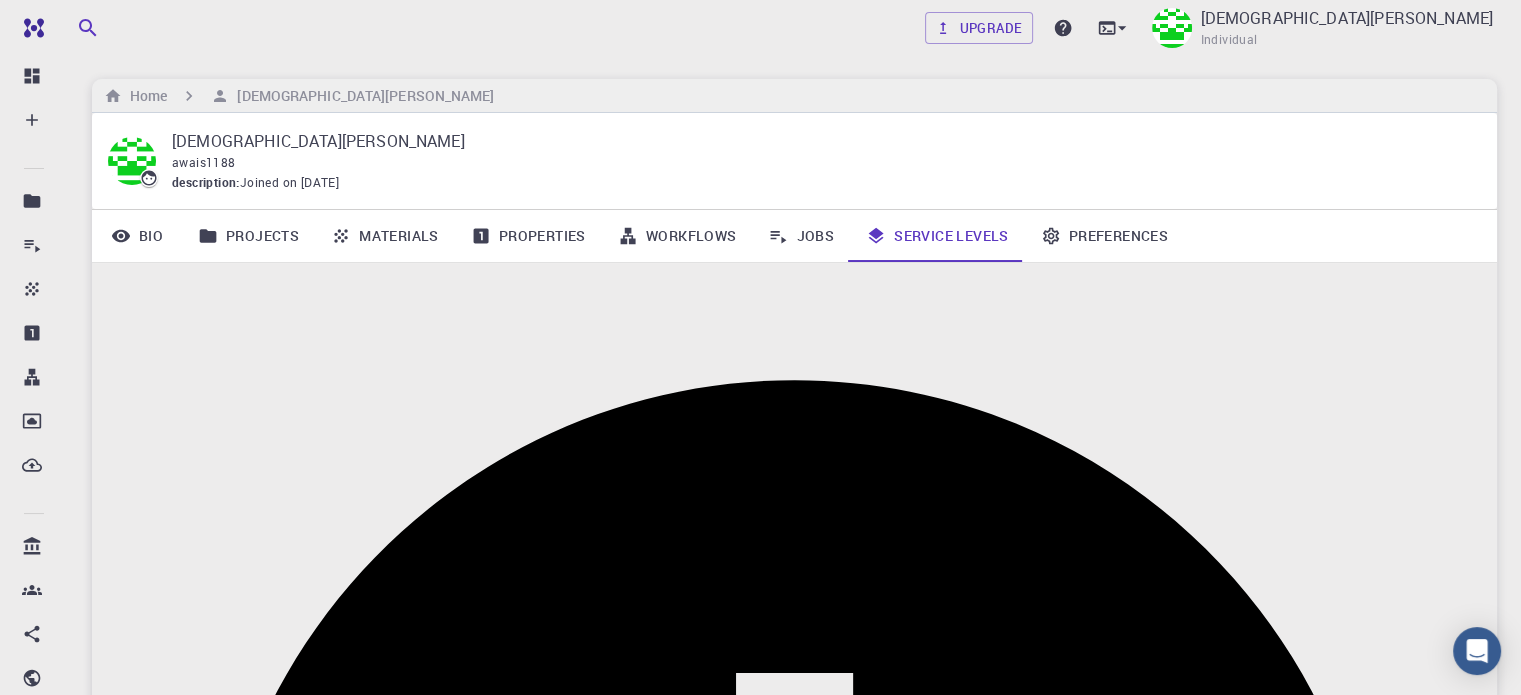 click on "Materials" at bounding box center (385, 236) 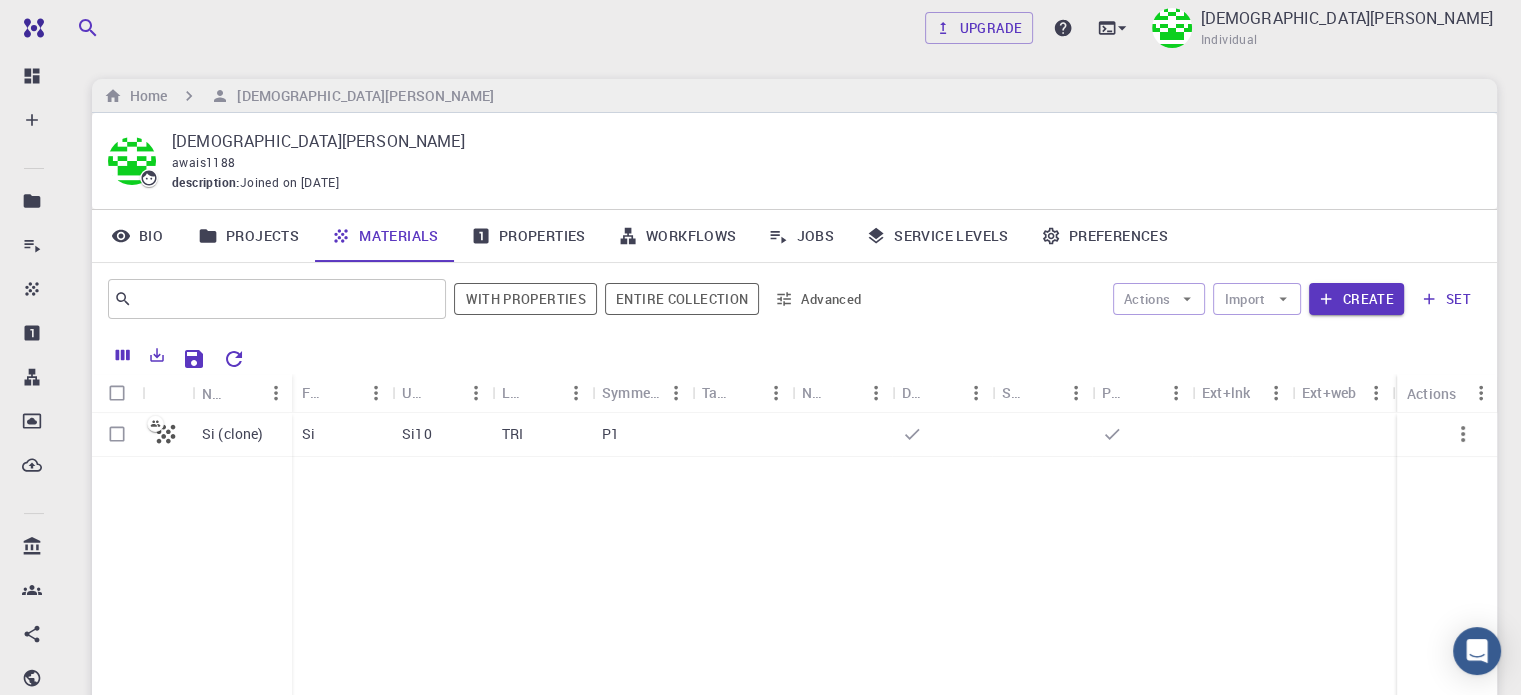 click on "Workflows" at bounding box center (677, 236) 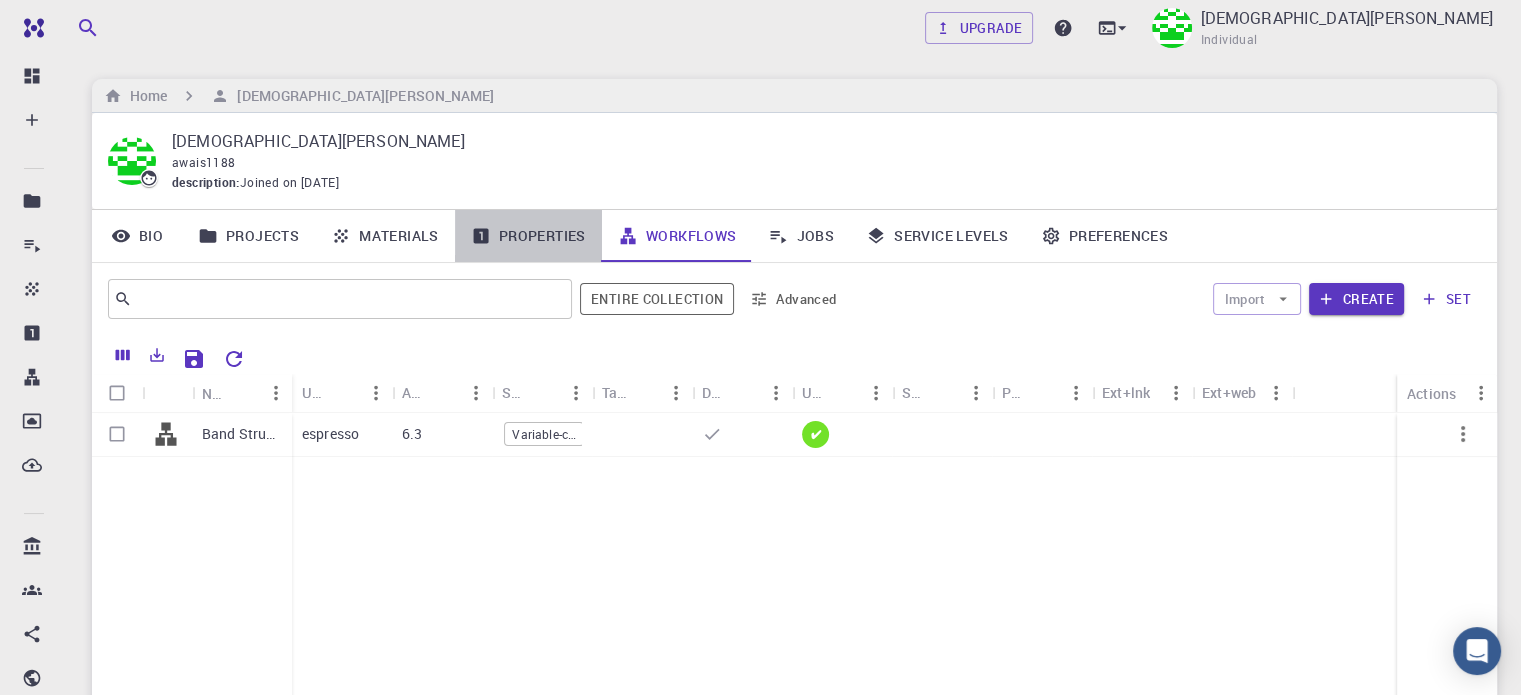 click on "Properties" at bounding box center [528, 236] 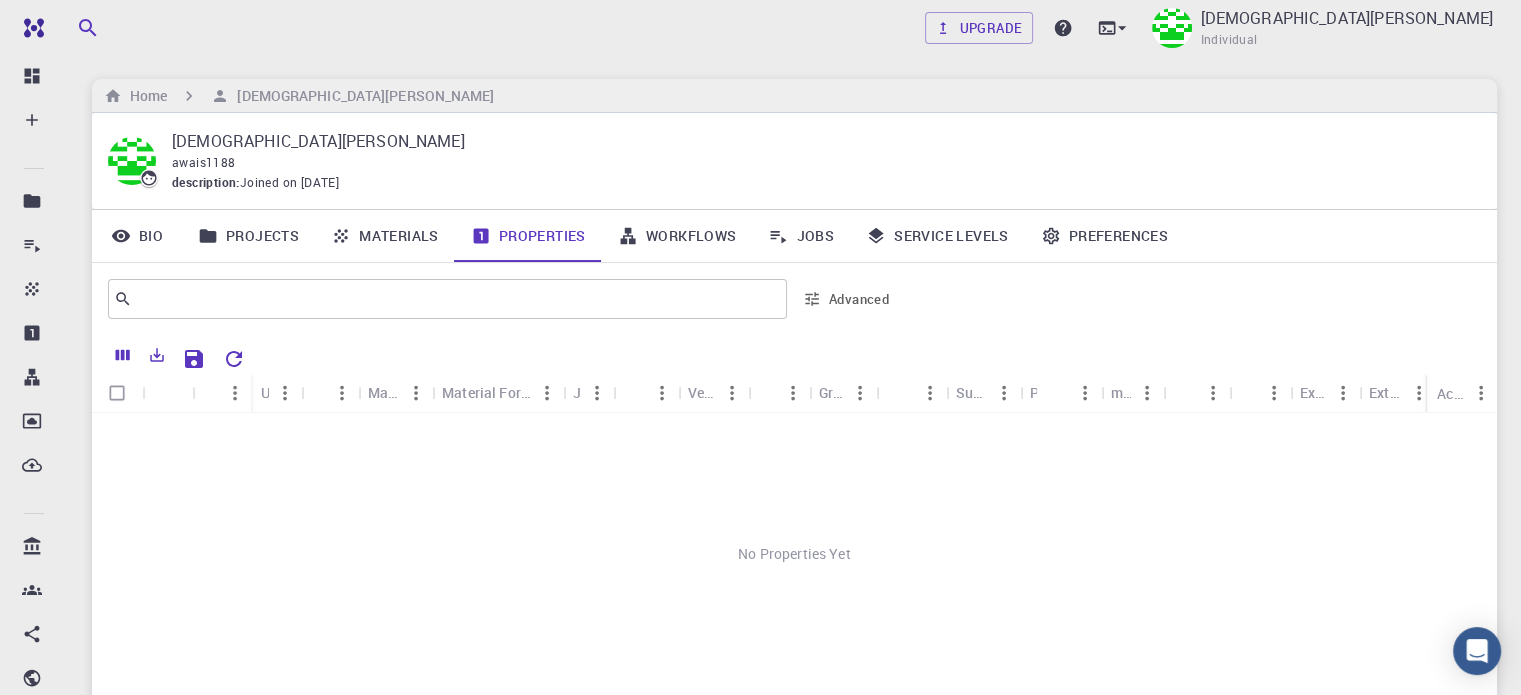 click on "Workflows" at bounding box center [677, 236] 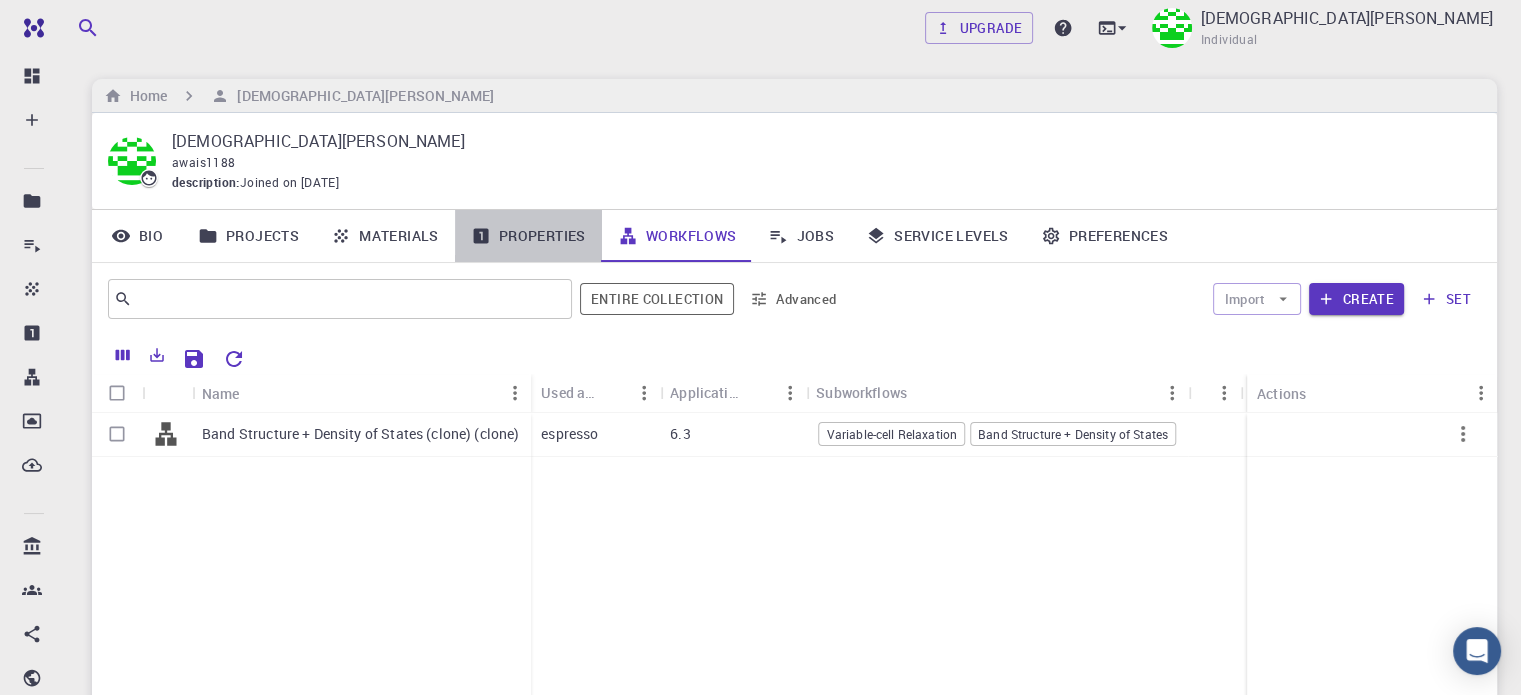 click on "Properties" at bounding box center [528, 236] 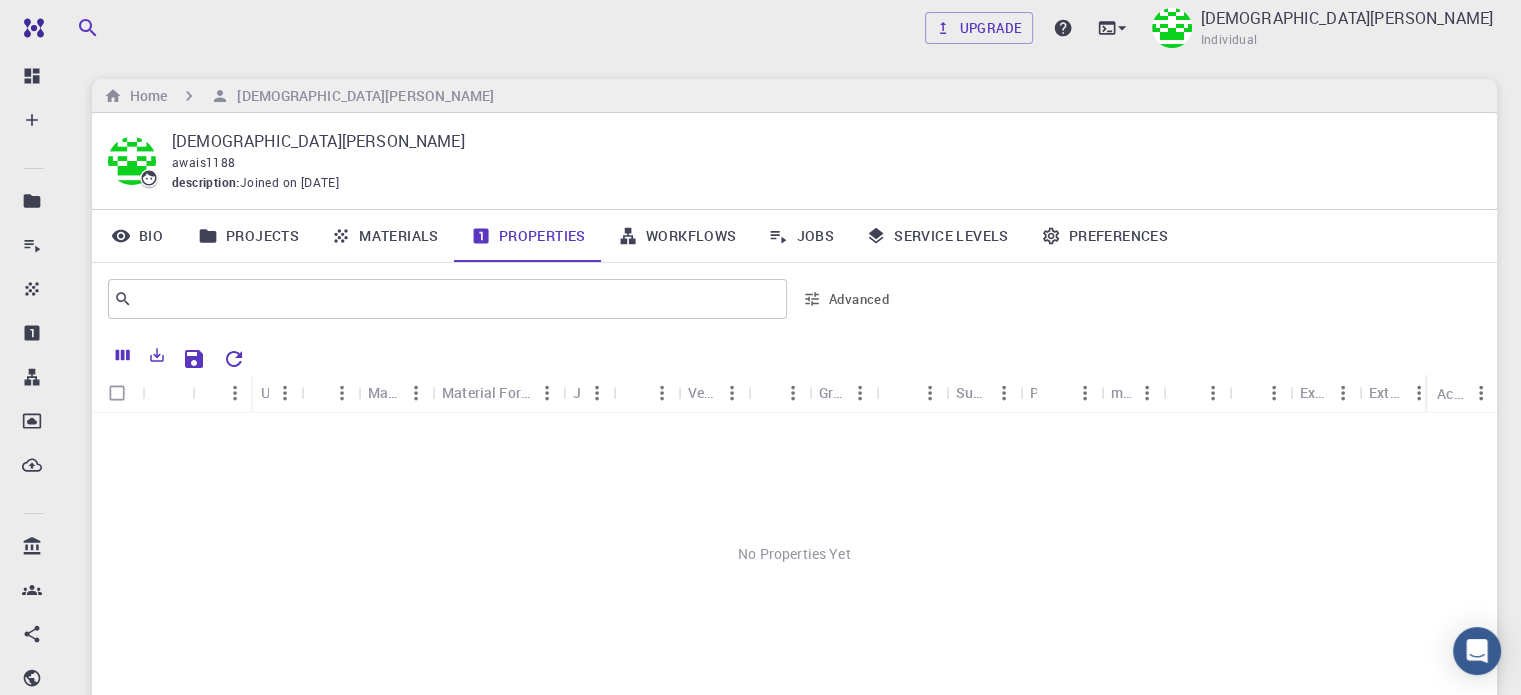 click on "Bio" at bounding box center (137, 236) 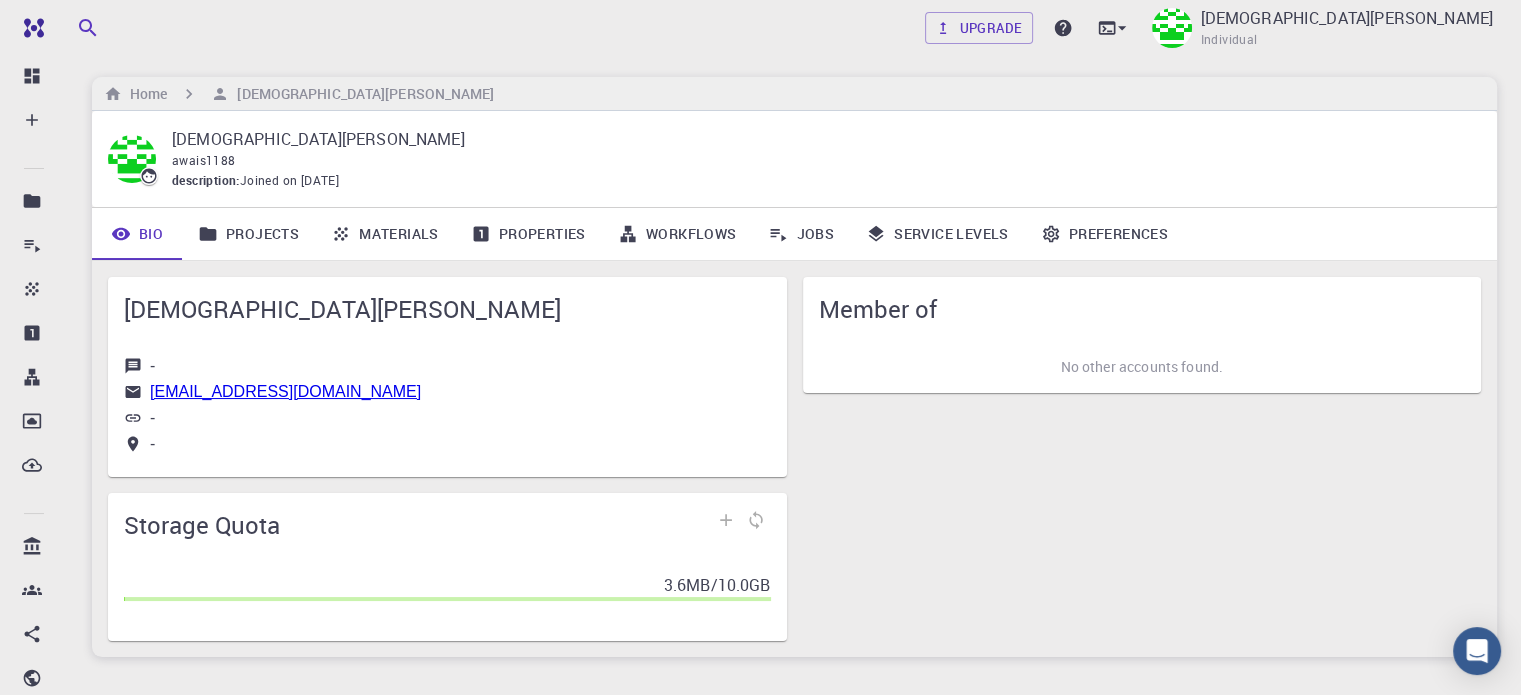 scroll, scrollTop: 0, scrollLeft: 0, axis: both 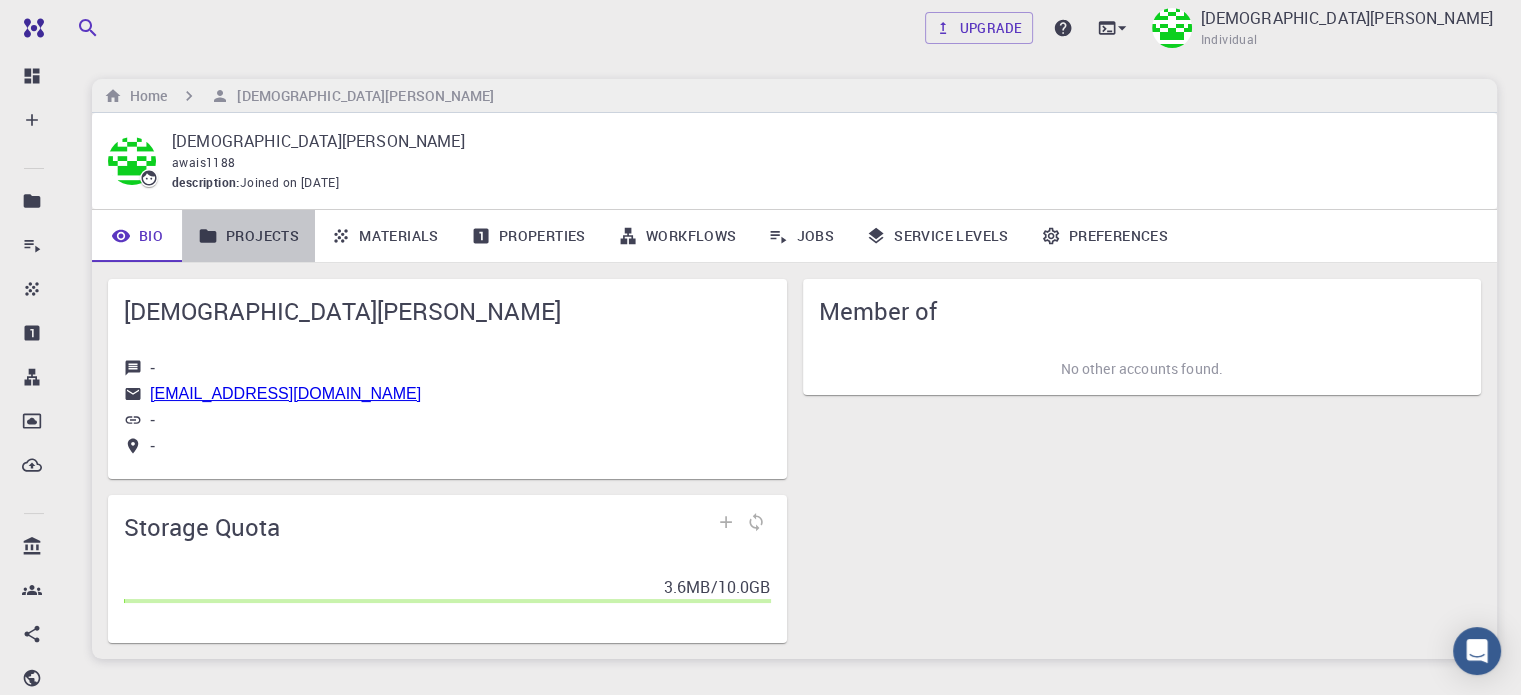 click on "Projects" at bounding box center [248, 236] 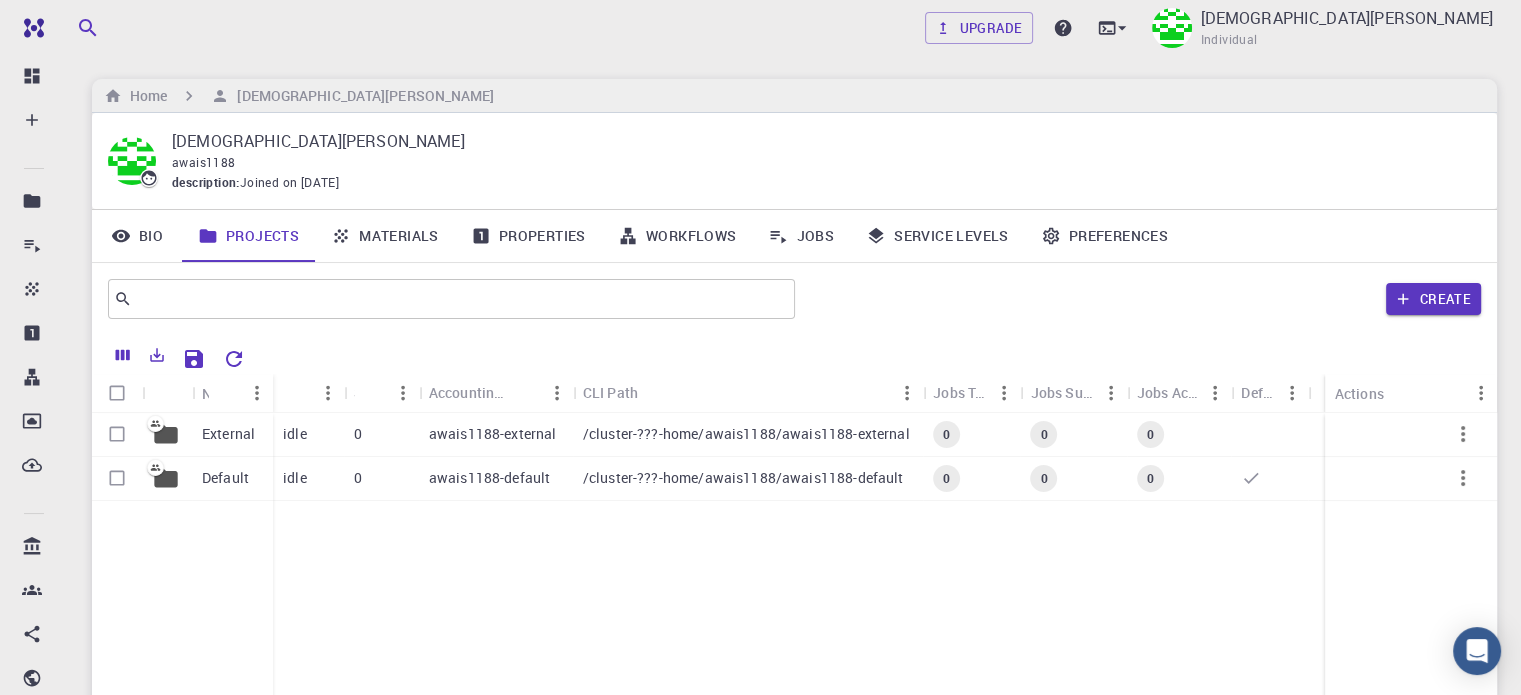 click on "Materials" at bounding box center [385, 236] 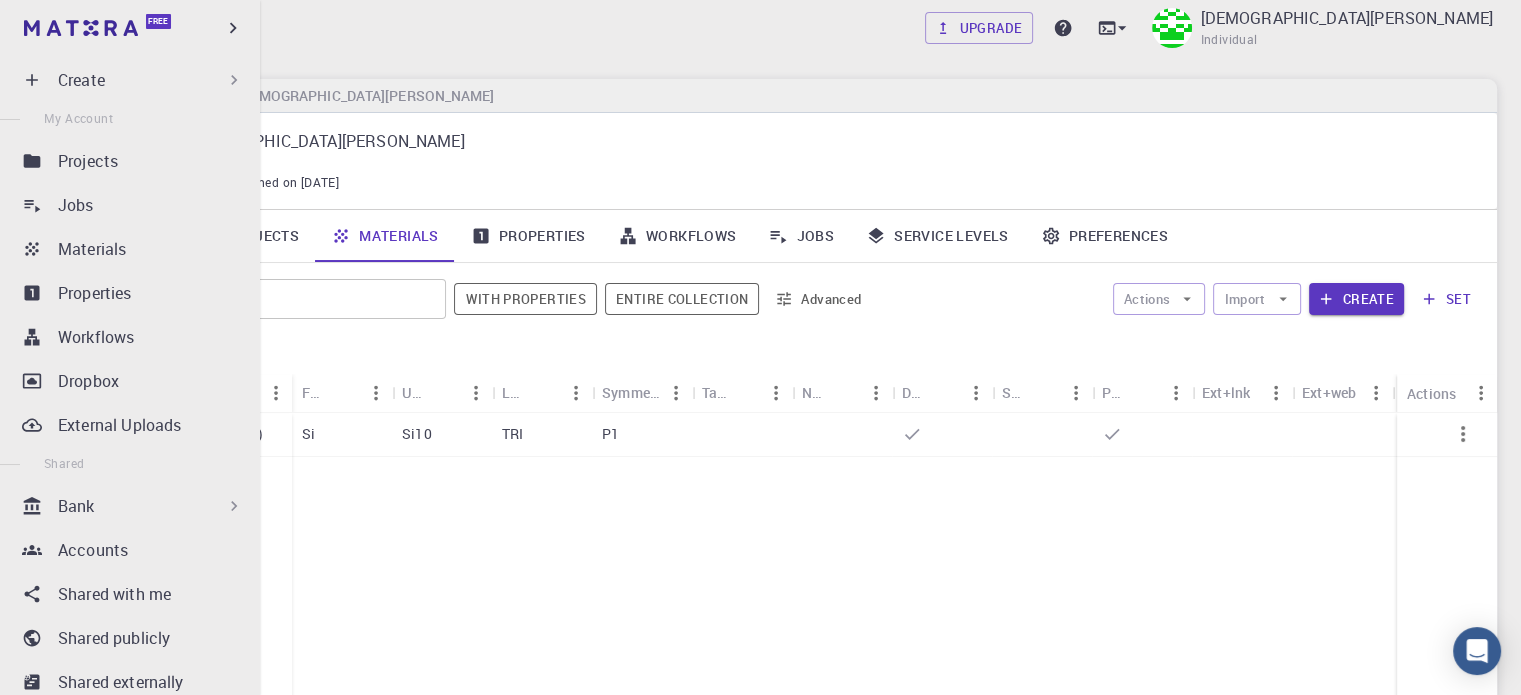 scroll, scrollTop: 0, scrollLeft: 0, axis: both 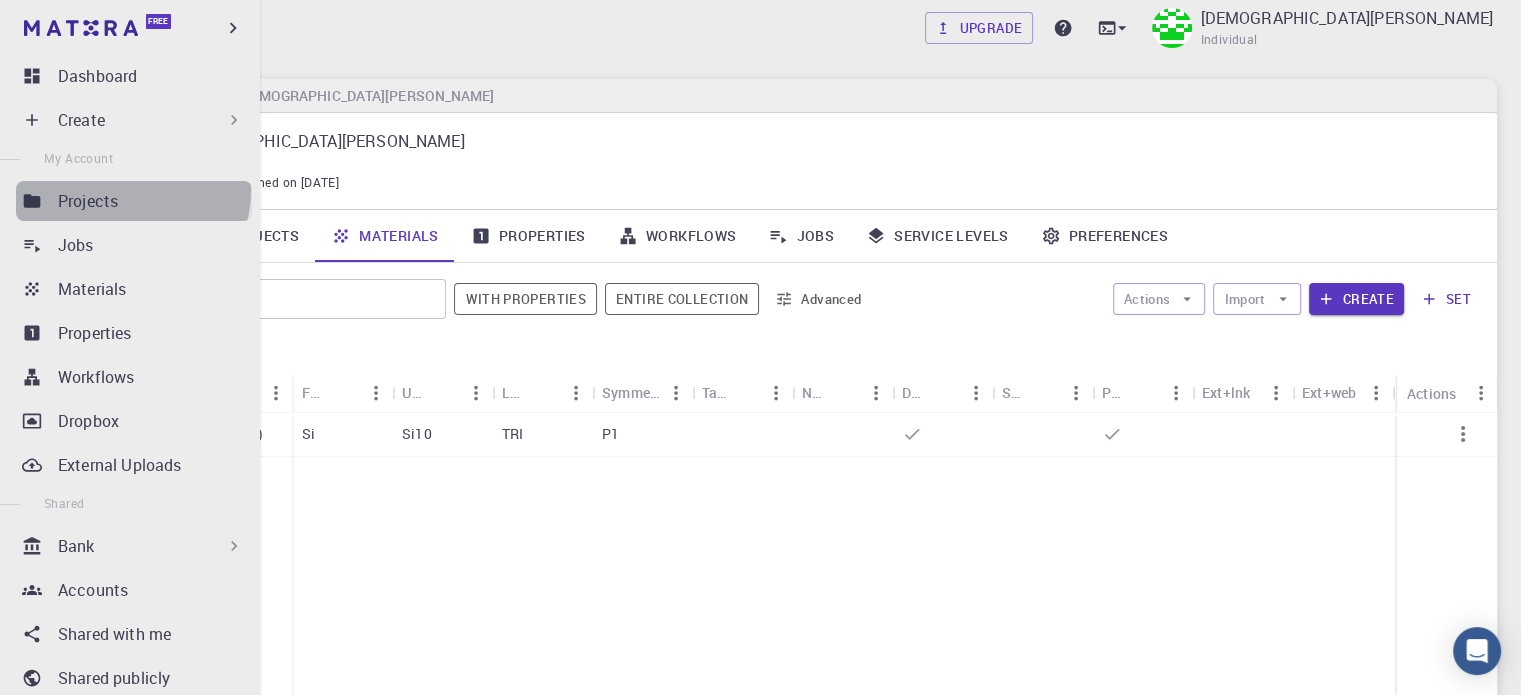 click on "Projects" at bounding box center (155, 201) 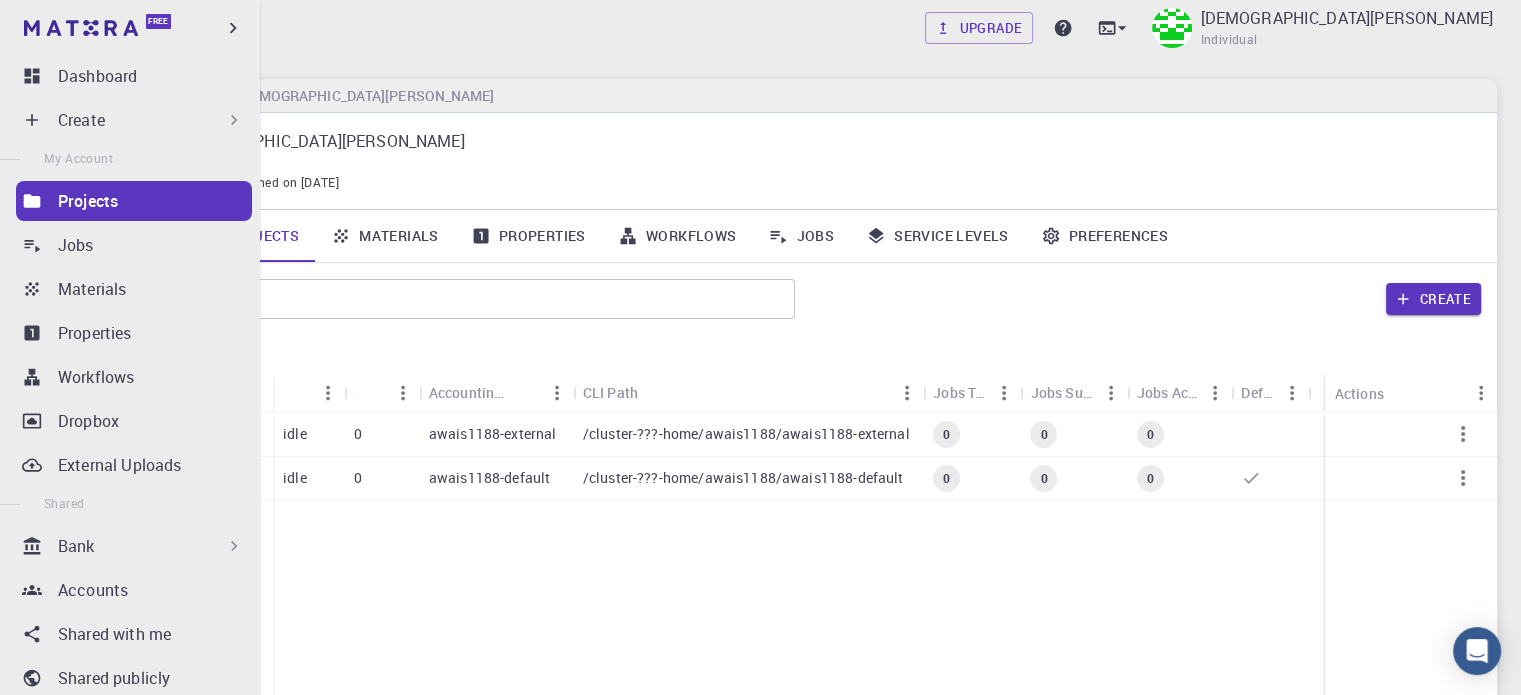 click on "Create" at bounding box center [151, 120] 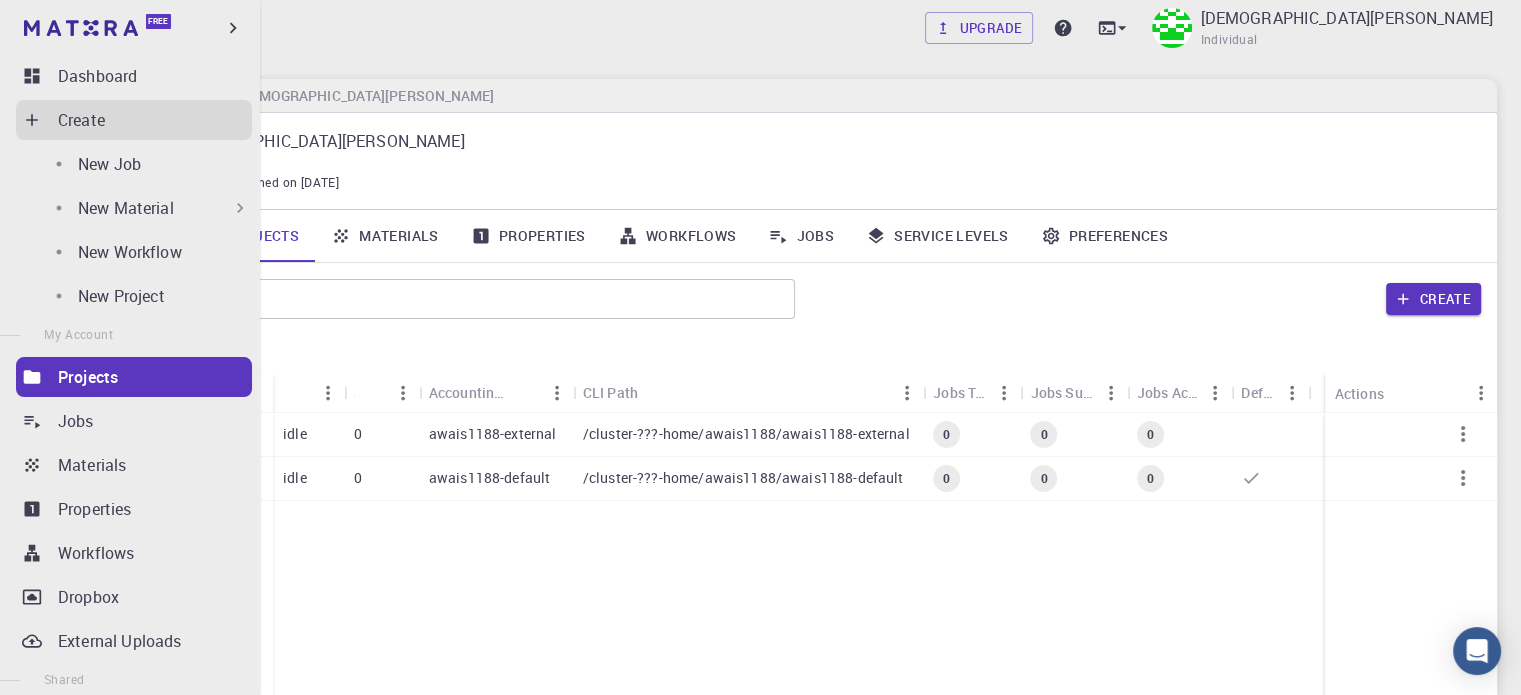 click on "New Material" at bounding box center (126, 208) 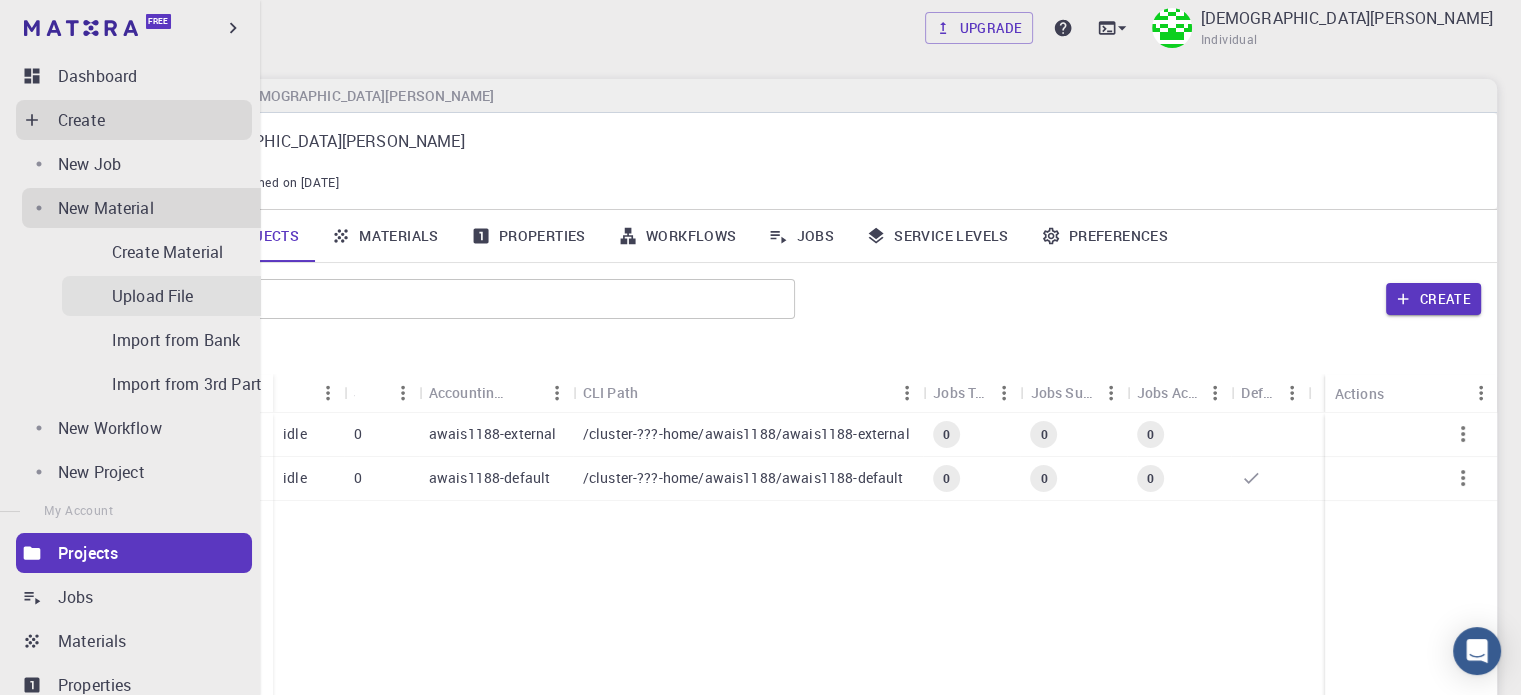 click on "Upload File" at bounding box center [191, 296] 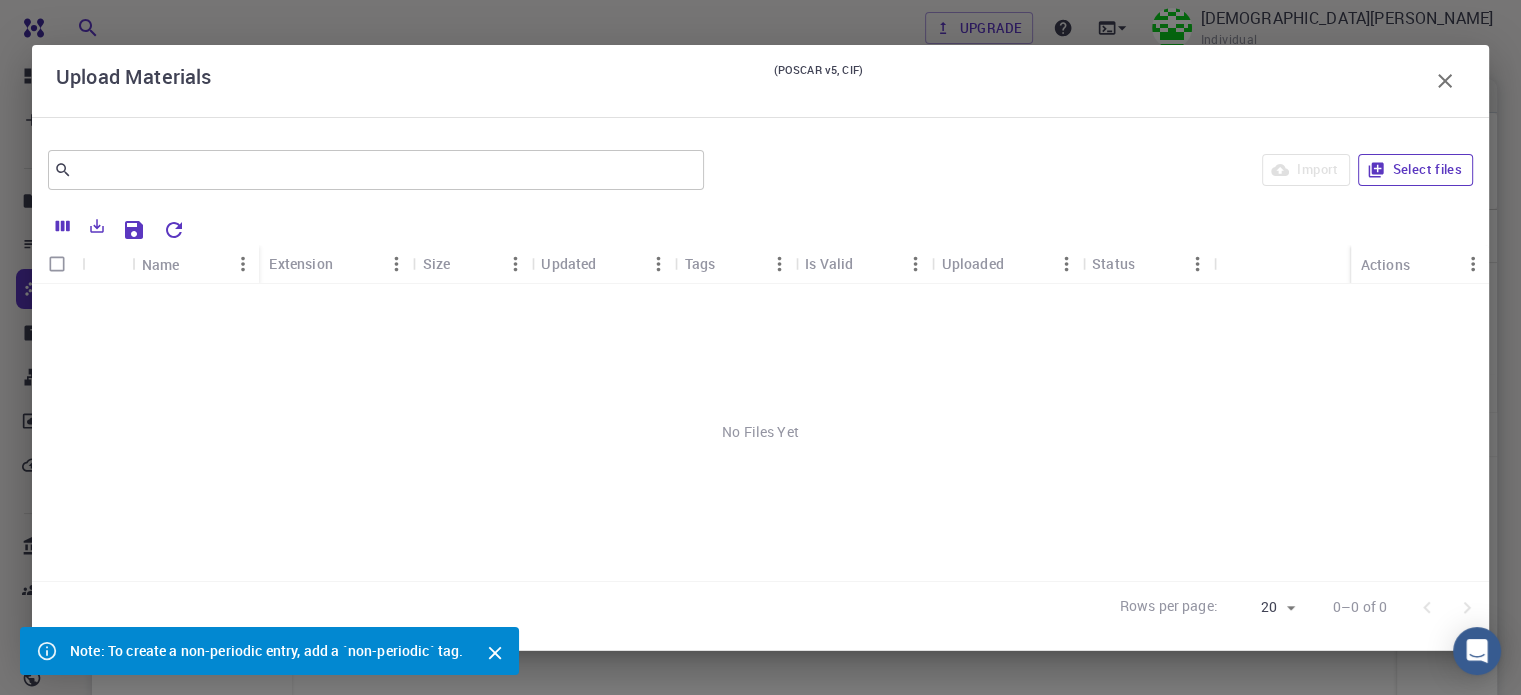 click on "Select files" at bounding box center [1415, 170] 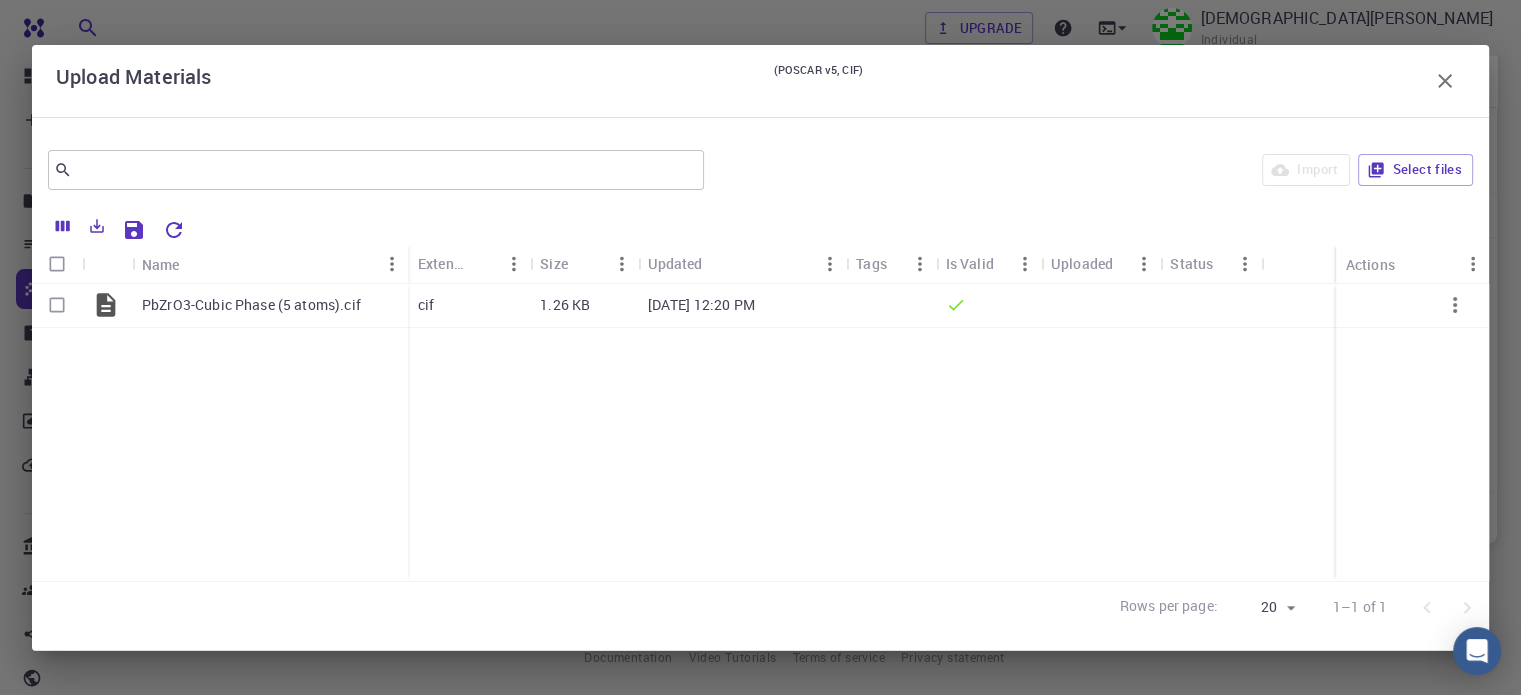 scroll, scrollTop: 222, scrollLeft: 0, axis: vertical 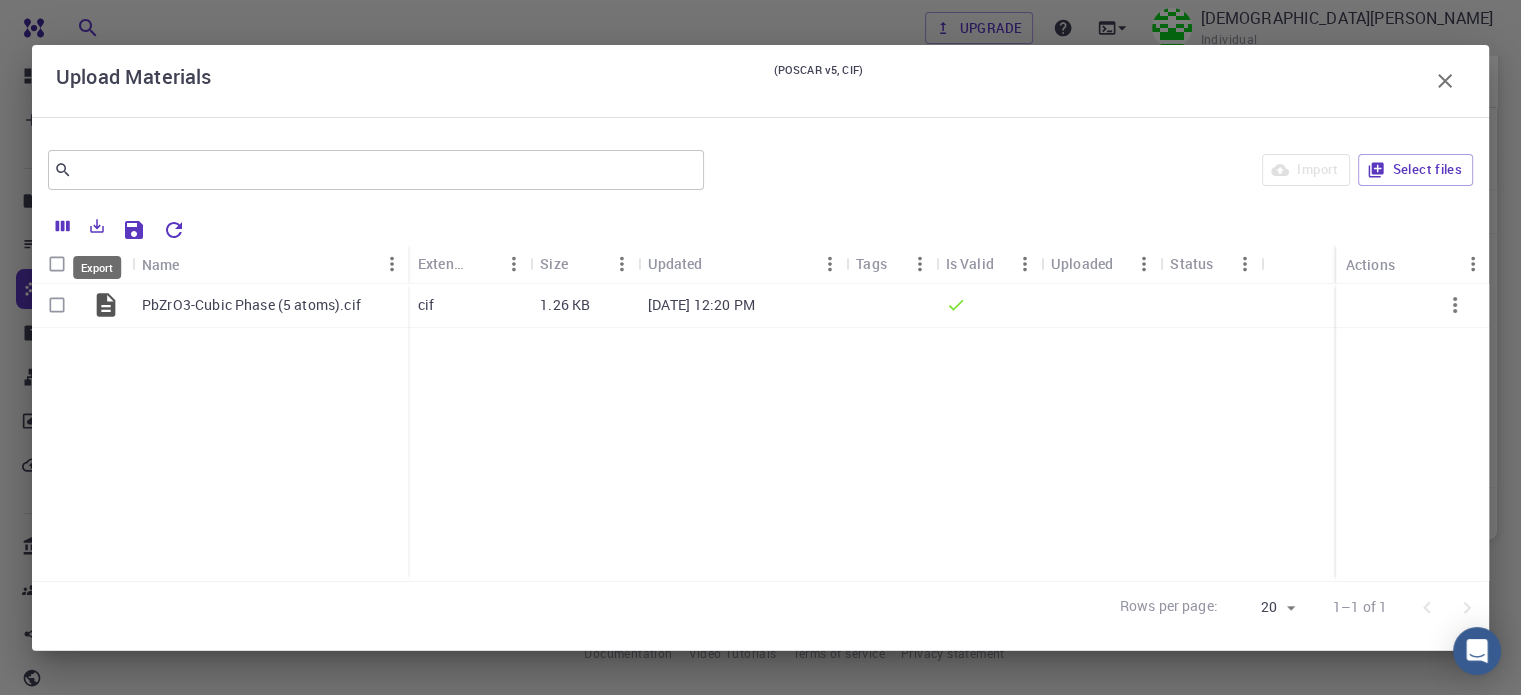 click at bounding box center [97, 226] 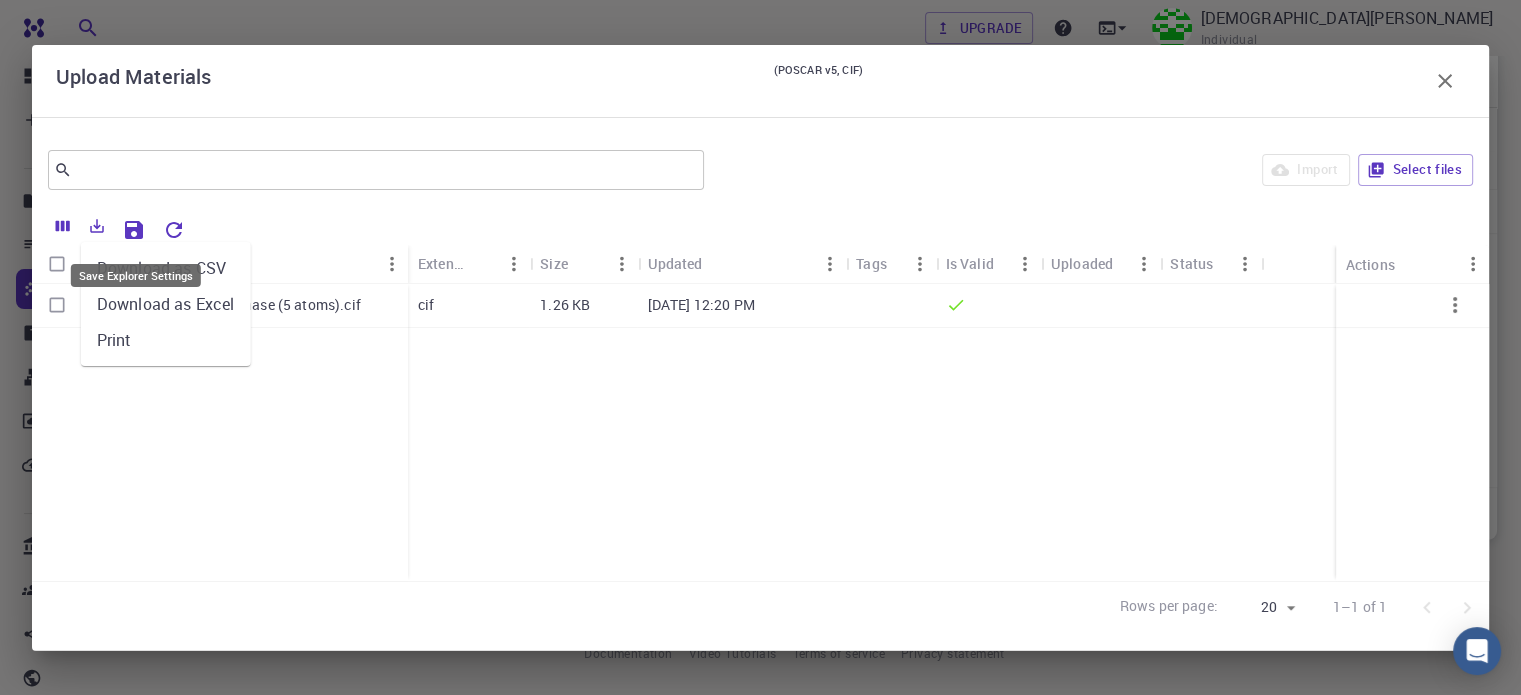 click 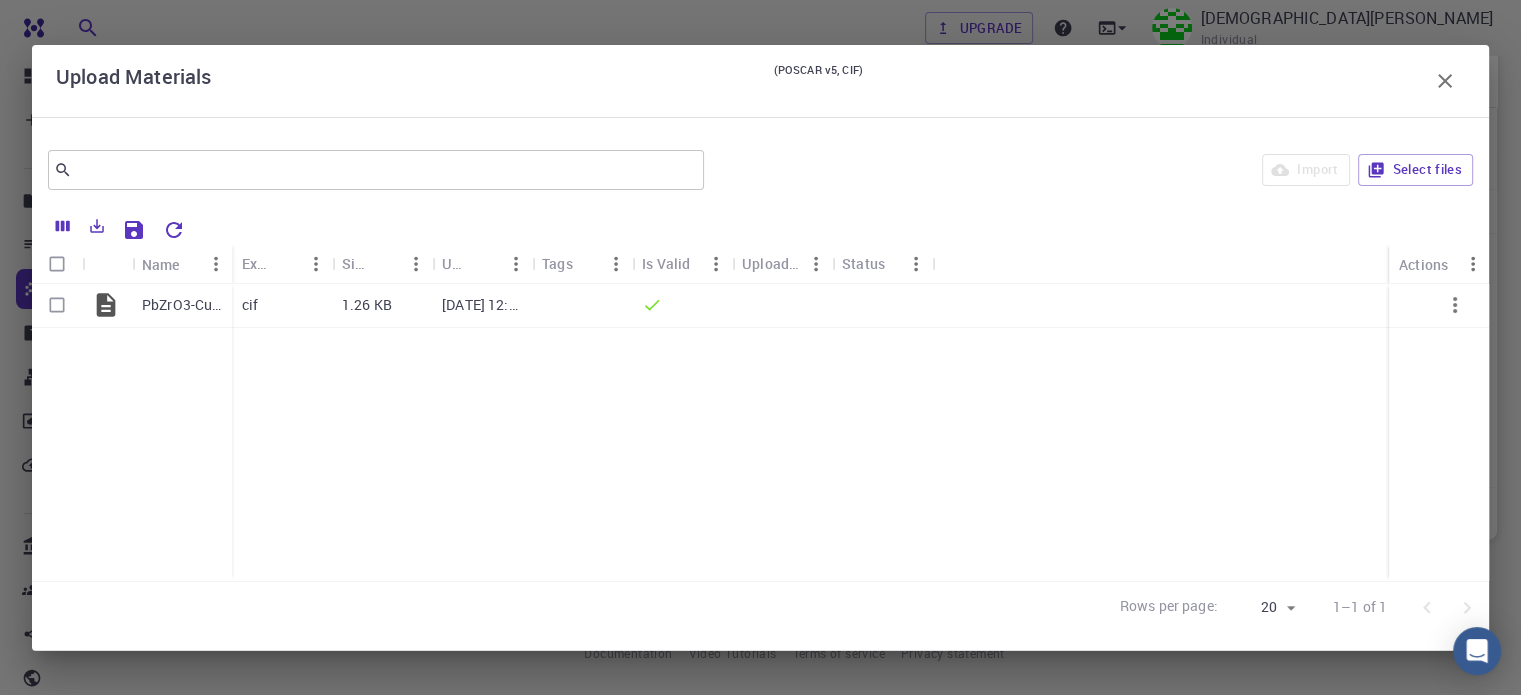 click 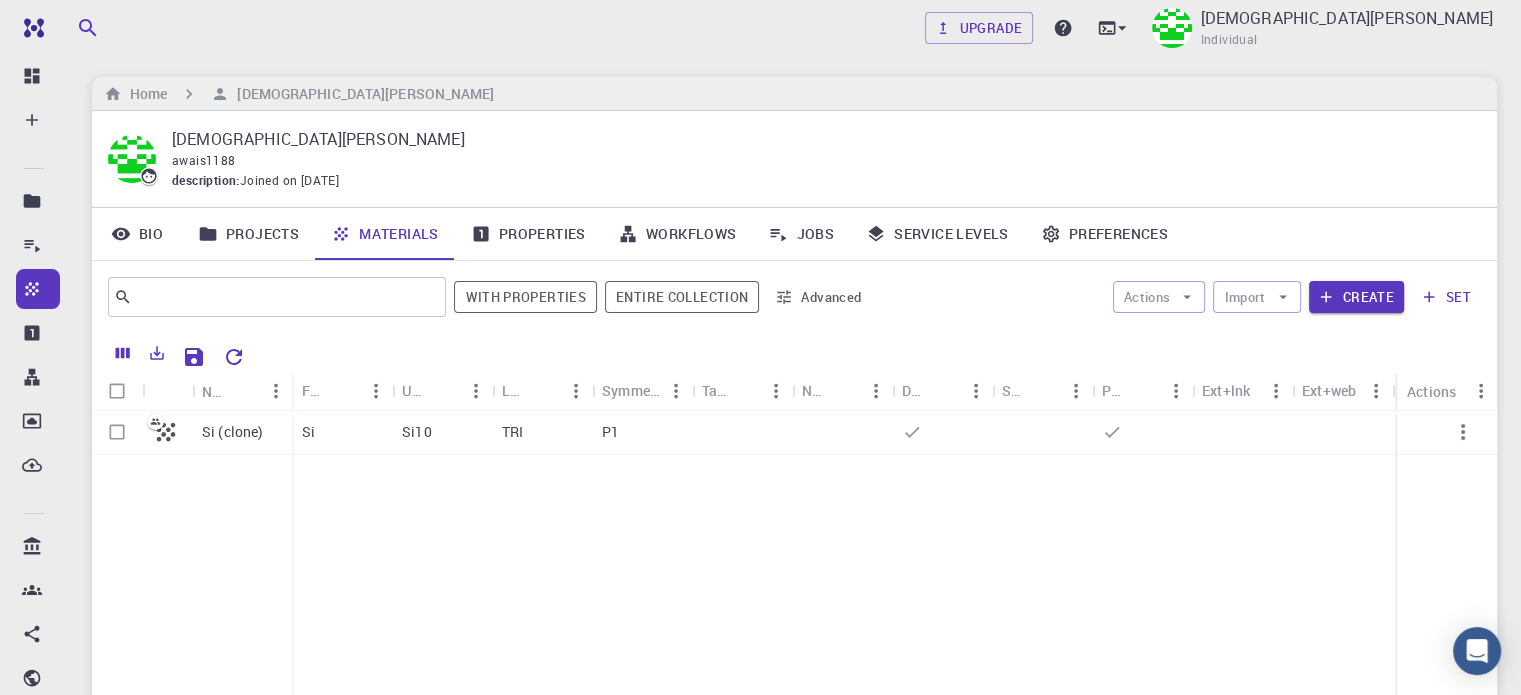 scroll, scrollTop: 0, scrollLeft: 0, axis: both 